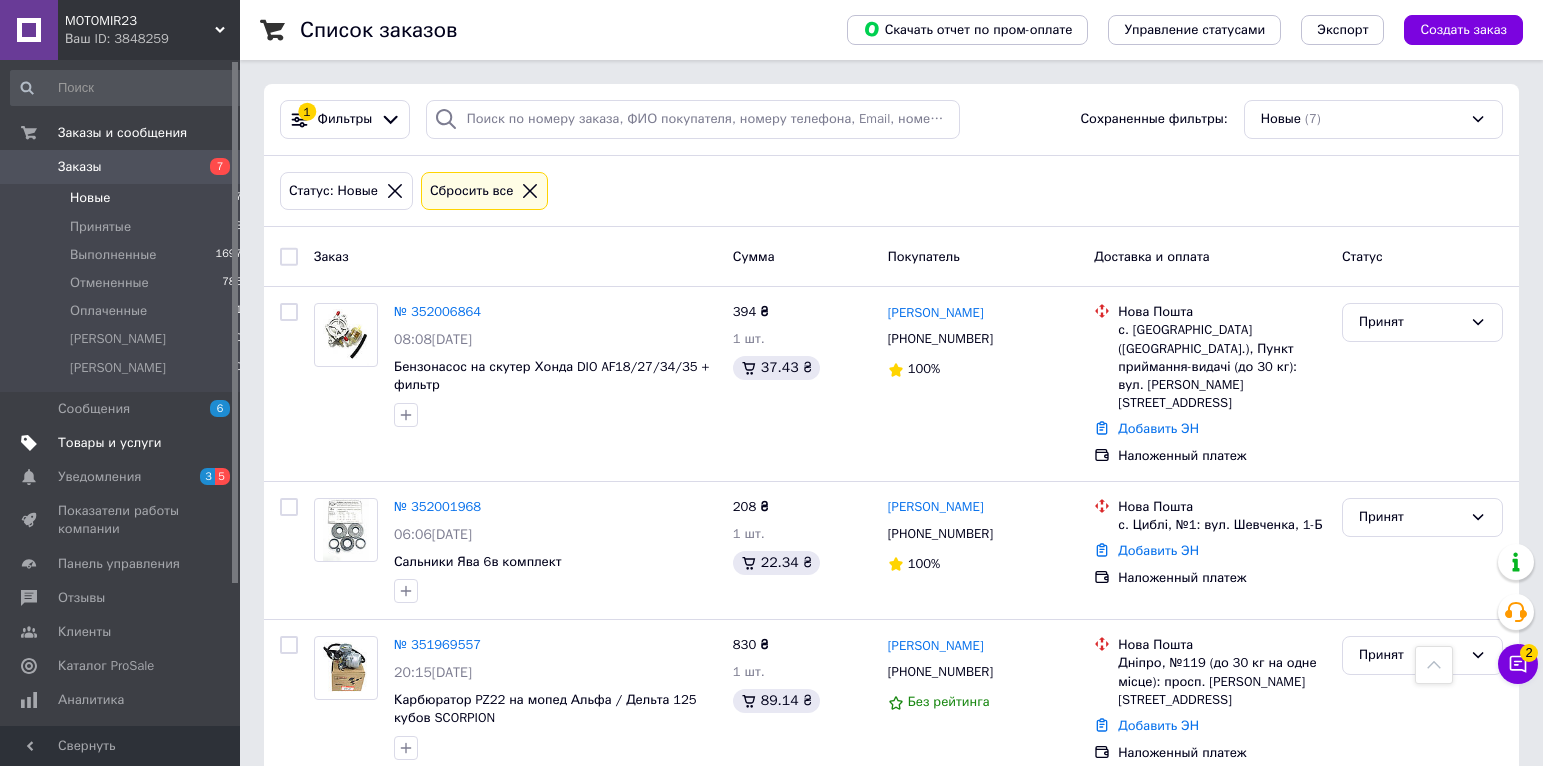 scroll, scrollTop: 660, scrollLeft: 0, axis: vertical 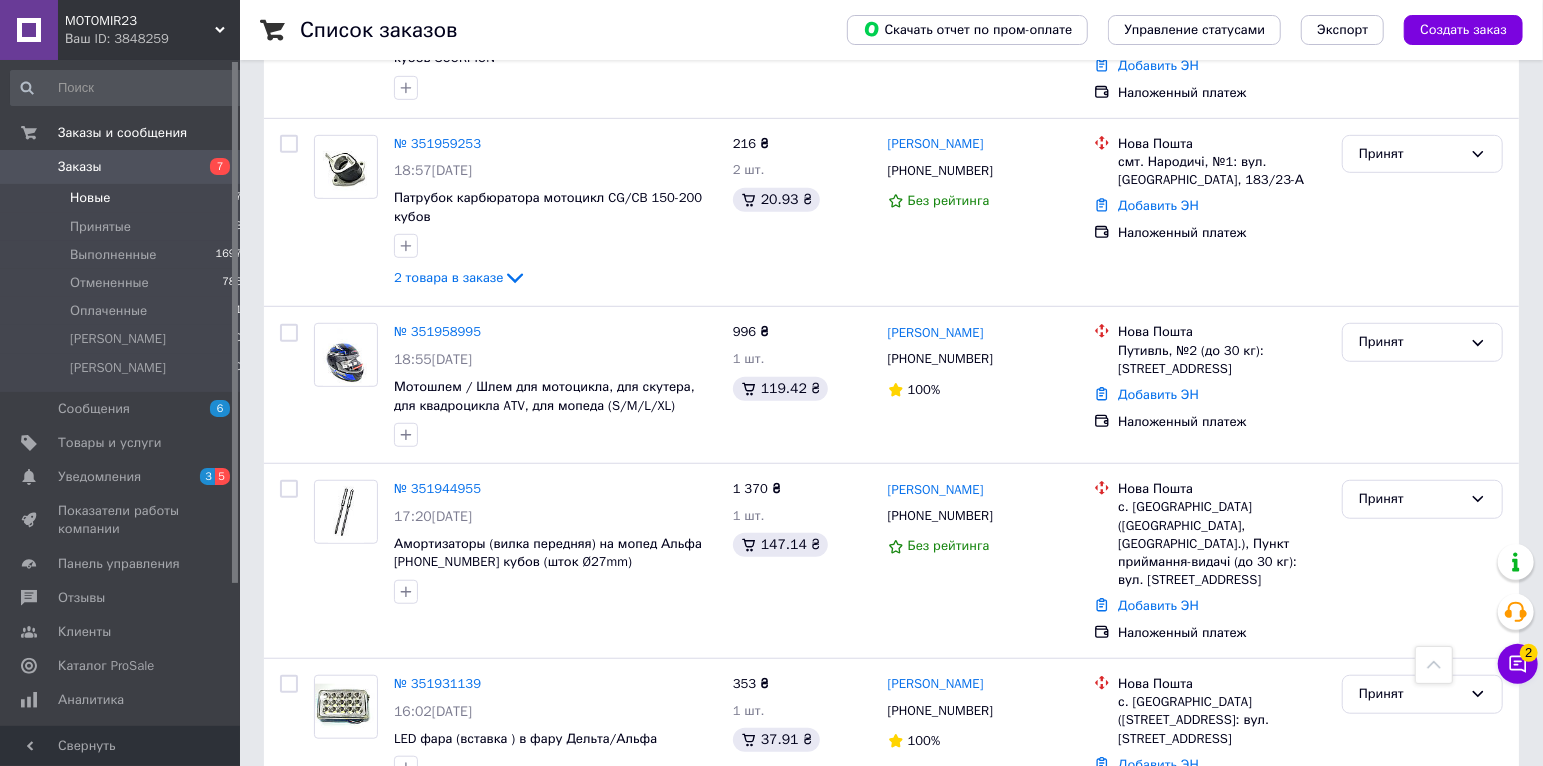 click on "Новые 7" at bounding box center [127, 198] 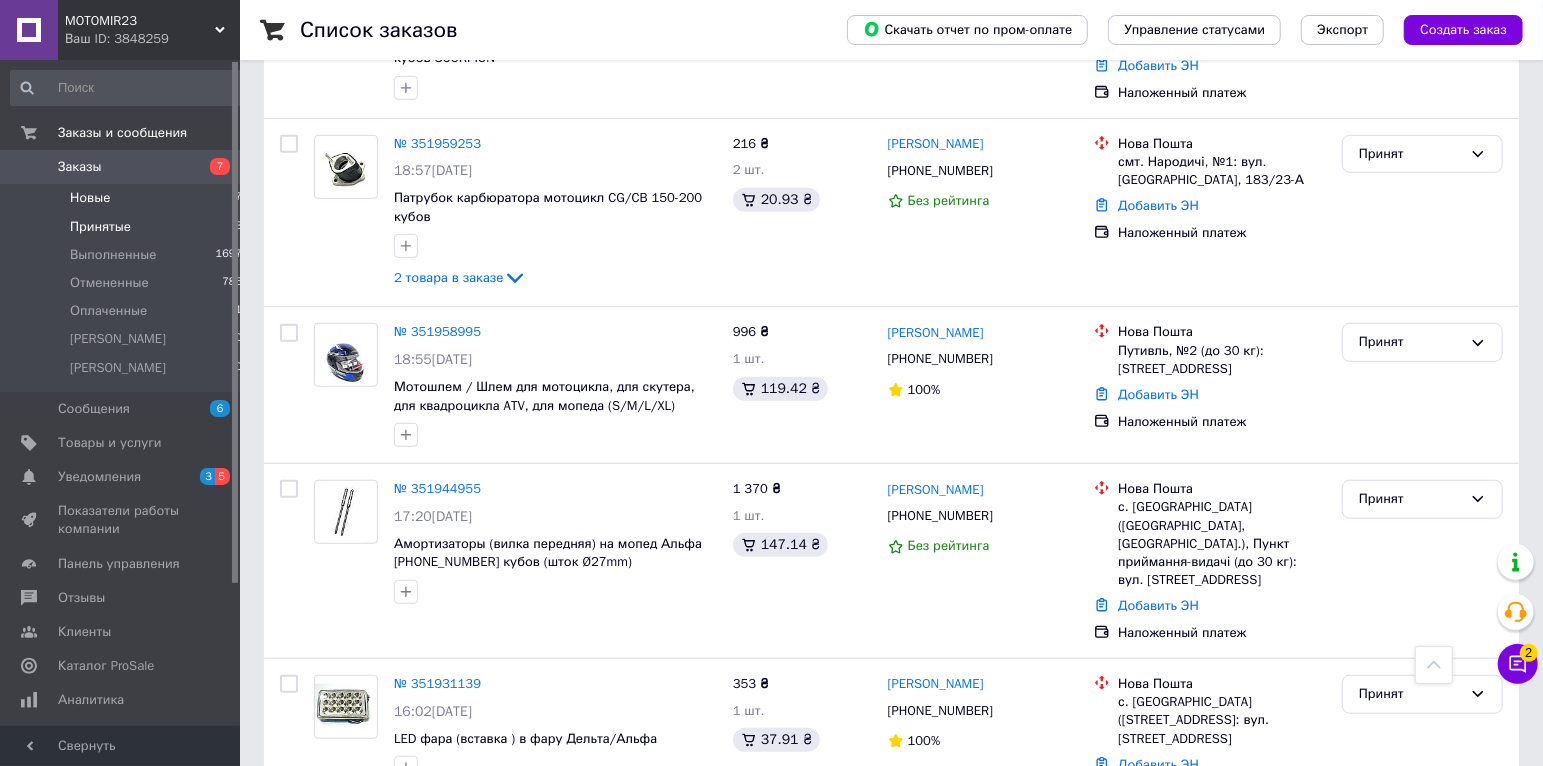 click on "Принятые 3" at bounding box center [127, 227] 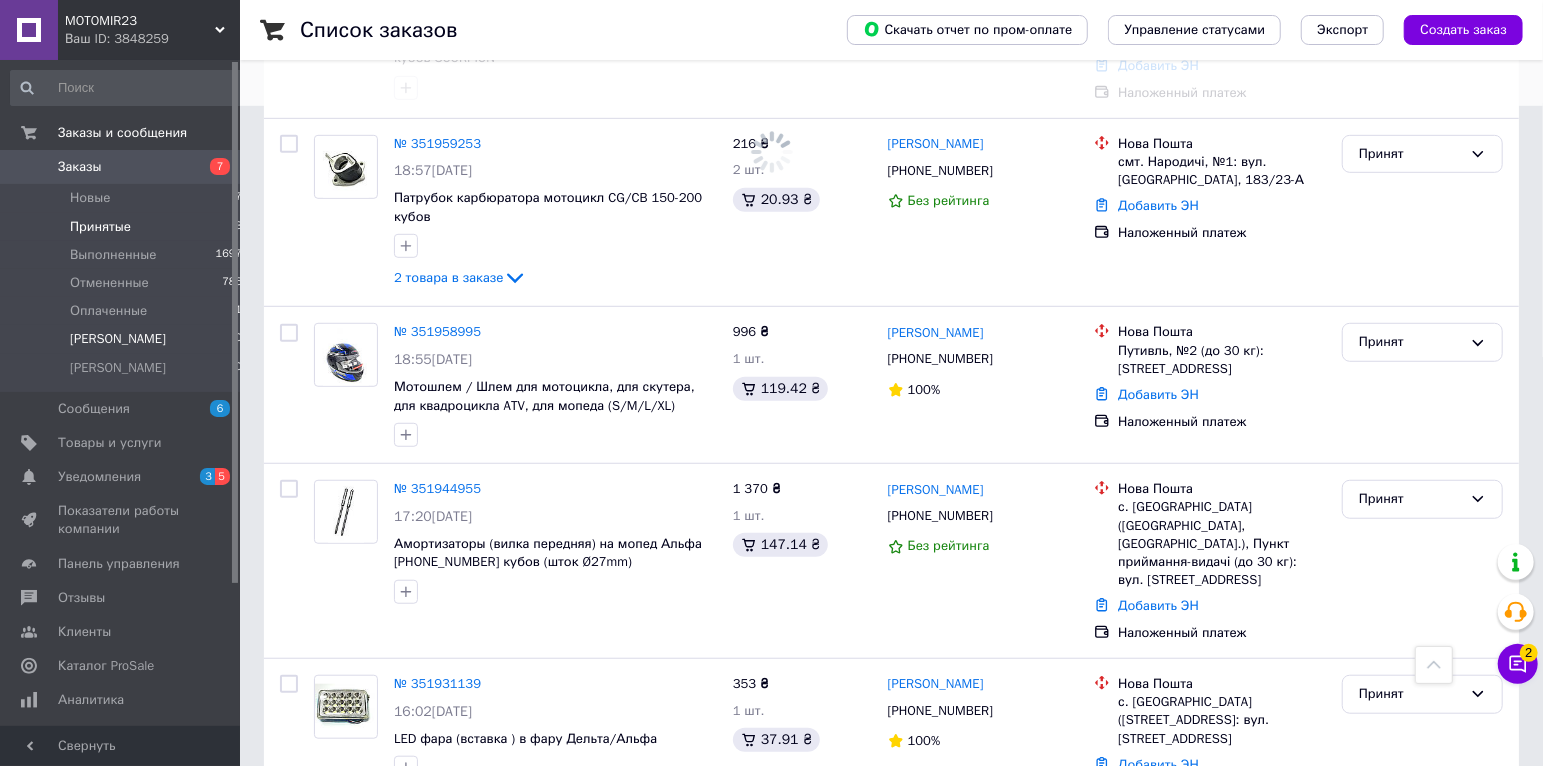 click on "[PERSON_NAME] 0" at bounding box center [127, 339] 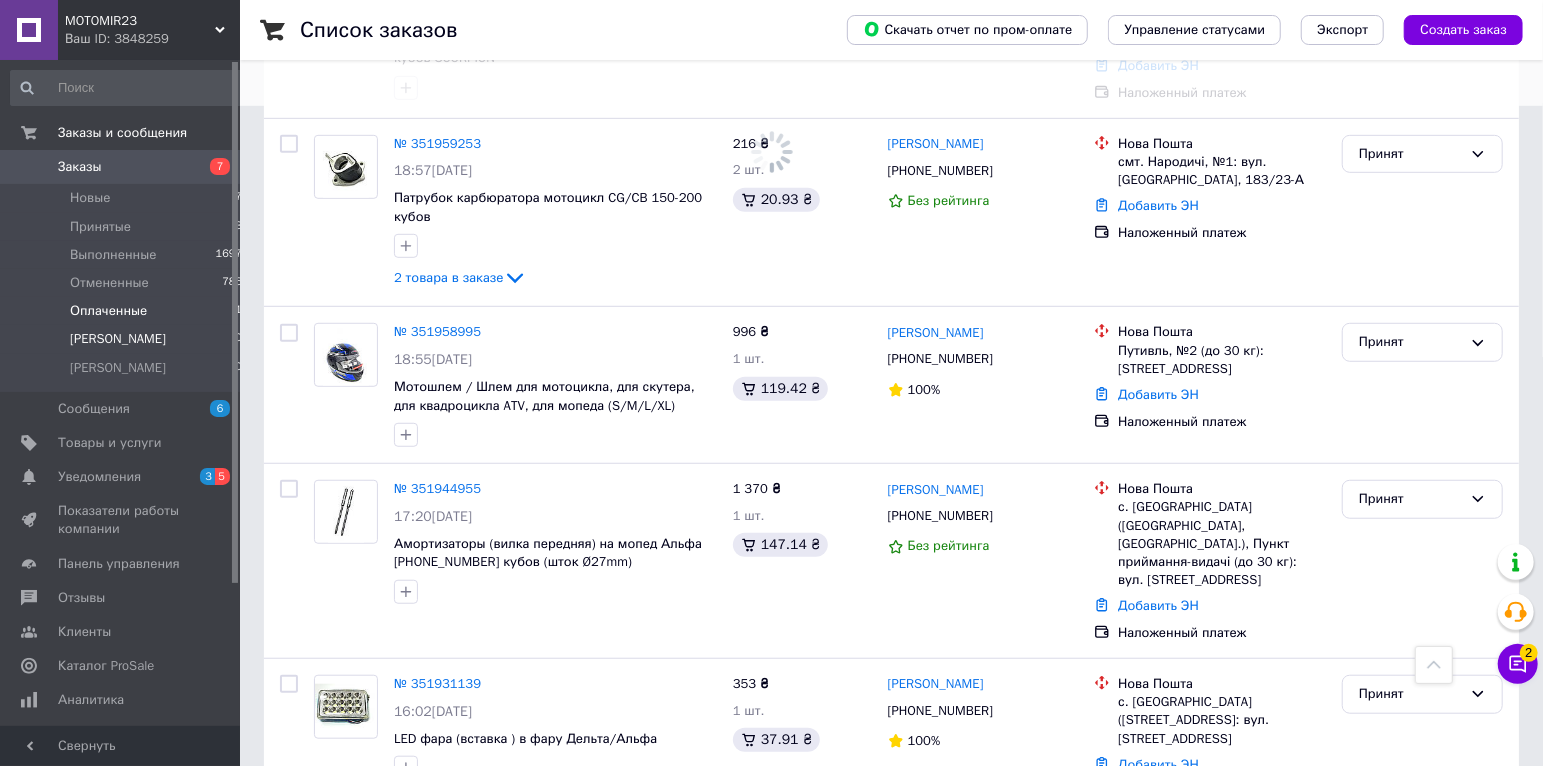 click on "Оплаченные 1" at bounding box center (127, 311) 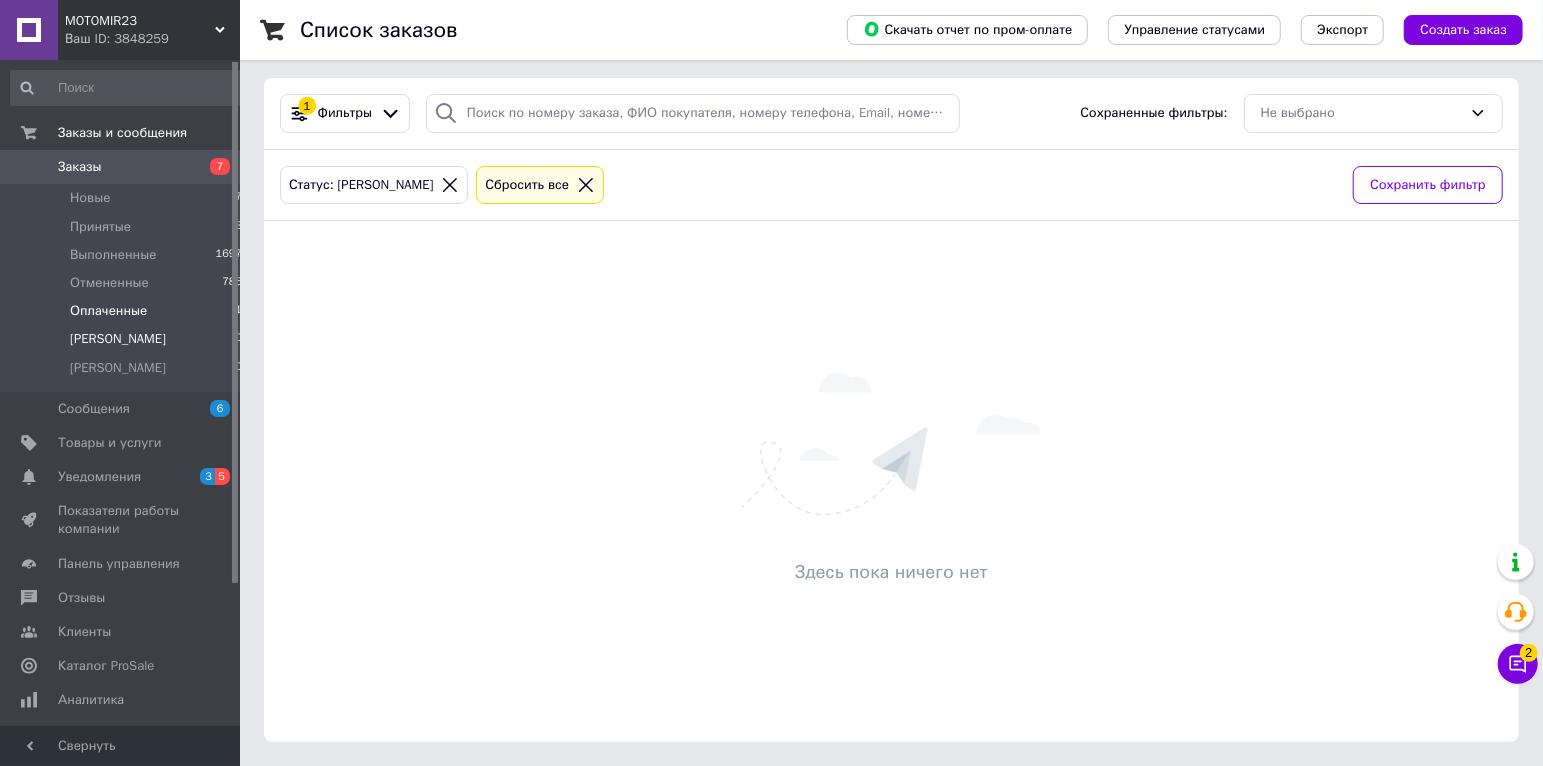 scroll, scrollTop: 0, scrollLeft: 0, axis: both 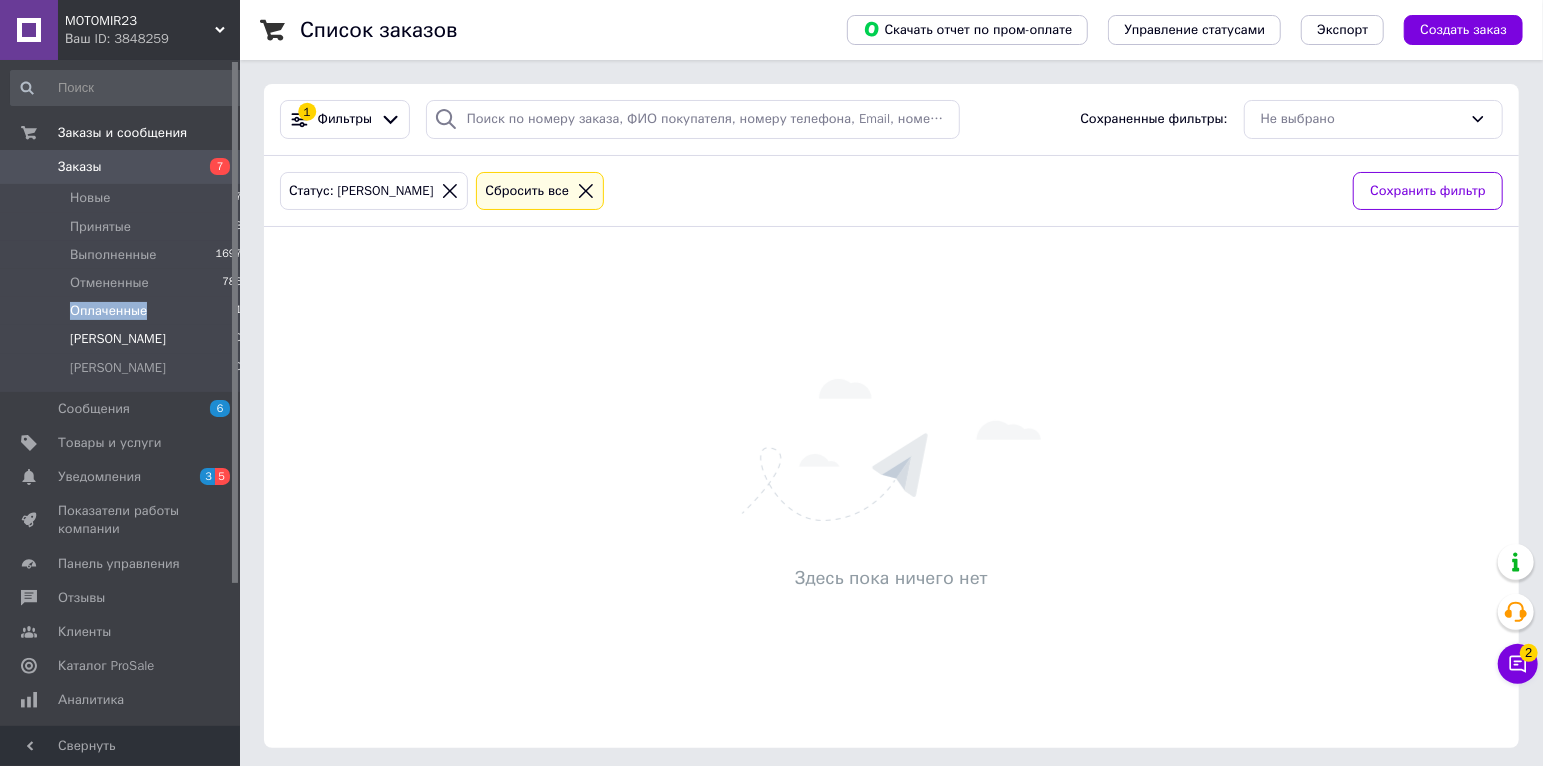 click on "Оплаченные 1" at bounding box center [127, 311] 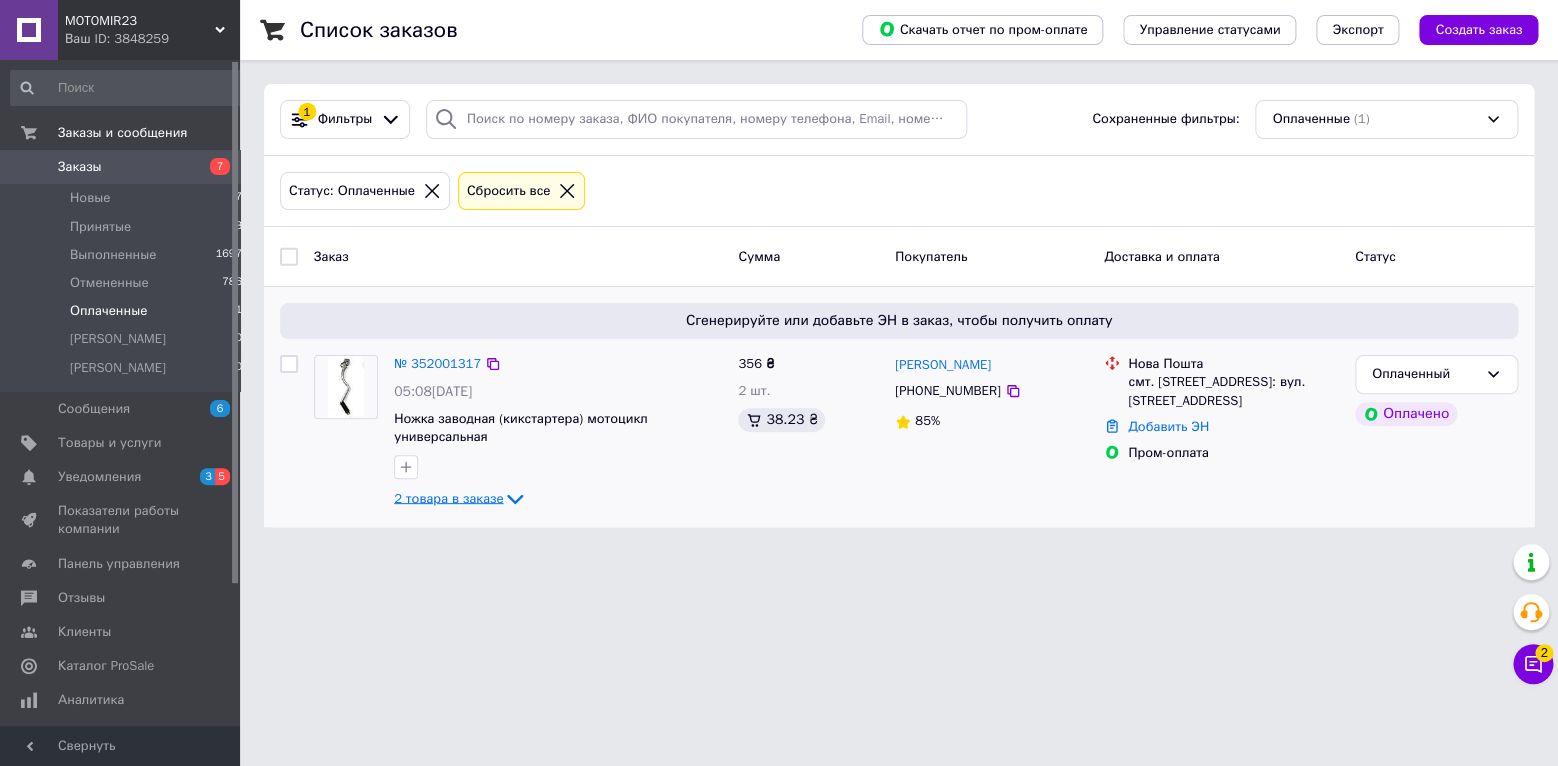 click on "2 товара в заказе" at bounding box center [448, 498] 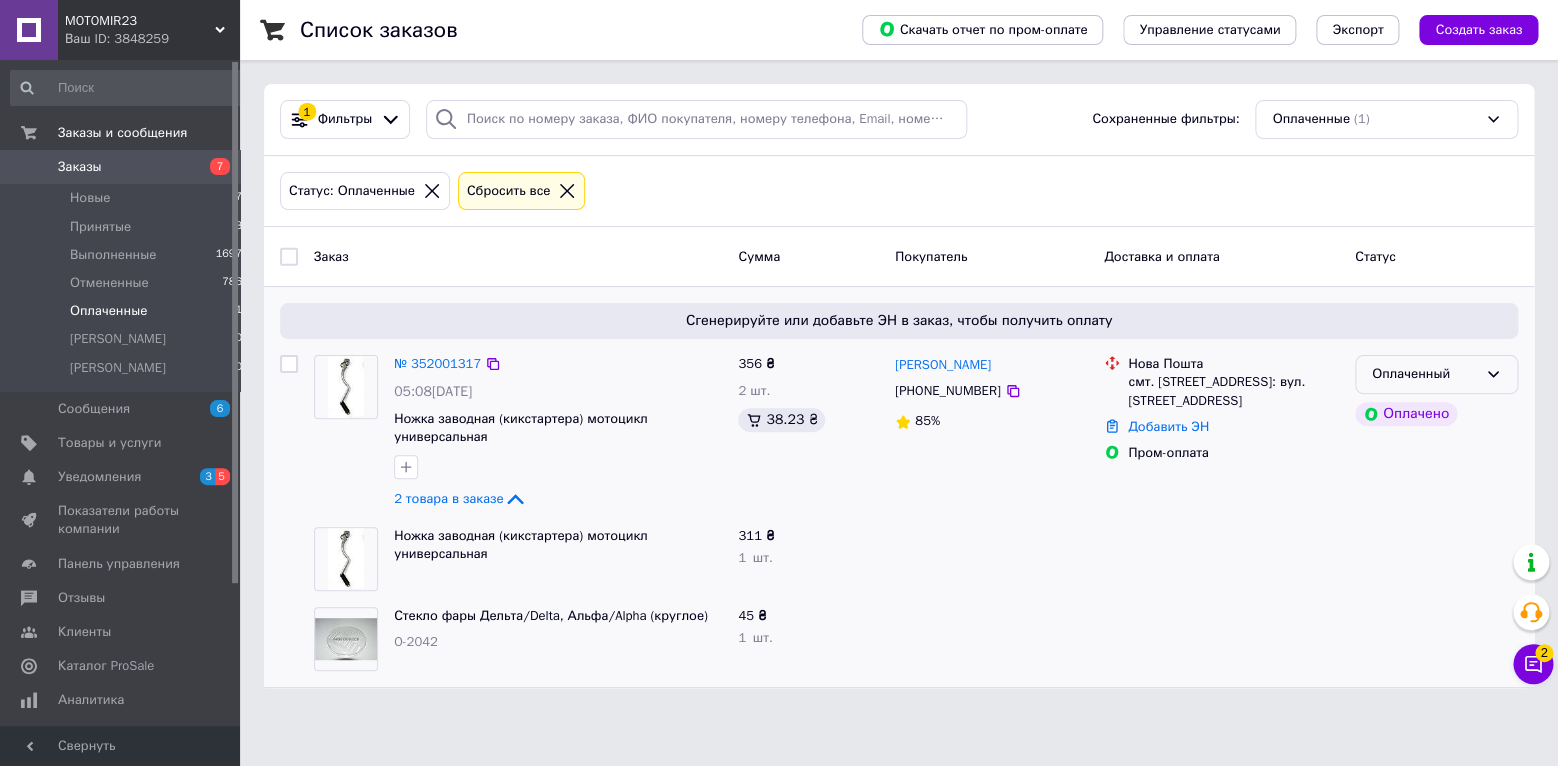 click on "Оплаченный" at bounding box center (1424, 374) 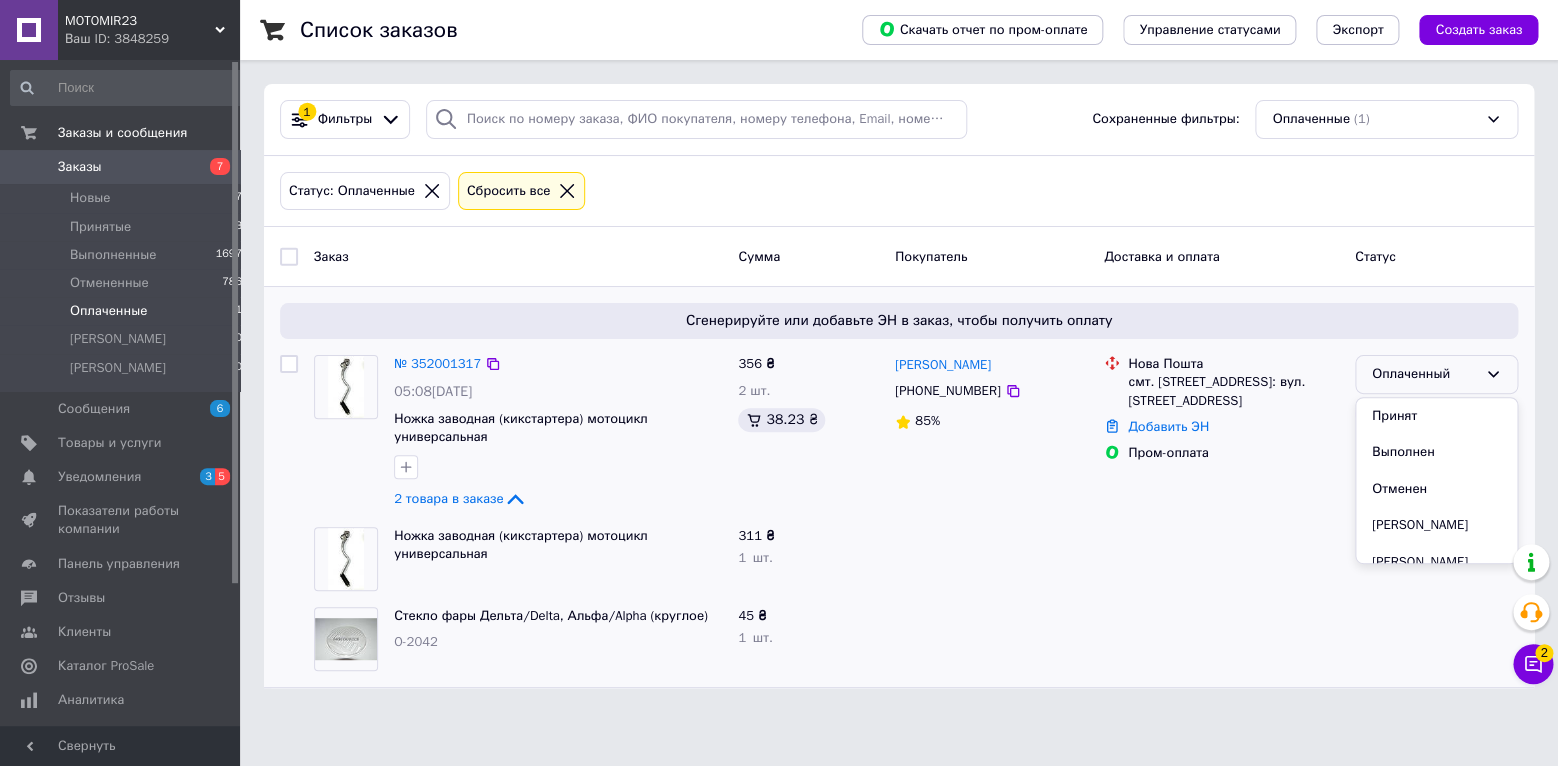 click on "Принят" at bounding box center [1436, 416] 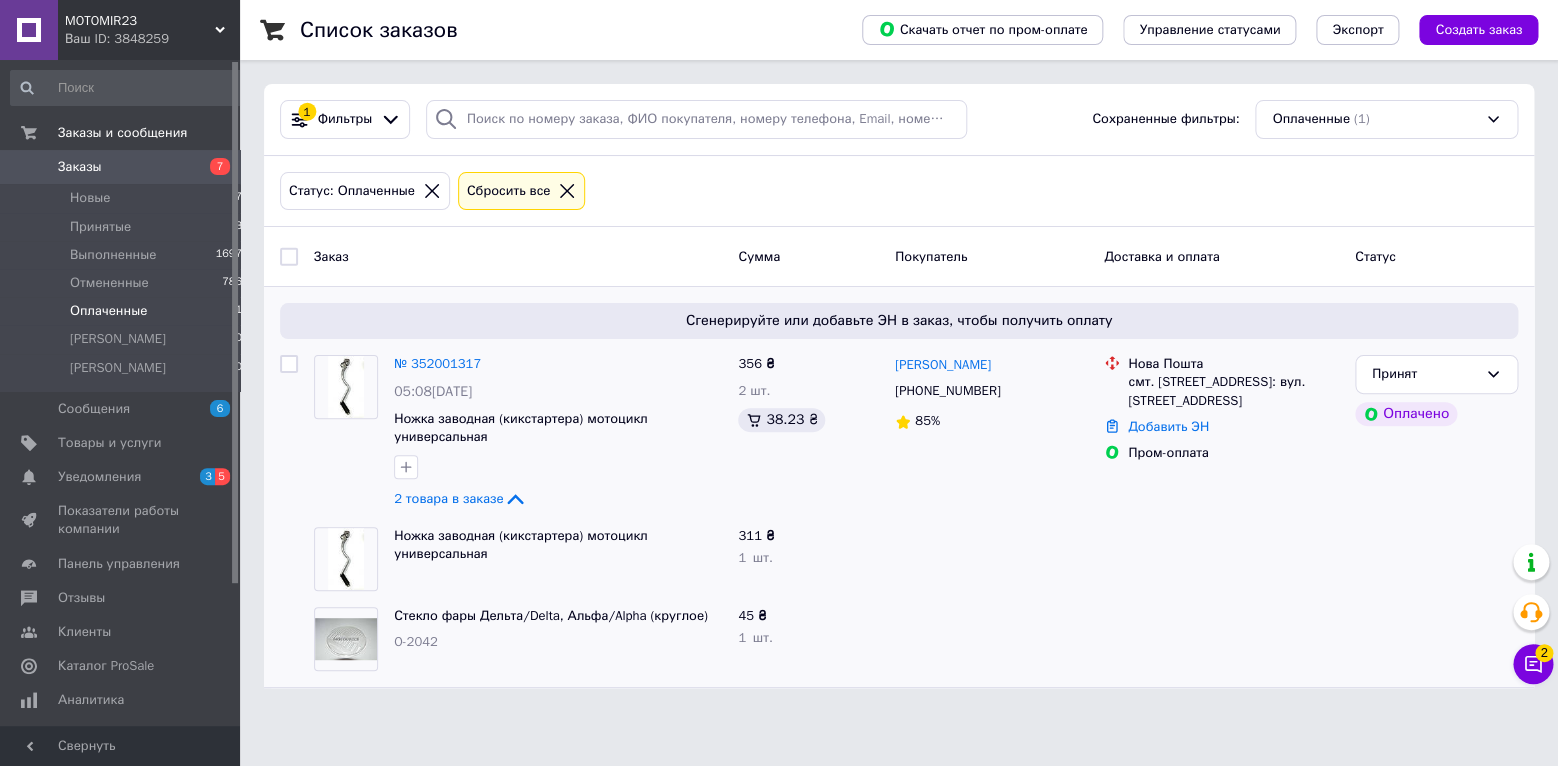 click on "Оплаченные 1" at bounding box center [127, 311] 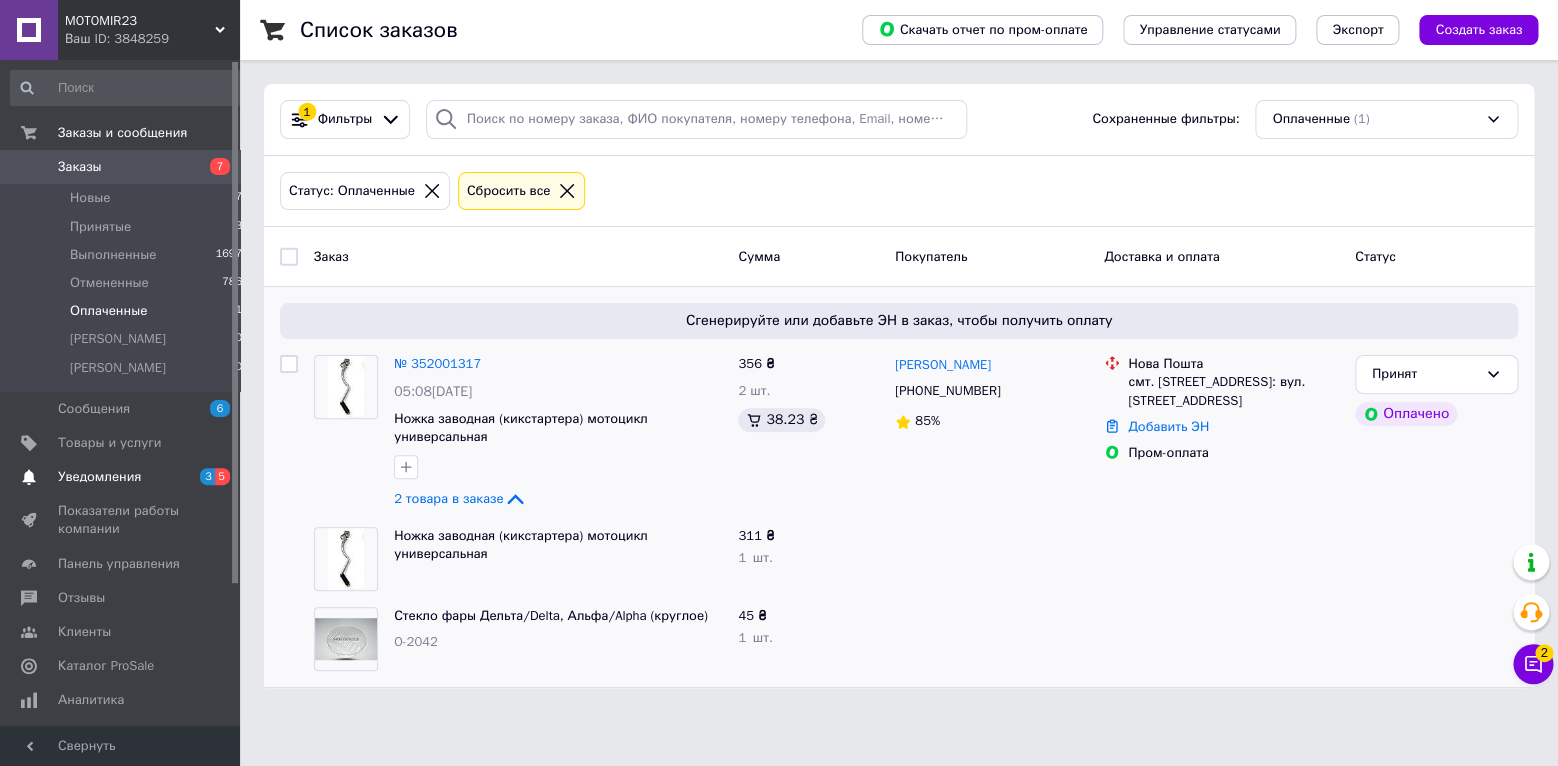 click on "Уведомления 3 5" at bounding box center (127, 477) 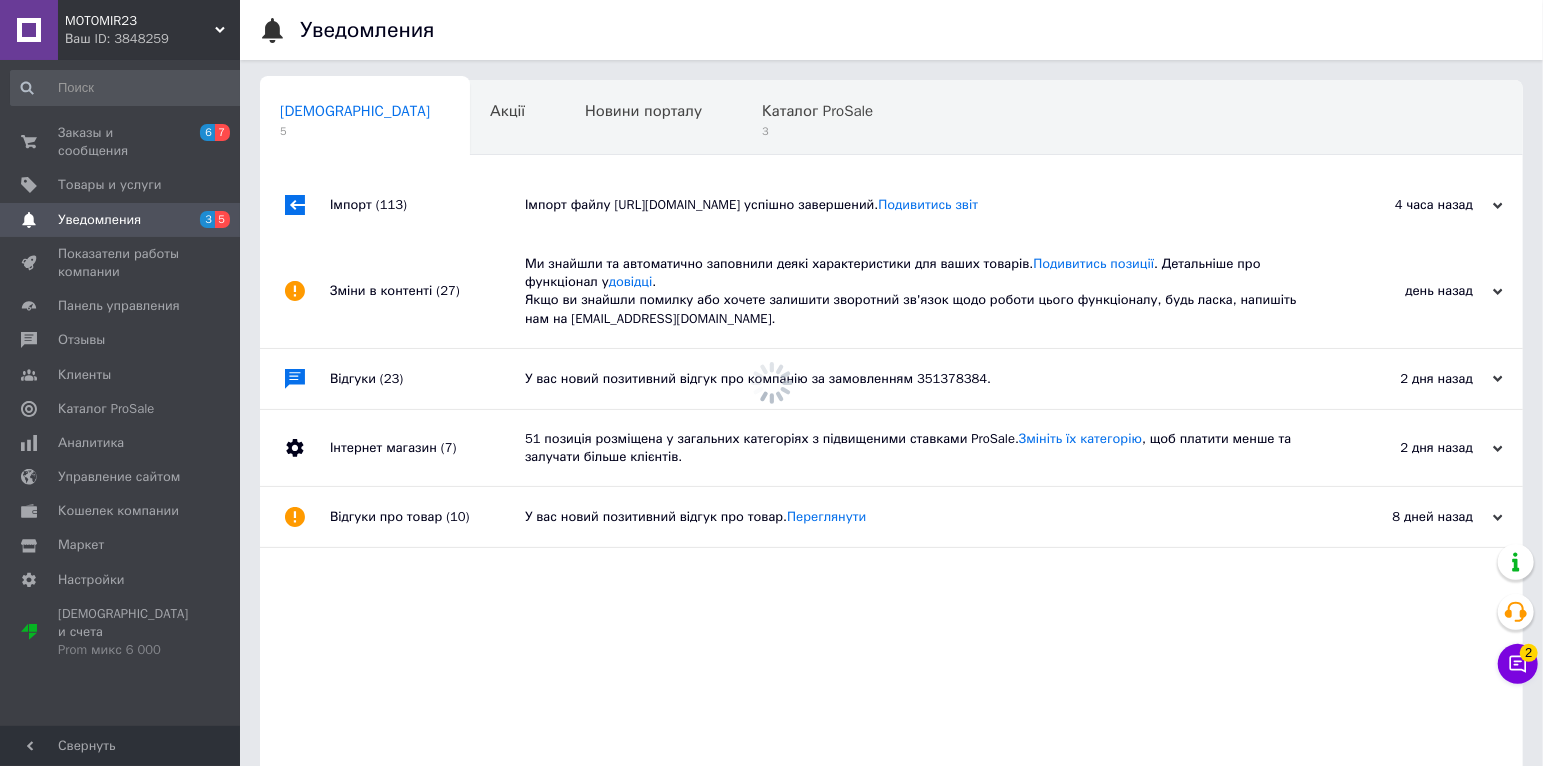 click on "Імпорт   (113)" at bounding box center (427, 205) 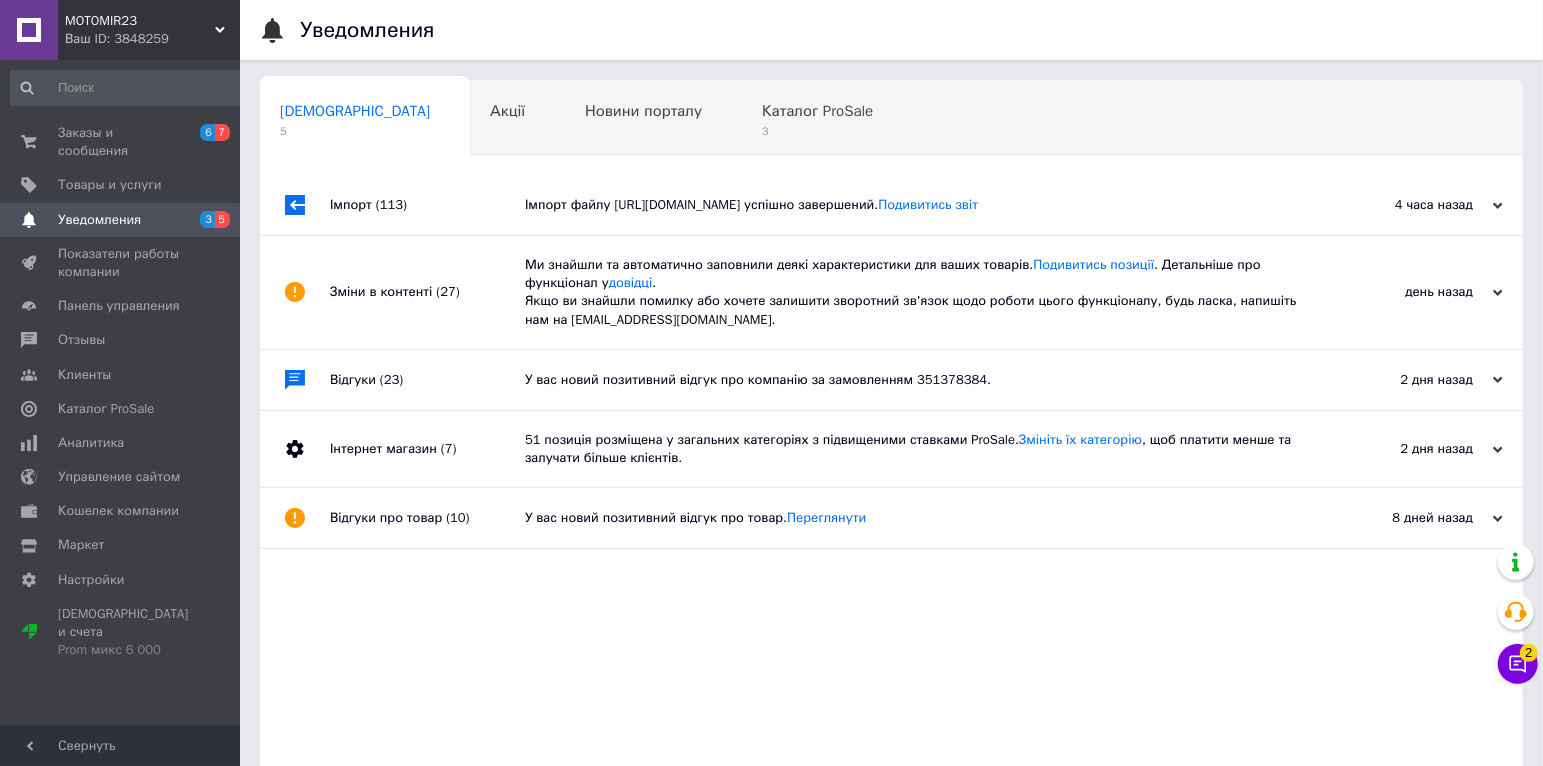 click on "Зміни в контенті   (27)" at bounding box center (427, 292) 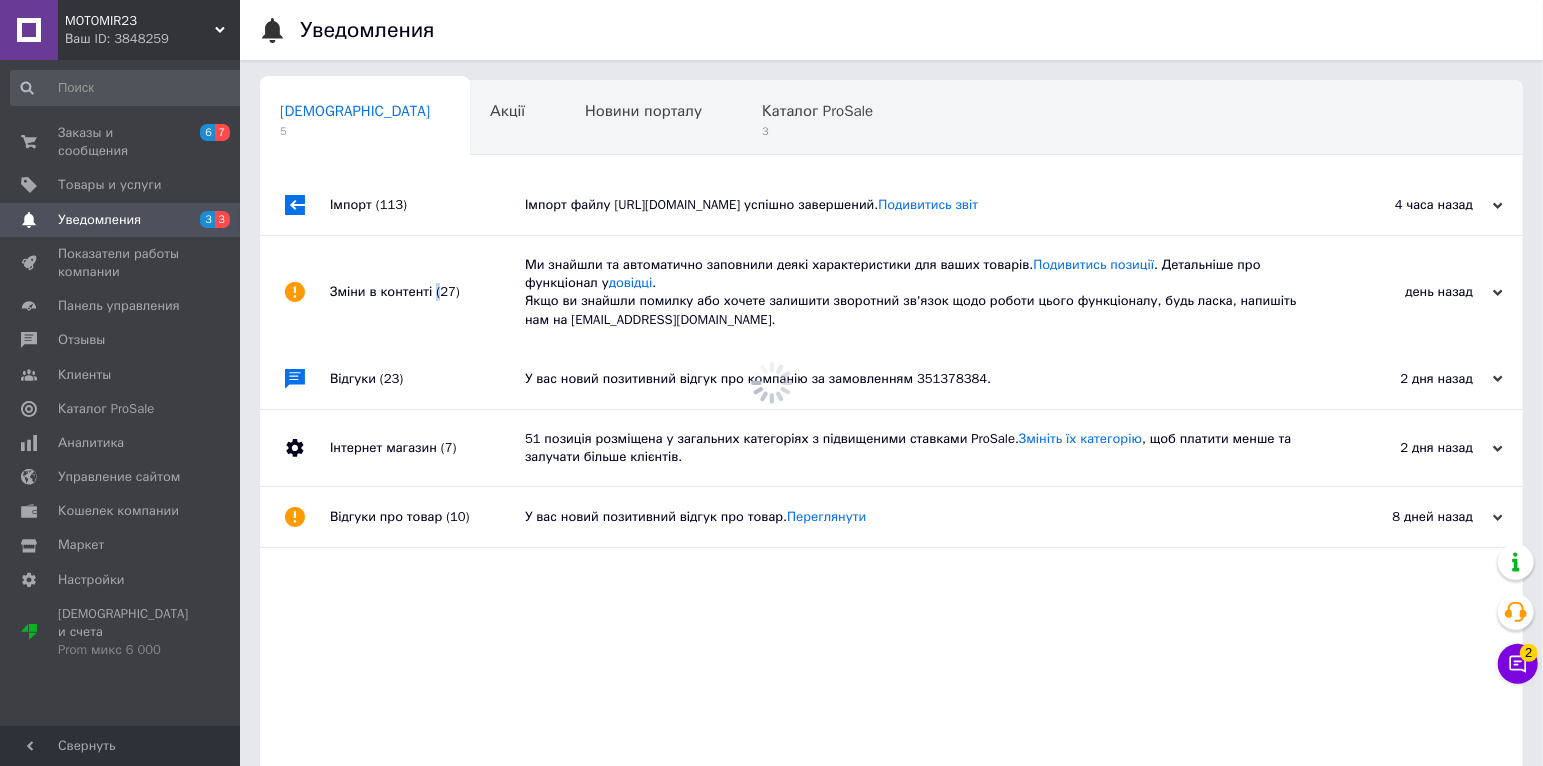 click on "Зміни в контенті   (27)" at bounding box center (427, 292) 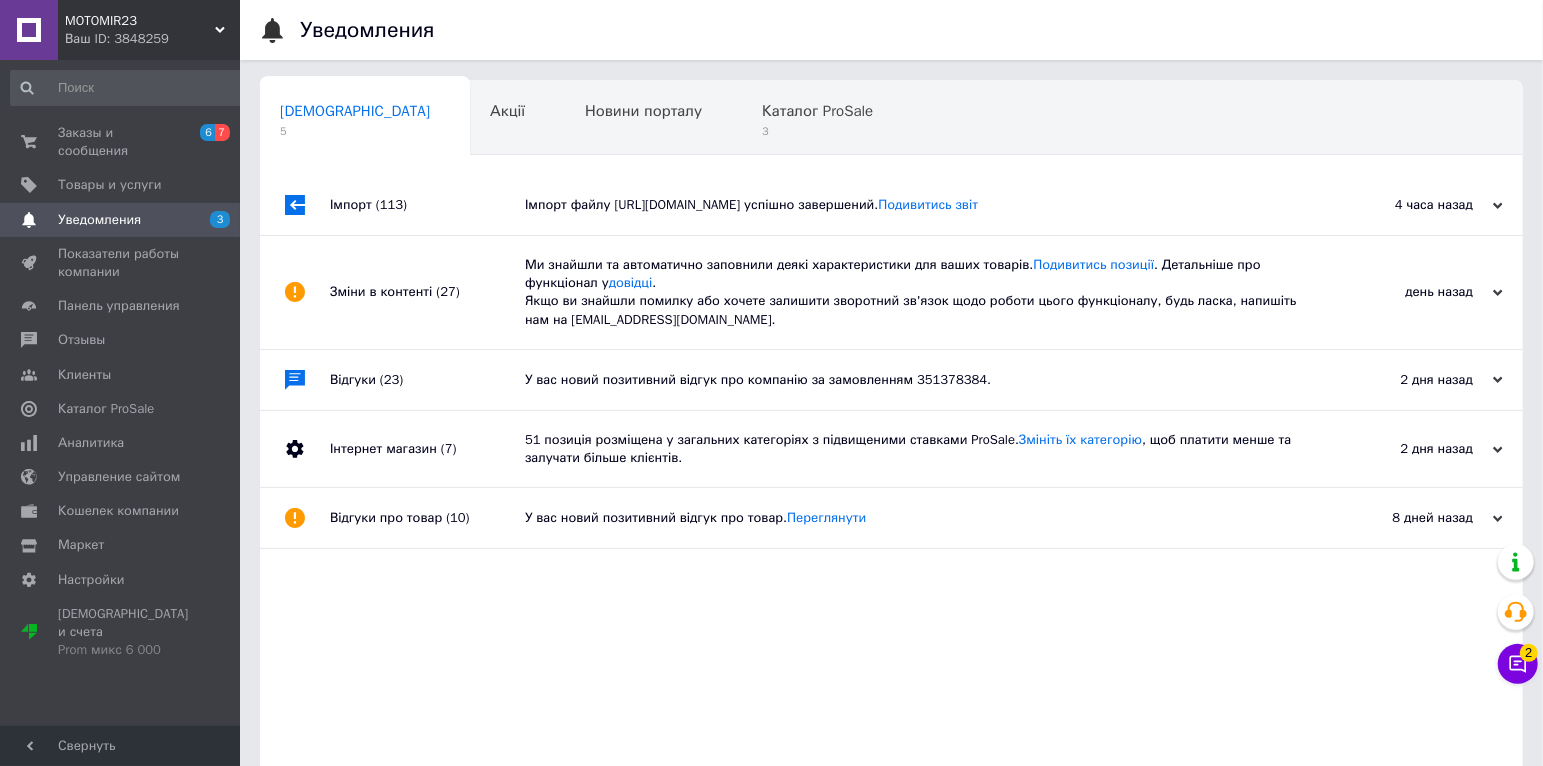 click on "Сповіщення 5 Акції 0 Новини порталу 0 Каталог ProSale 3 Навчання та заходи 0 Ok Отфильтровано...  Сохранить Мы ничего не нашли Возможно, ошибка в слове  или нет соответствий по вашему запросу. Сповіщення 5 Акції 0 Новини порталу 0 Каталог ProSale 3 Навчання та заходи 0 :  Імпорт   (113) Імпорт файлу [URL][DOMAIN_NAME] успішно завершений.  Подивитись звіт 4 часа назад [DATE] Зміни в контенті   (27) Подивитись позиції . Детальніше про функціонал у  довідці ." at bounding box center (891, 432) 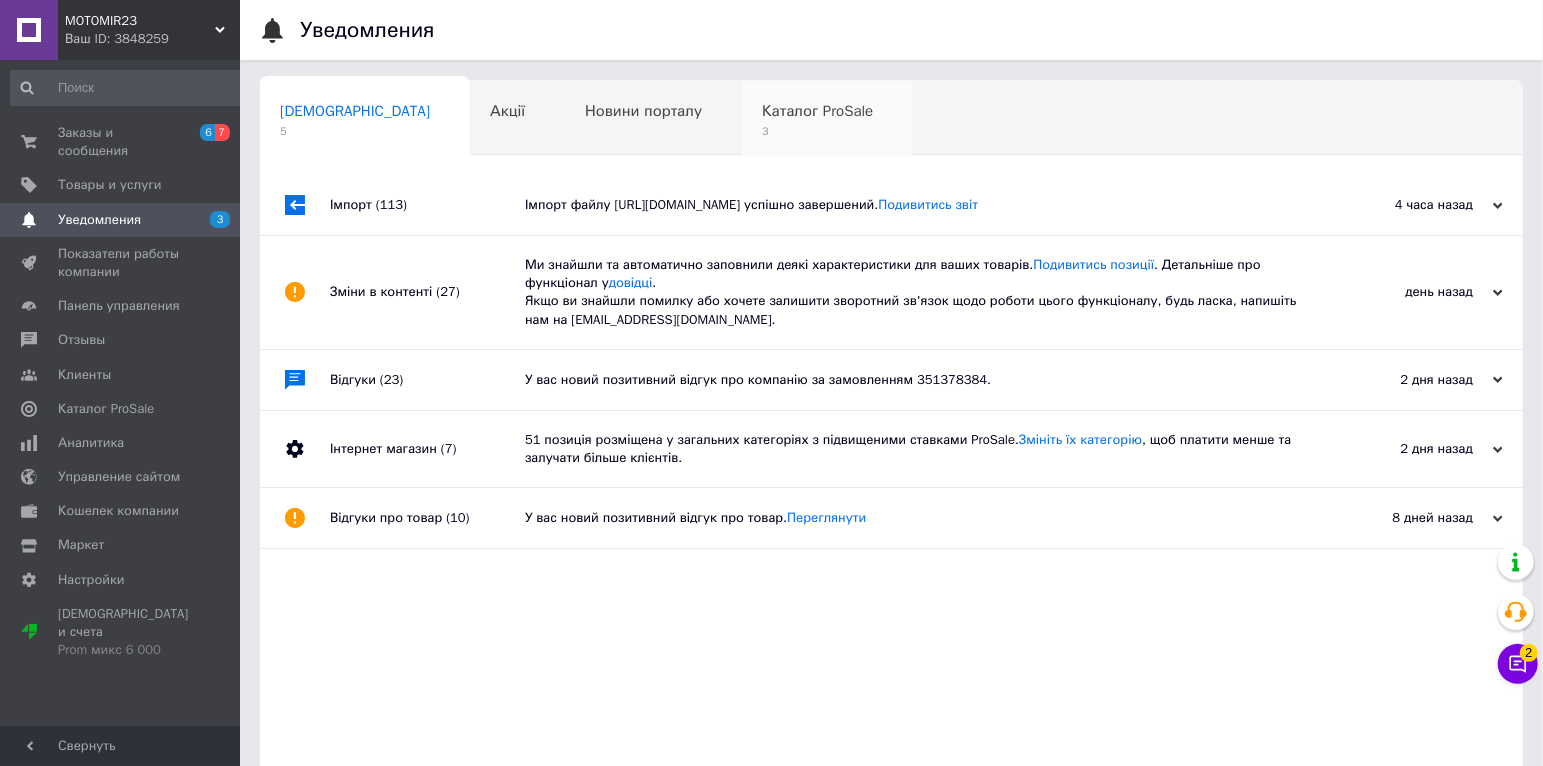 click on "3" at bounding box center [817, 131] 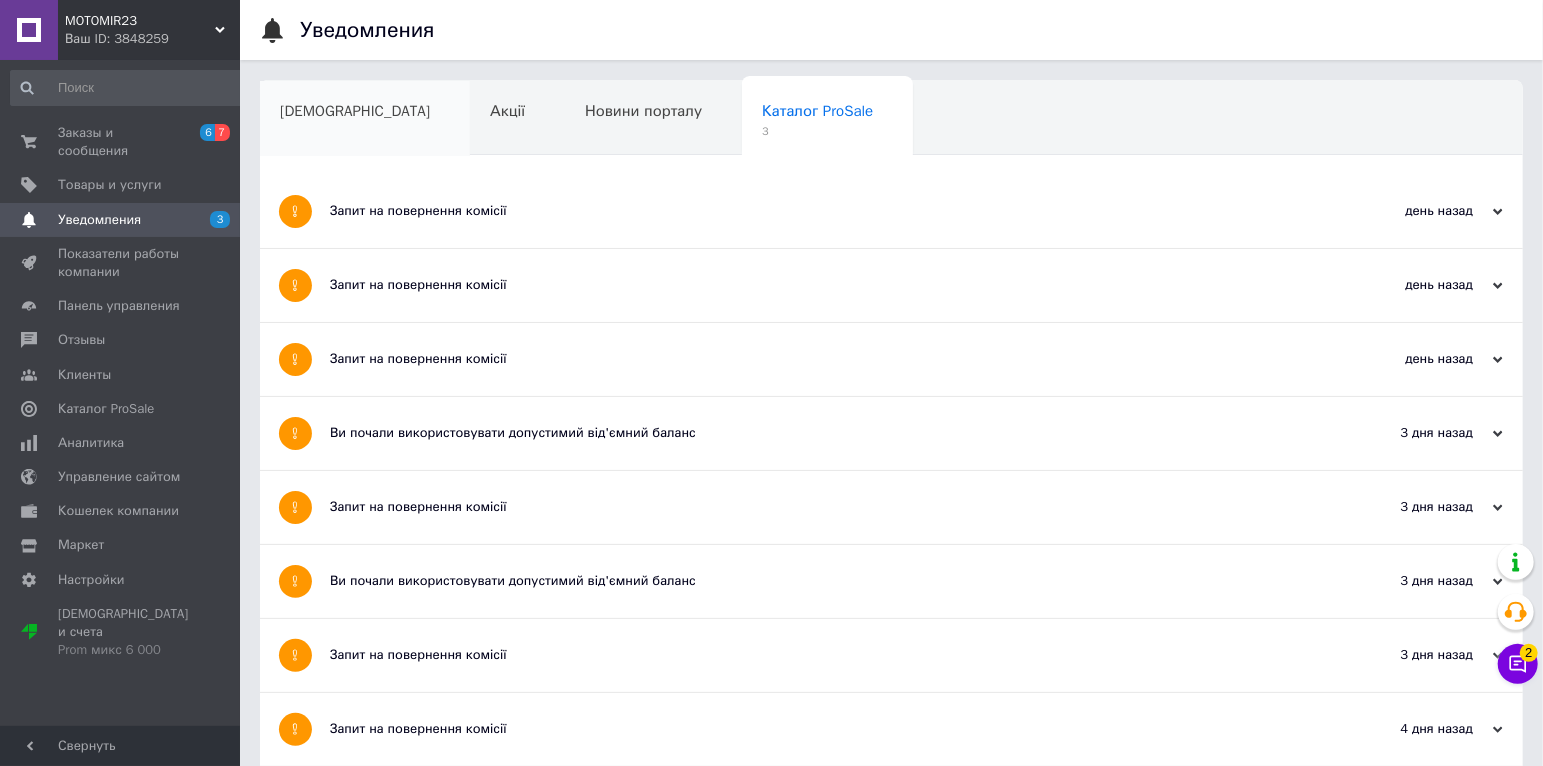 click on "[DEMOGRAPHIC_DATA]" at bounding box center (365, 119) 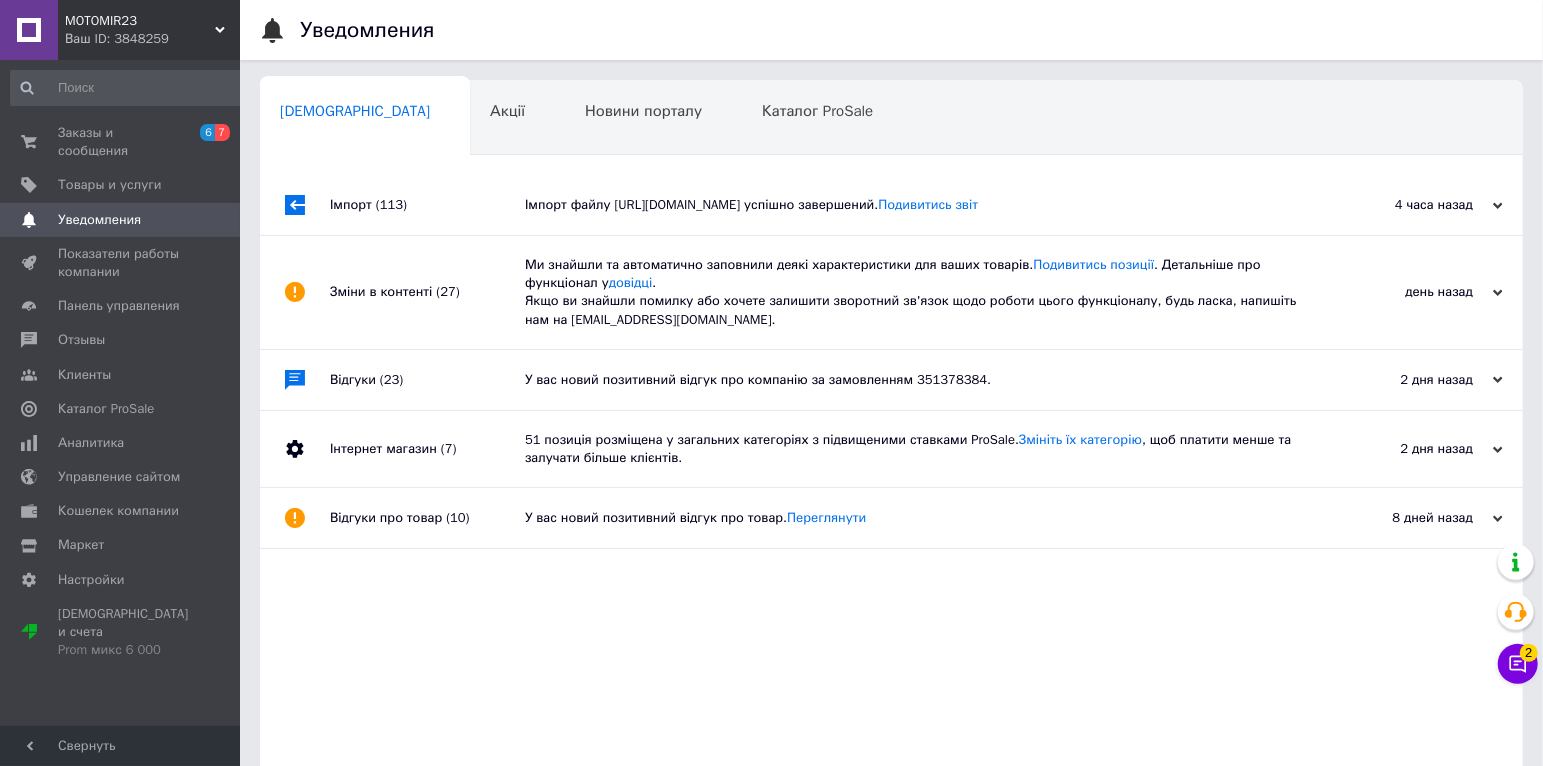click on "Заказы и сообщения 6 7 Товары и услуги Уведомления 0 Показатели работы компании Панель управления Отзывы Клиенты Каталог ProSale Аналитика Управление сайтом Кошелек компании Маркет Настройки Тарифы и счета Prom микс 6 000" at bounding box center [127, 400] 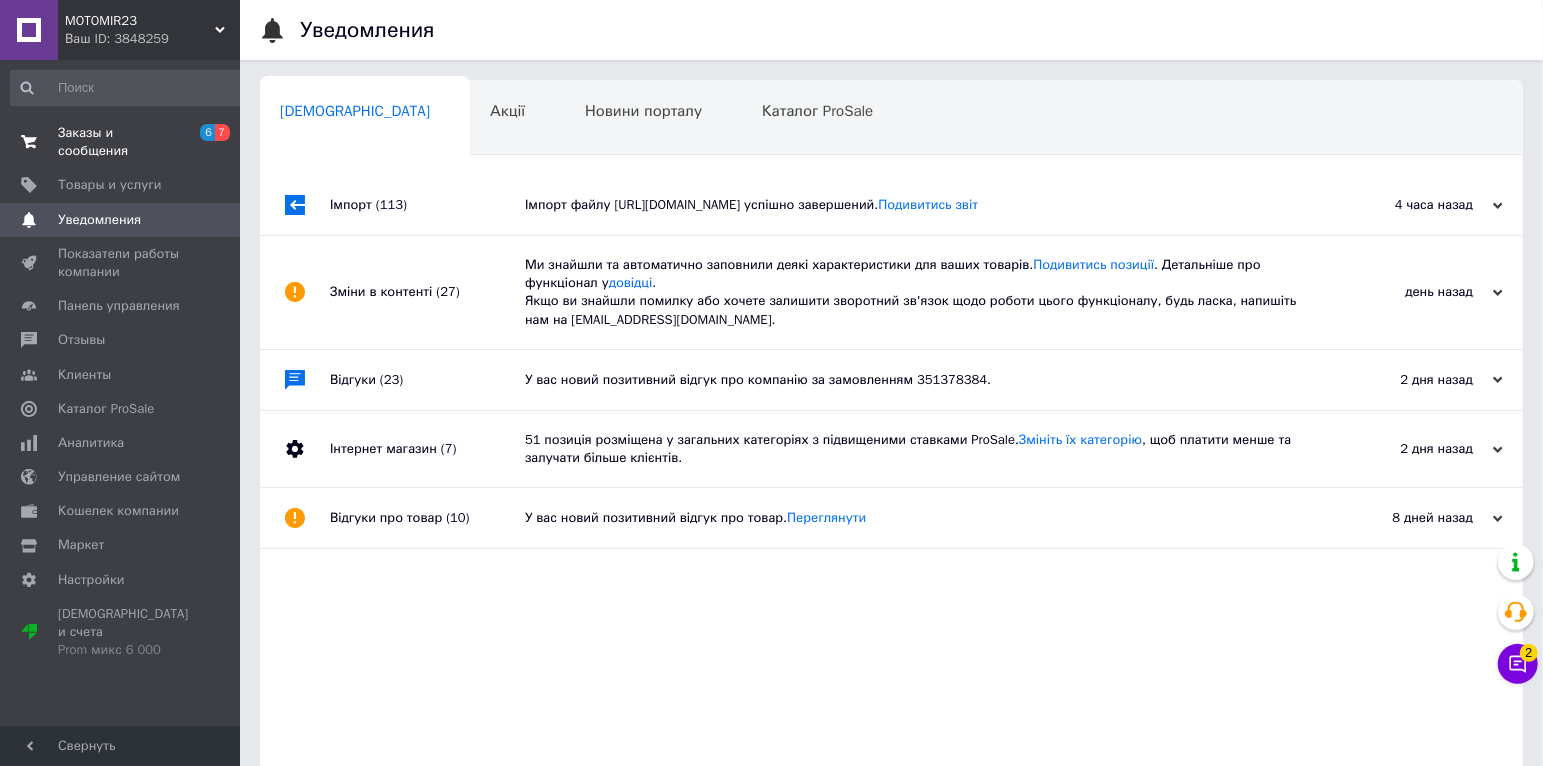 click on "Заказы и сообщения" at bounding box center [121, 142] 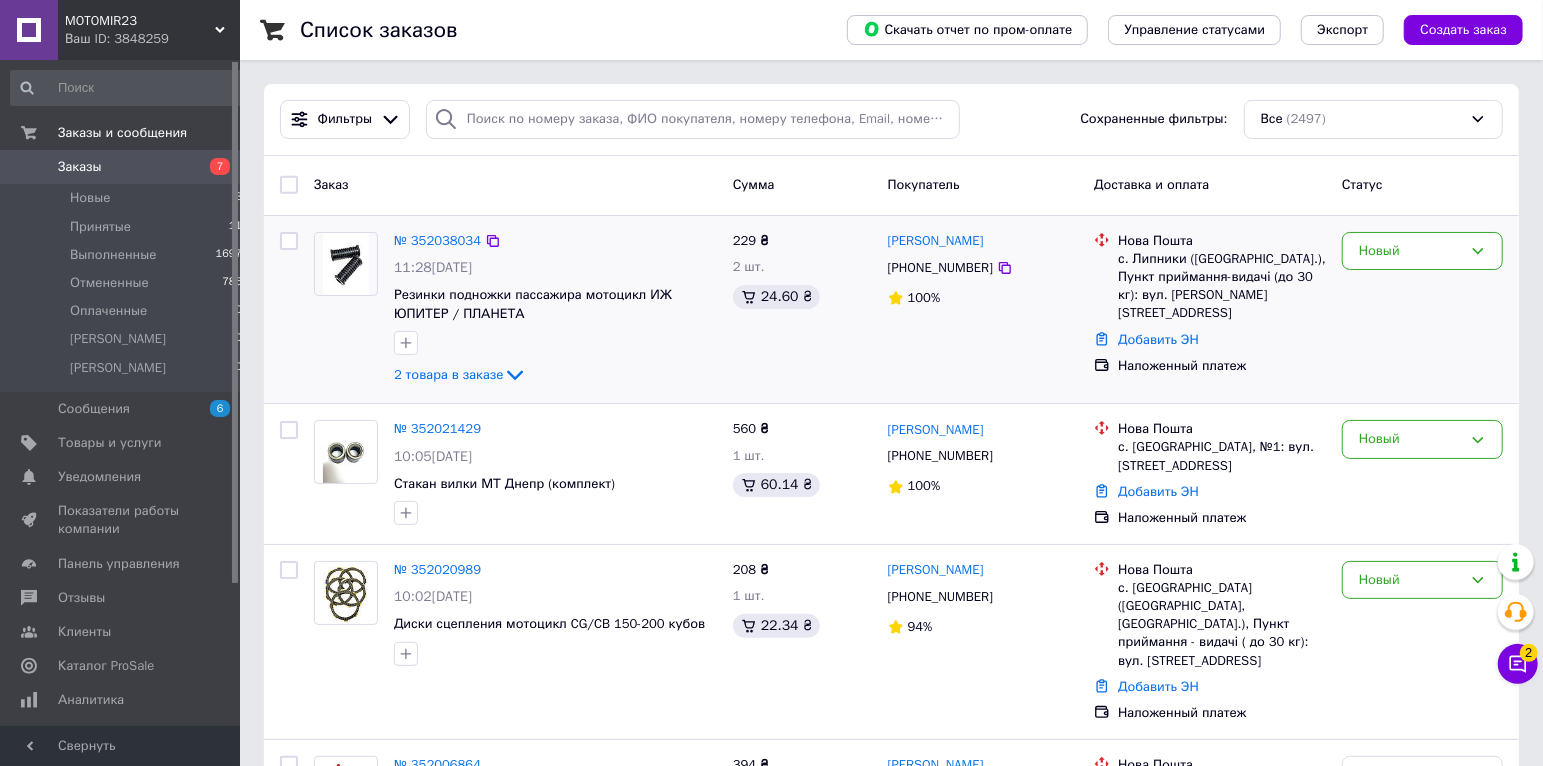 click on "Новый" at bounding box center (1422, 310) 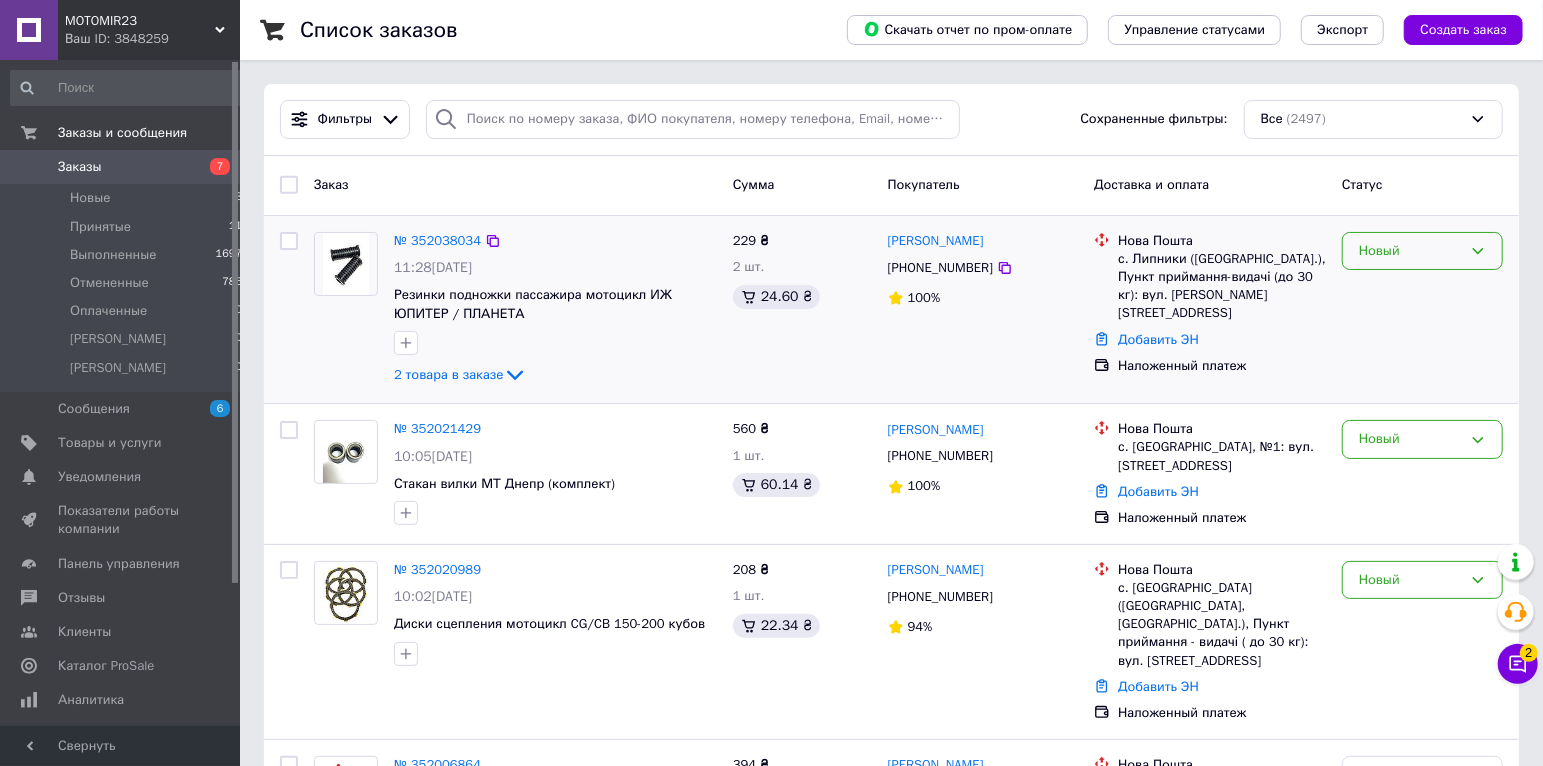 click on "Новый" at bounding box center [1422, 251] 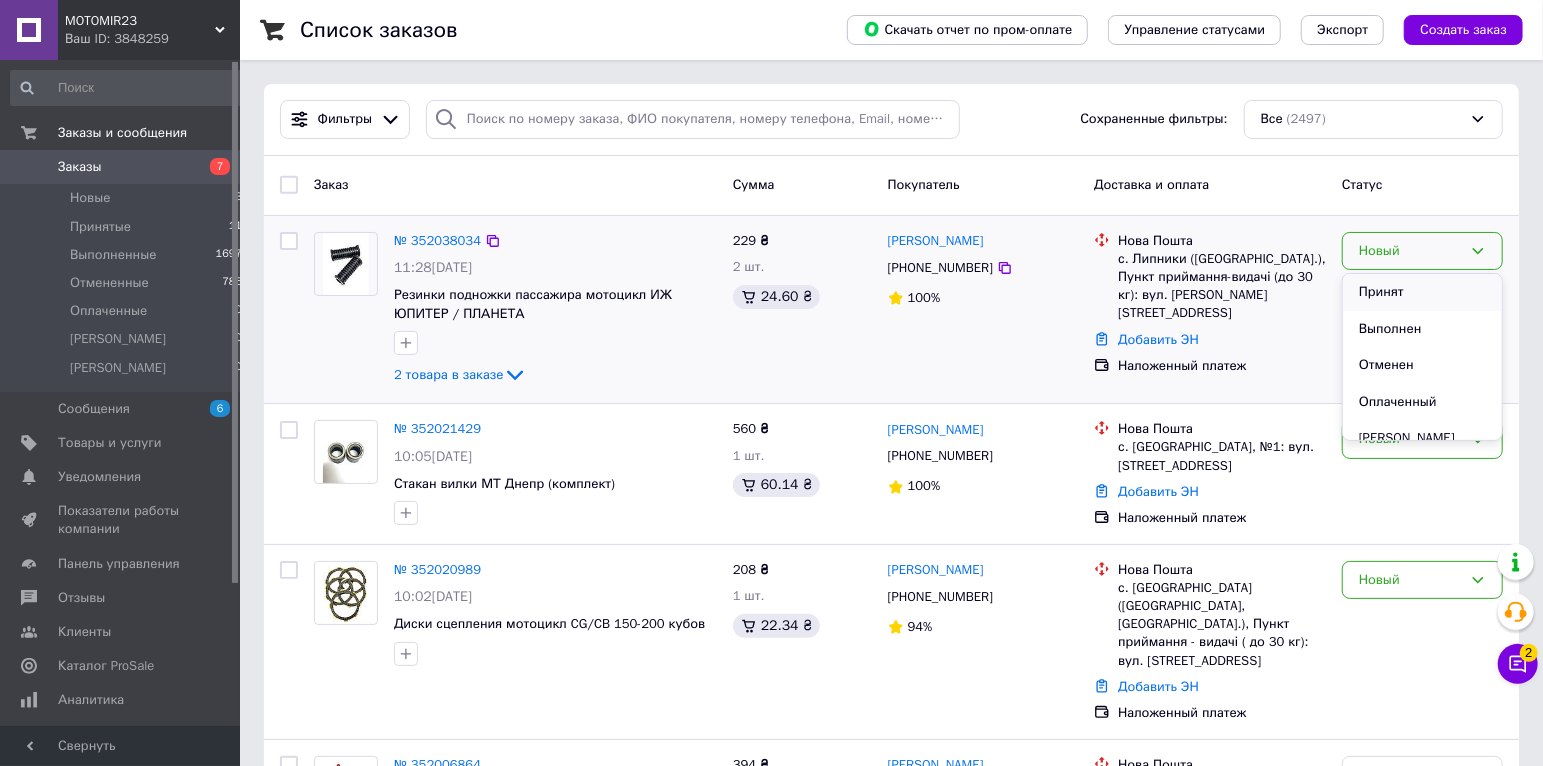 click on "Принят" at bounding box center (1422, 292) 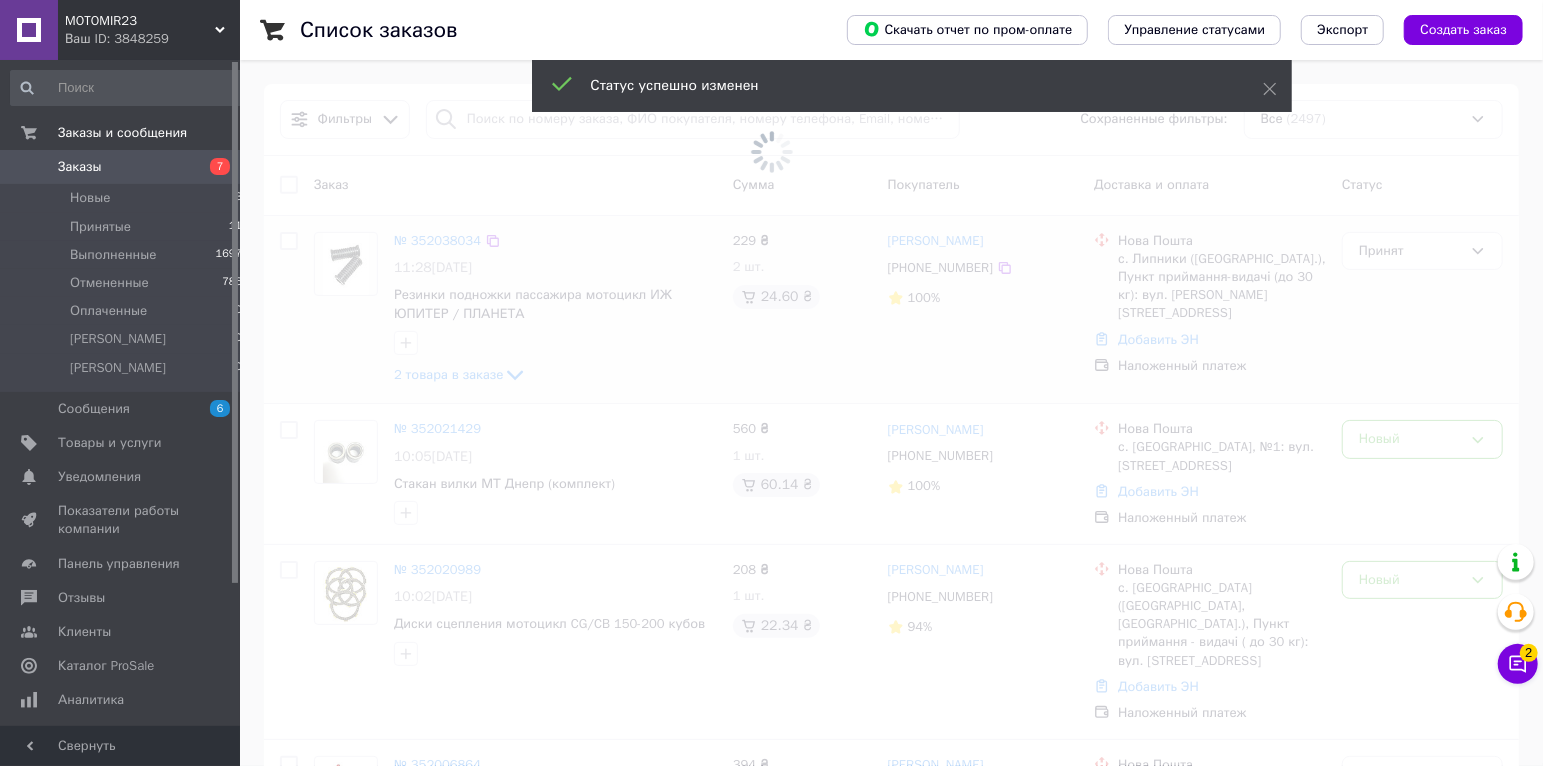 click at bounding box center [771, 383] 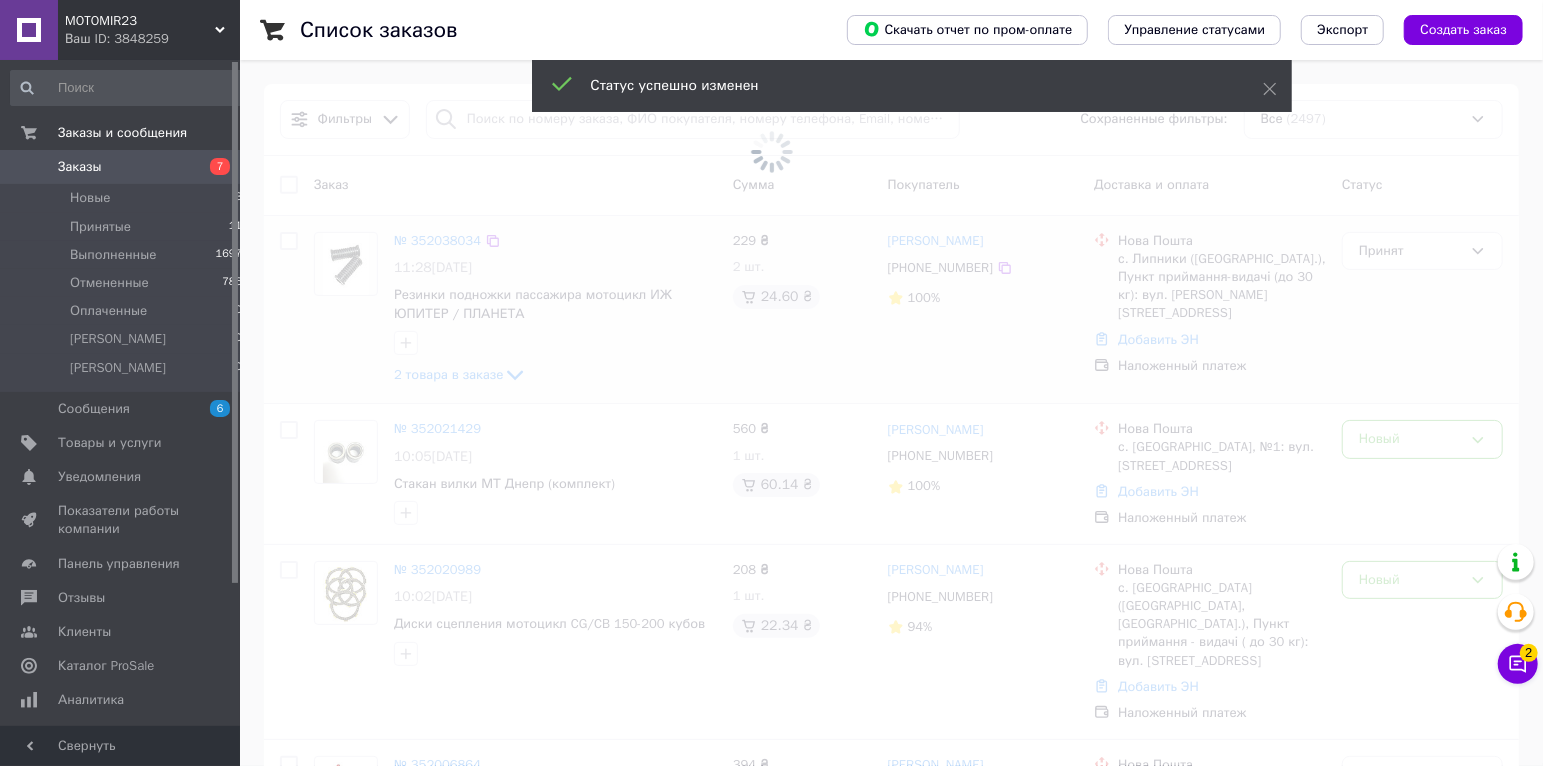 click at bounding box center (771, 383) 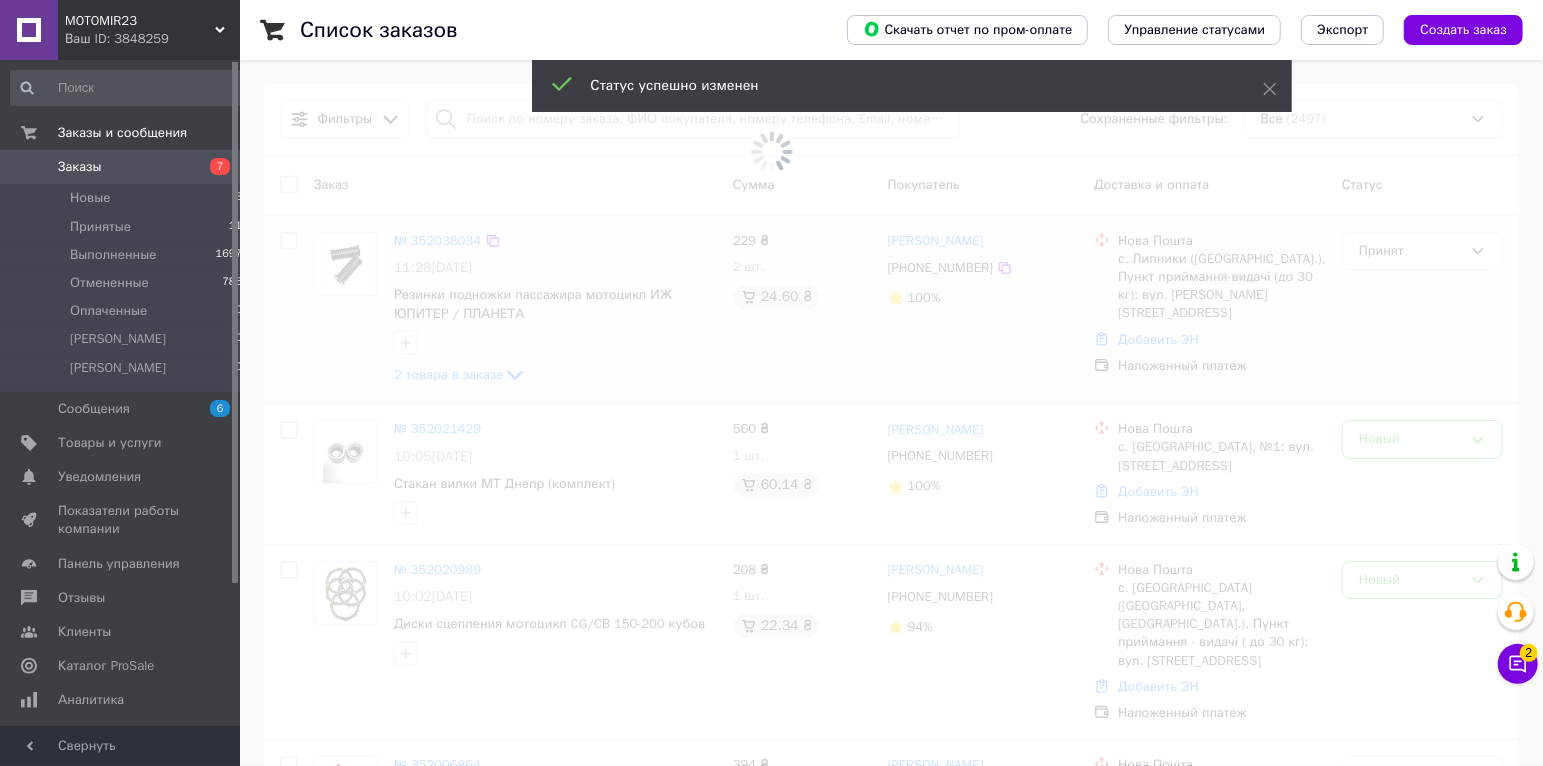 click at bounding box center [771, 383] 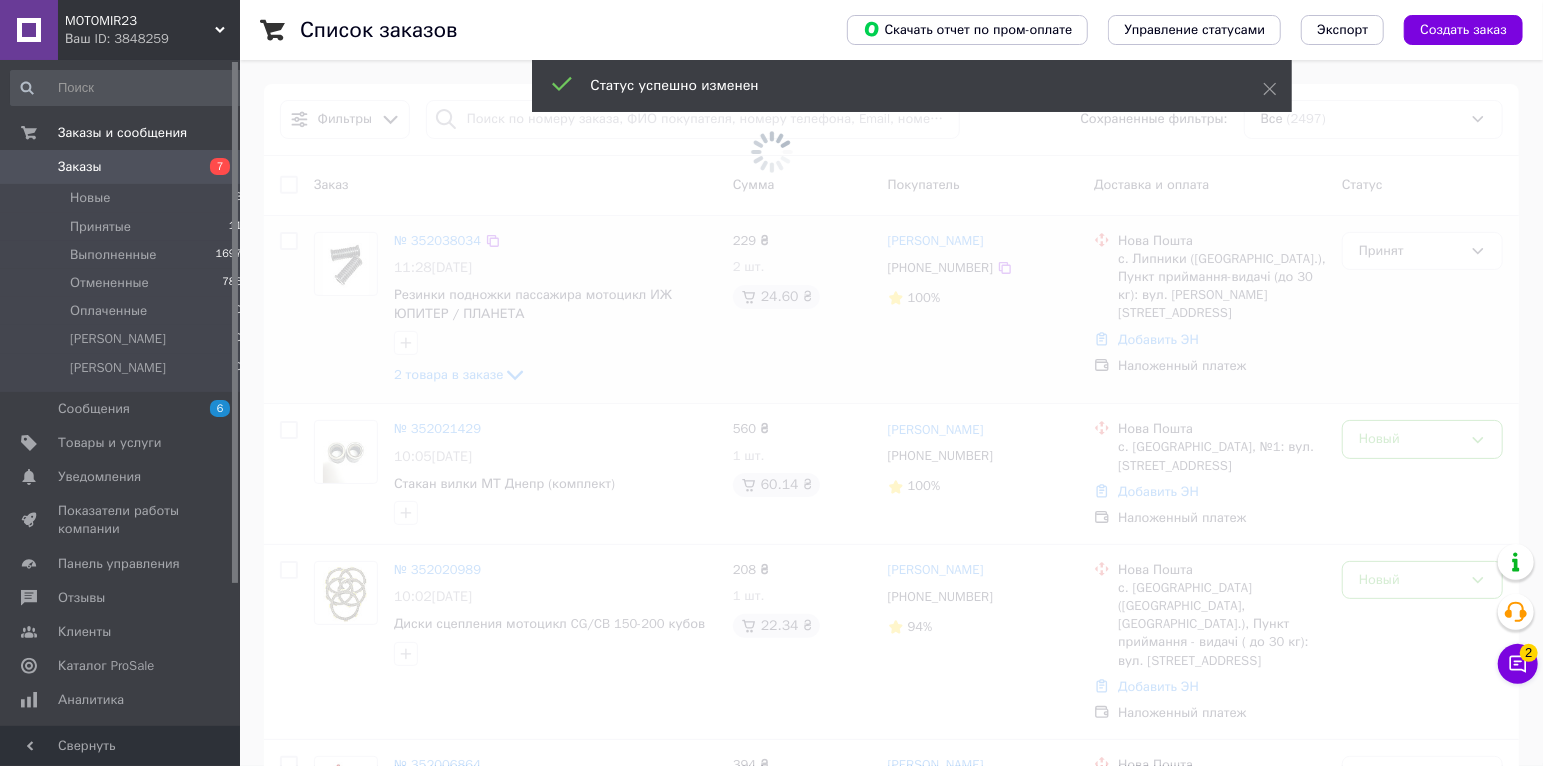 click at bounding box center [771, 383] 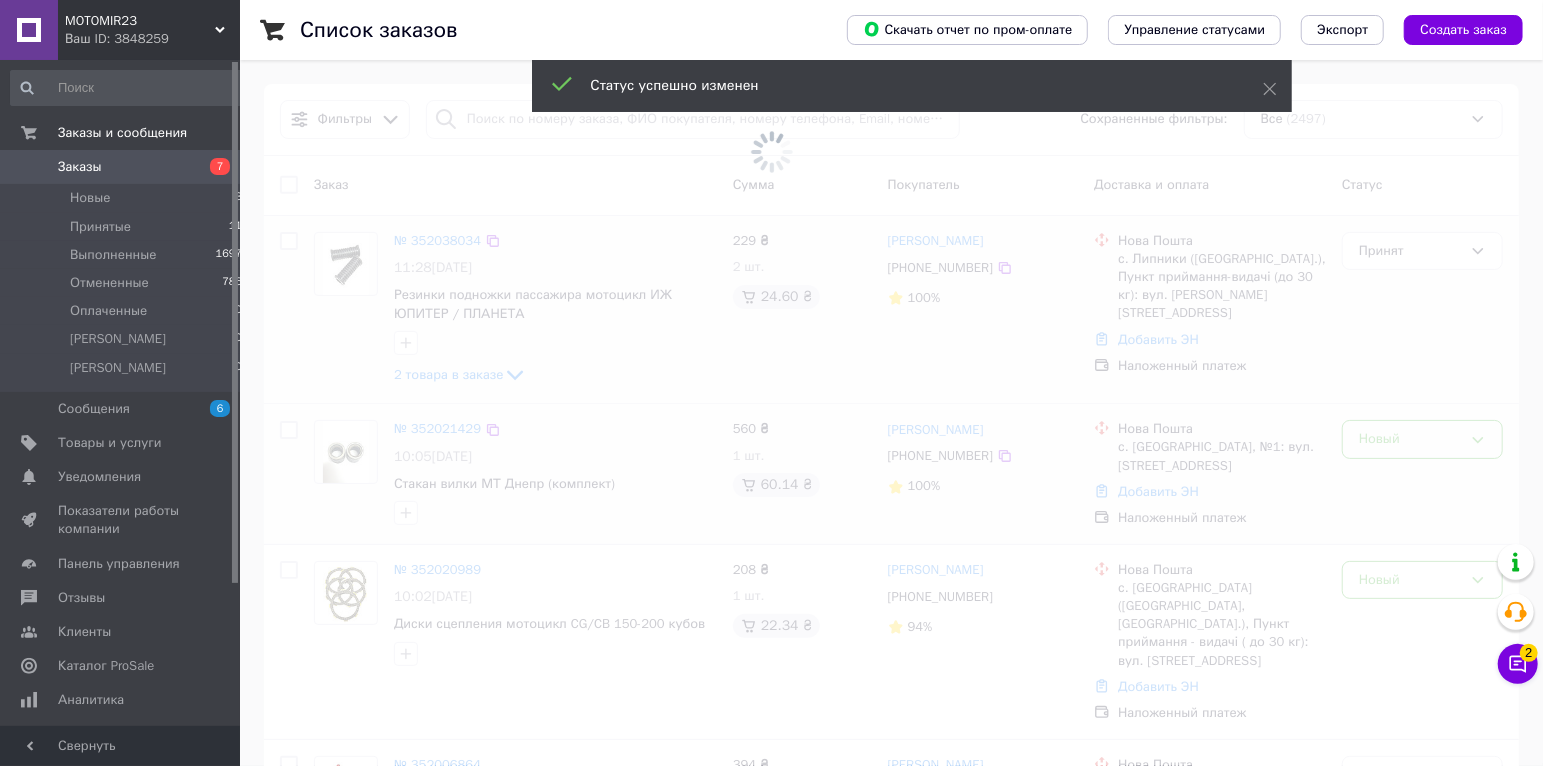 click on "Новый" at bounding box center (1410, 439) 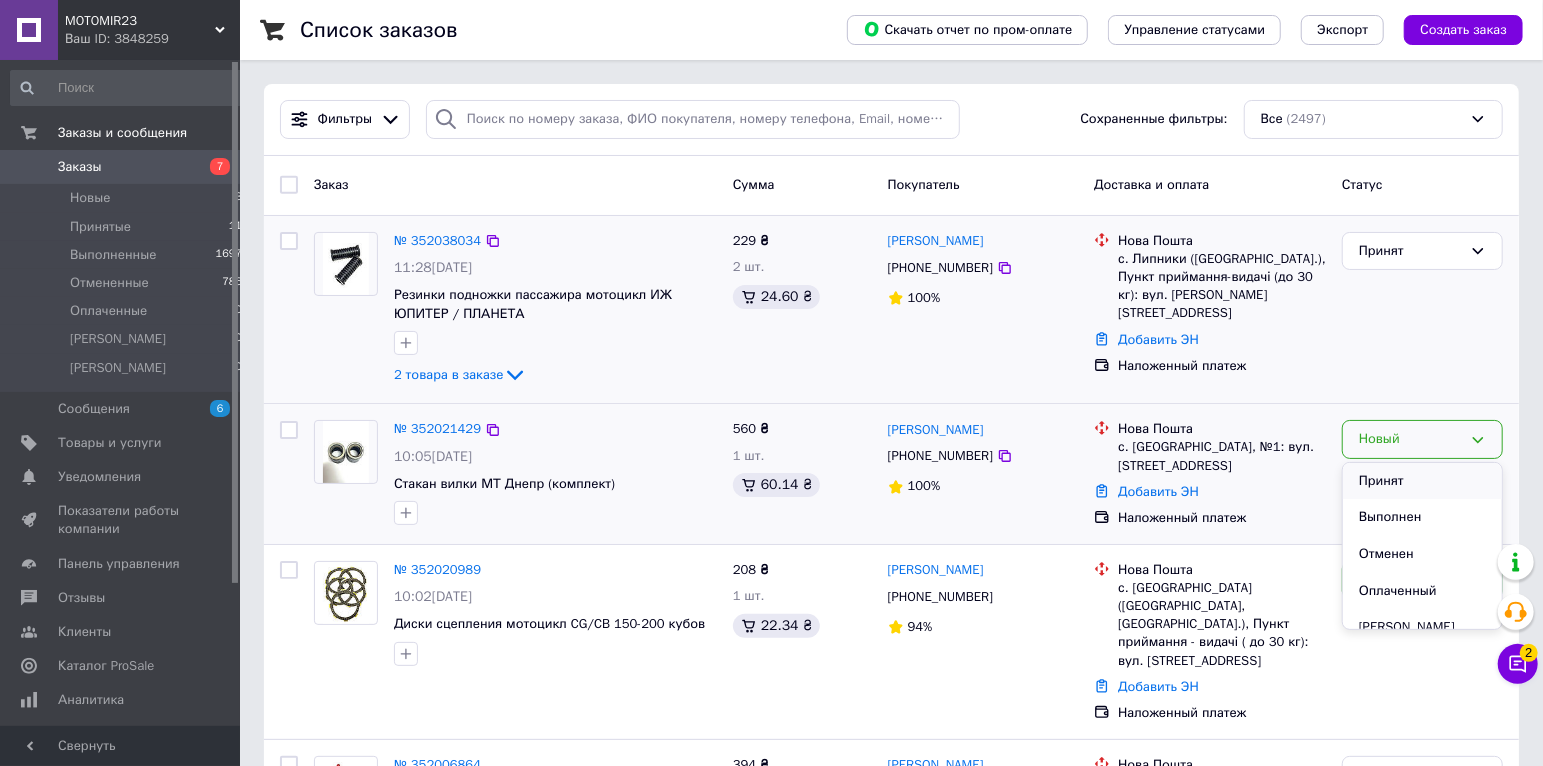click on "Принят" at bounding box center [1422, 481] 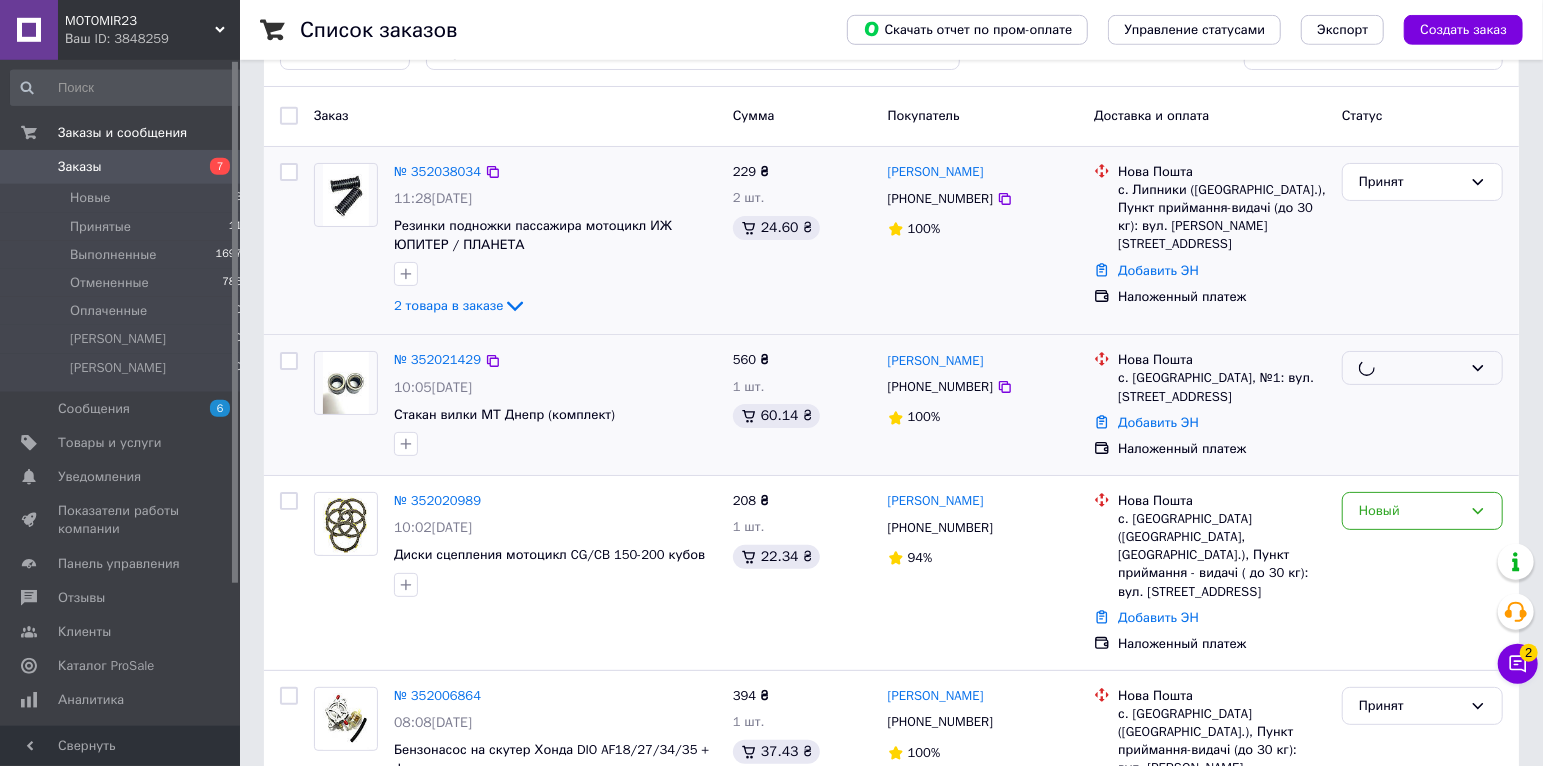 scroll, scrollTop: 105, scrollLeft: 0, axis: vertical 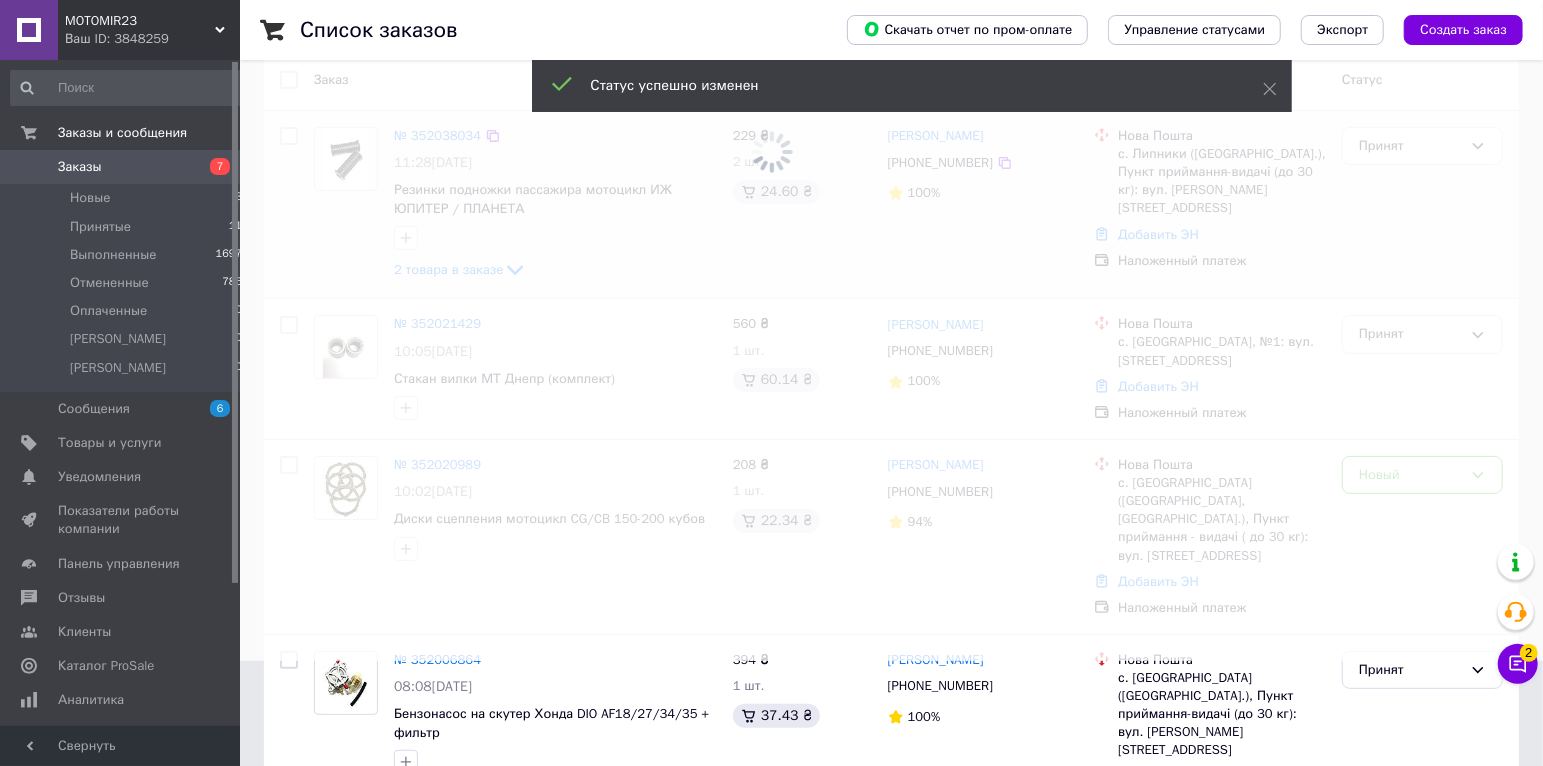click at bounding box center (771, 278) 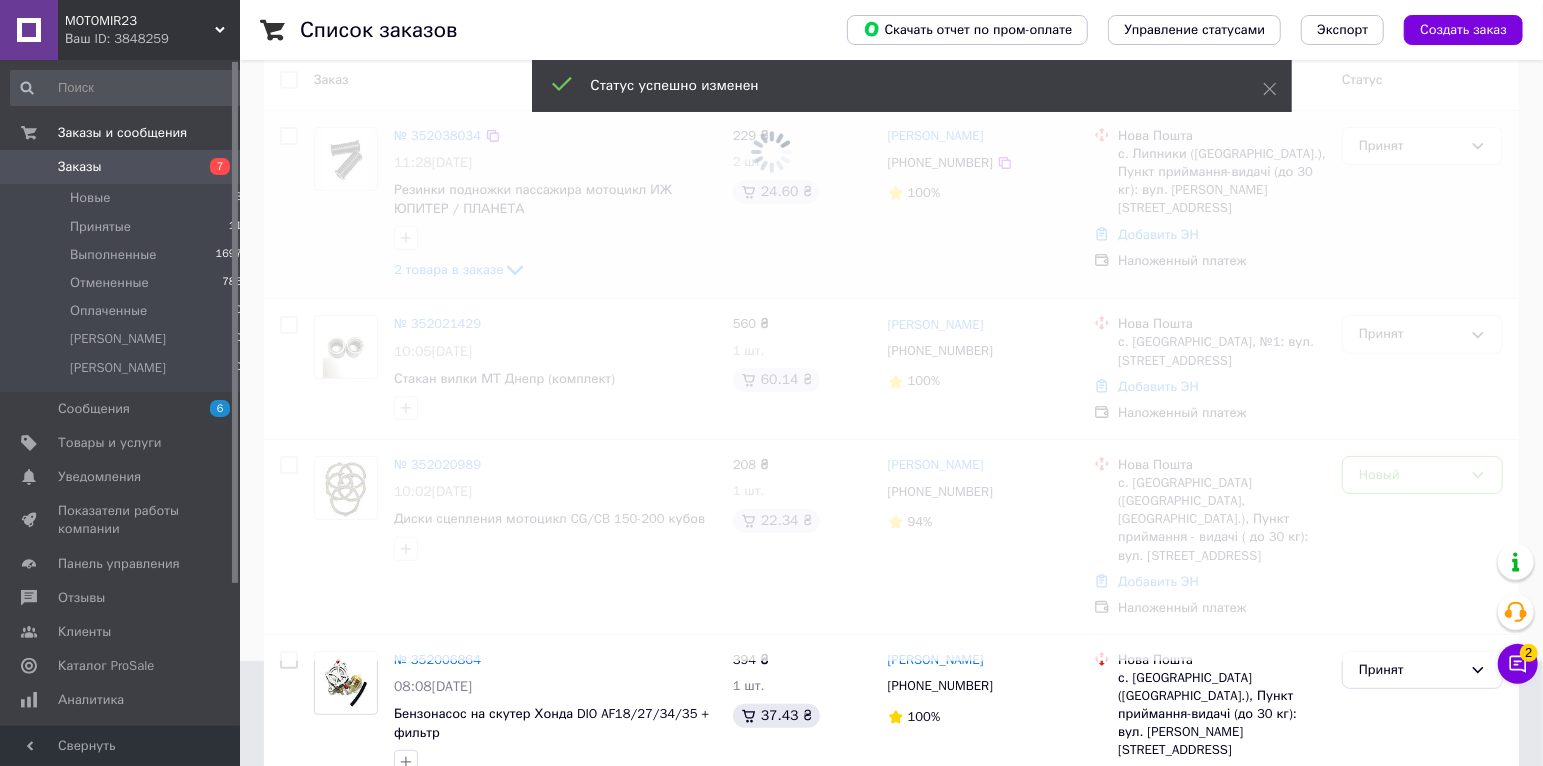 click at bounding box center [771, 278] 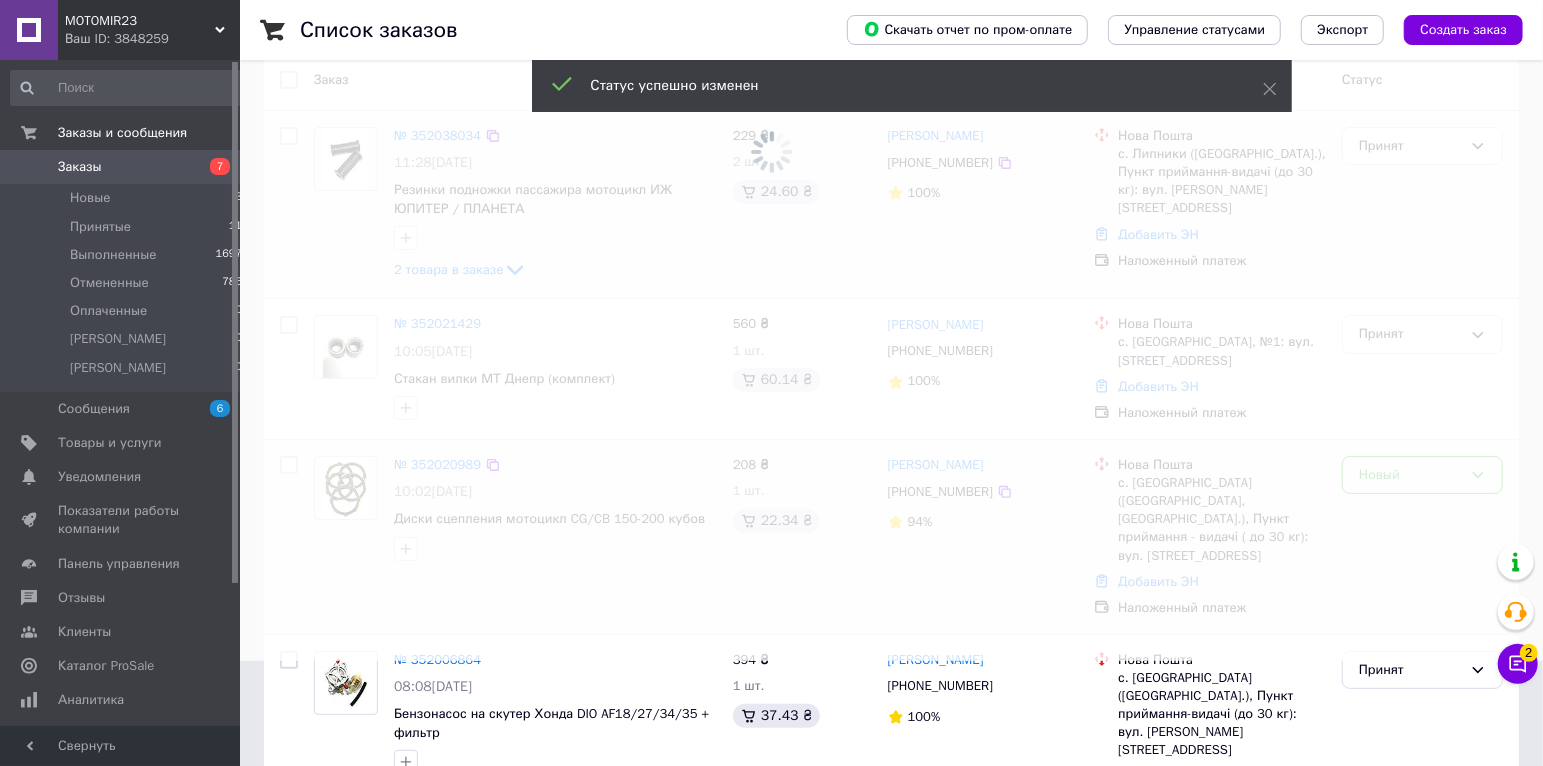 click on "Новый" at bounding box center [1410, 475] 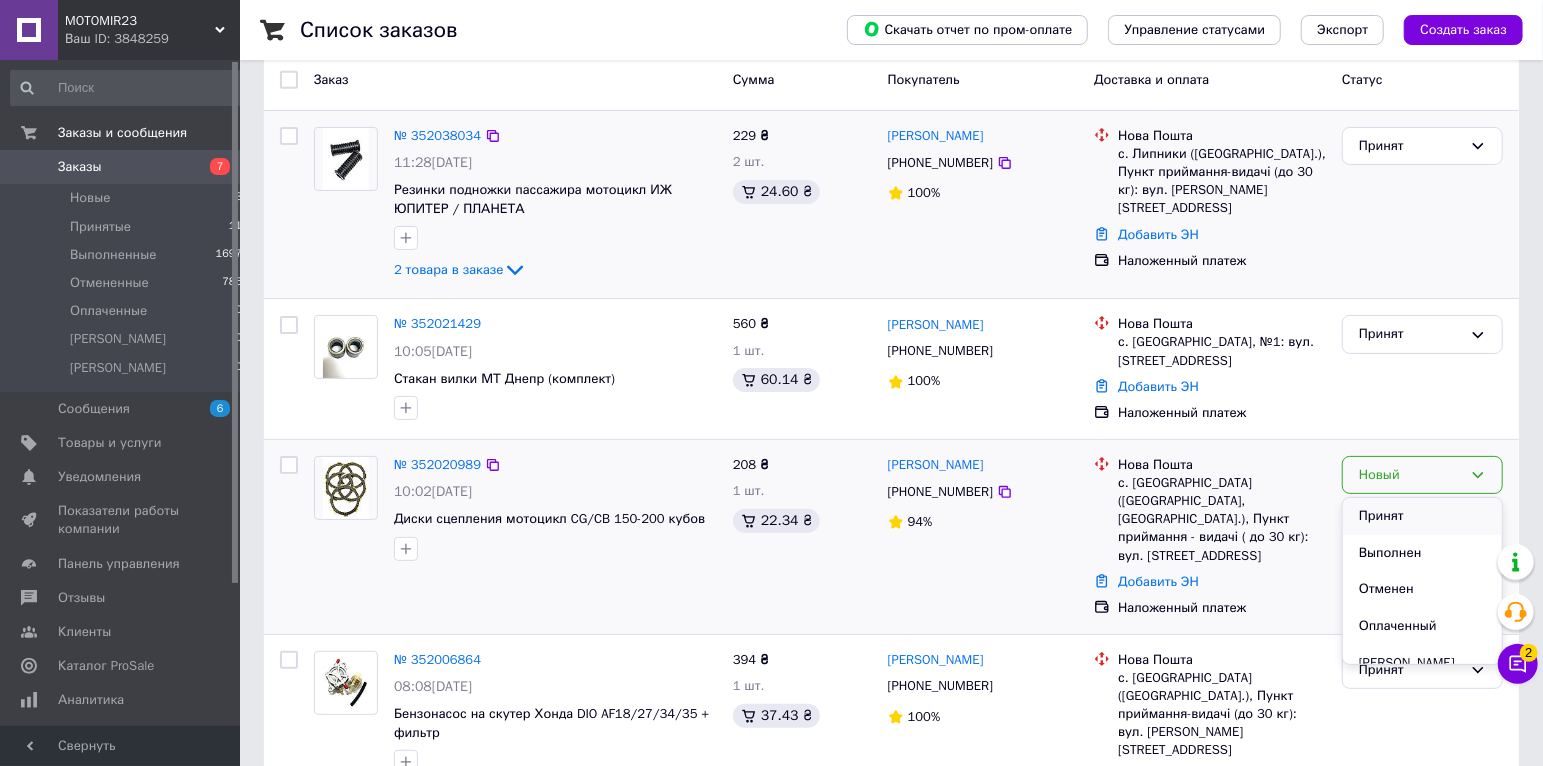 click on "Принят" at bounding box center [1422, 516] 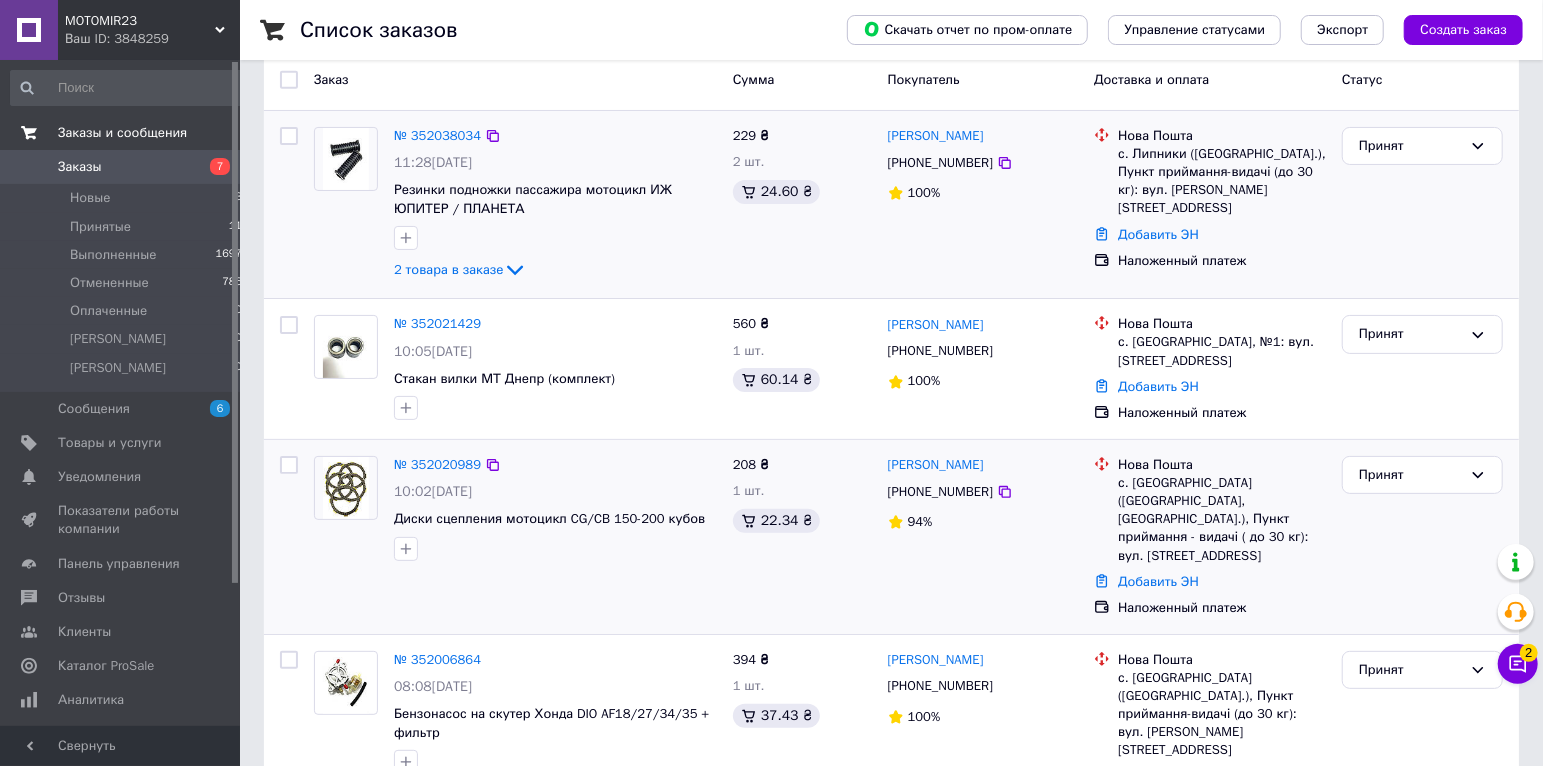 click on "Заказы и сообщения" at bounding box center [127, 133] 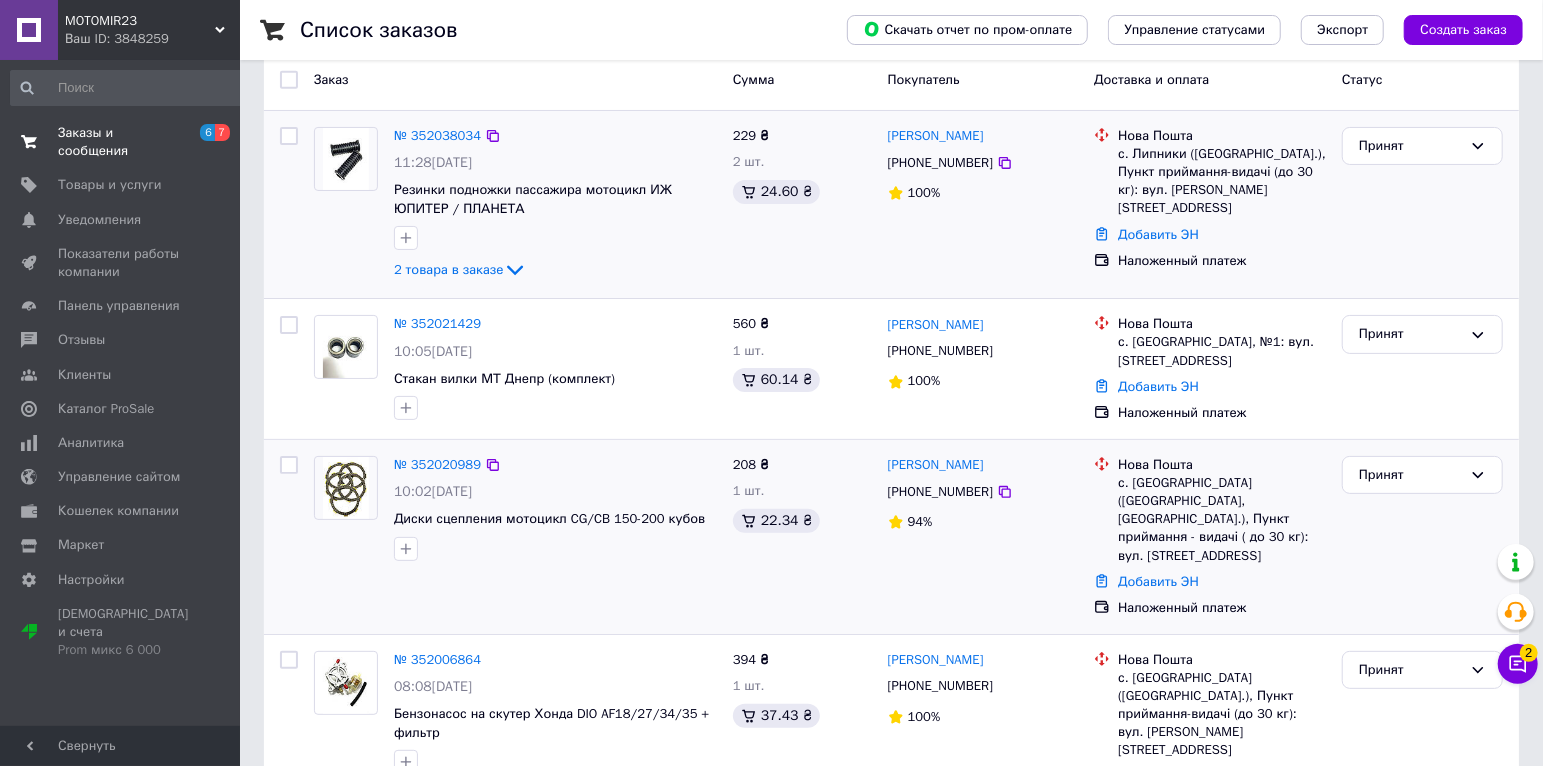 click on "6 7" at bounding box center [212, 142] 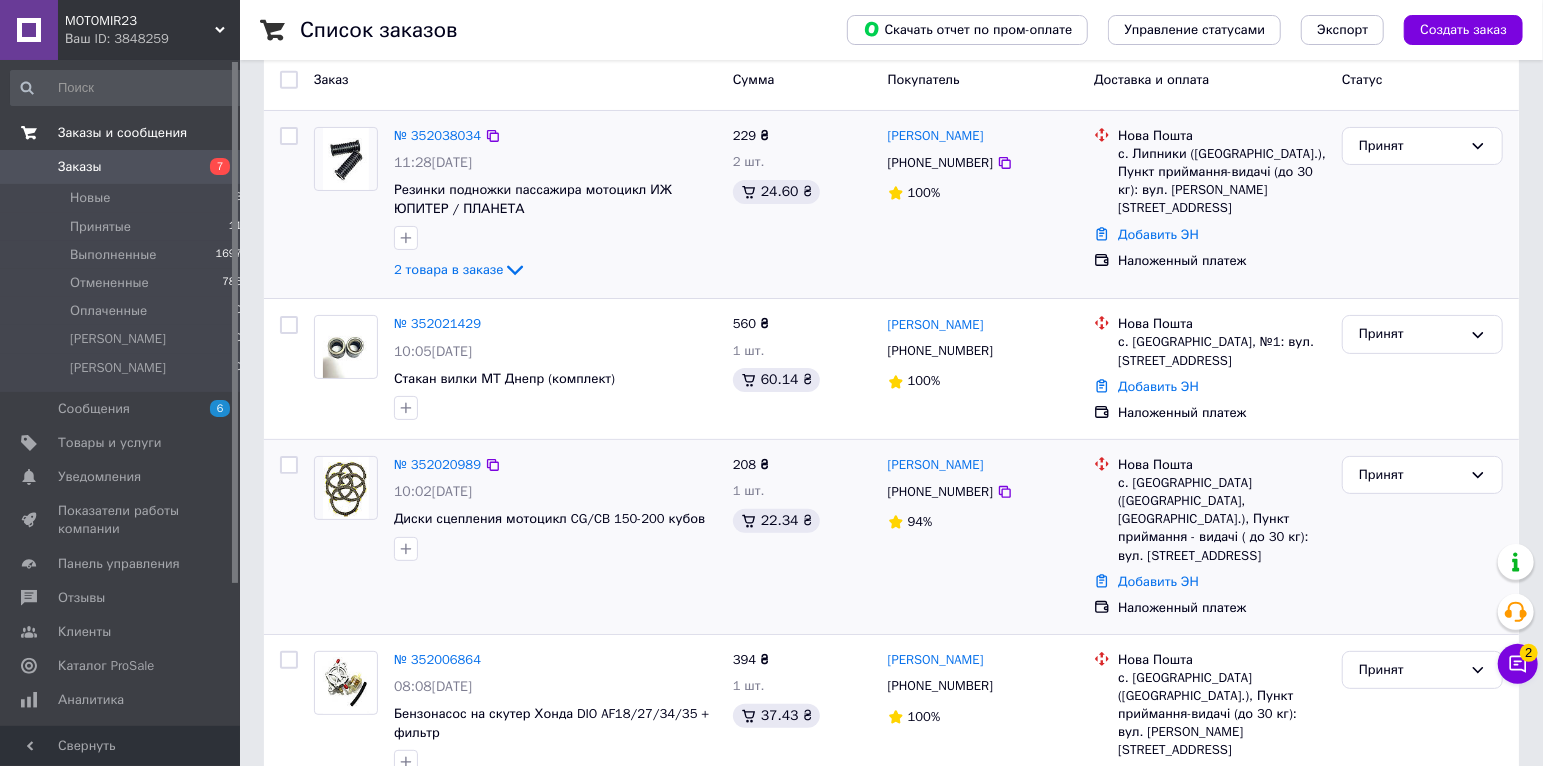 click on "Заказы 7" at bounding box center (127, 167) 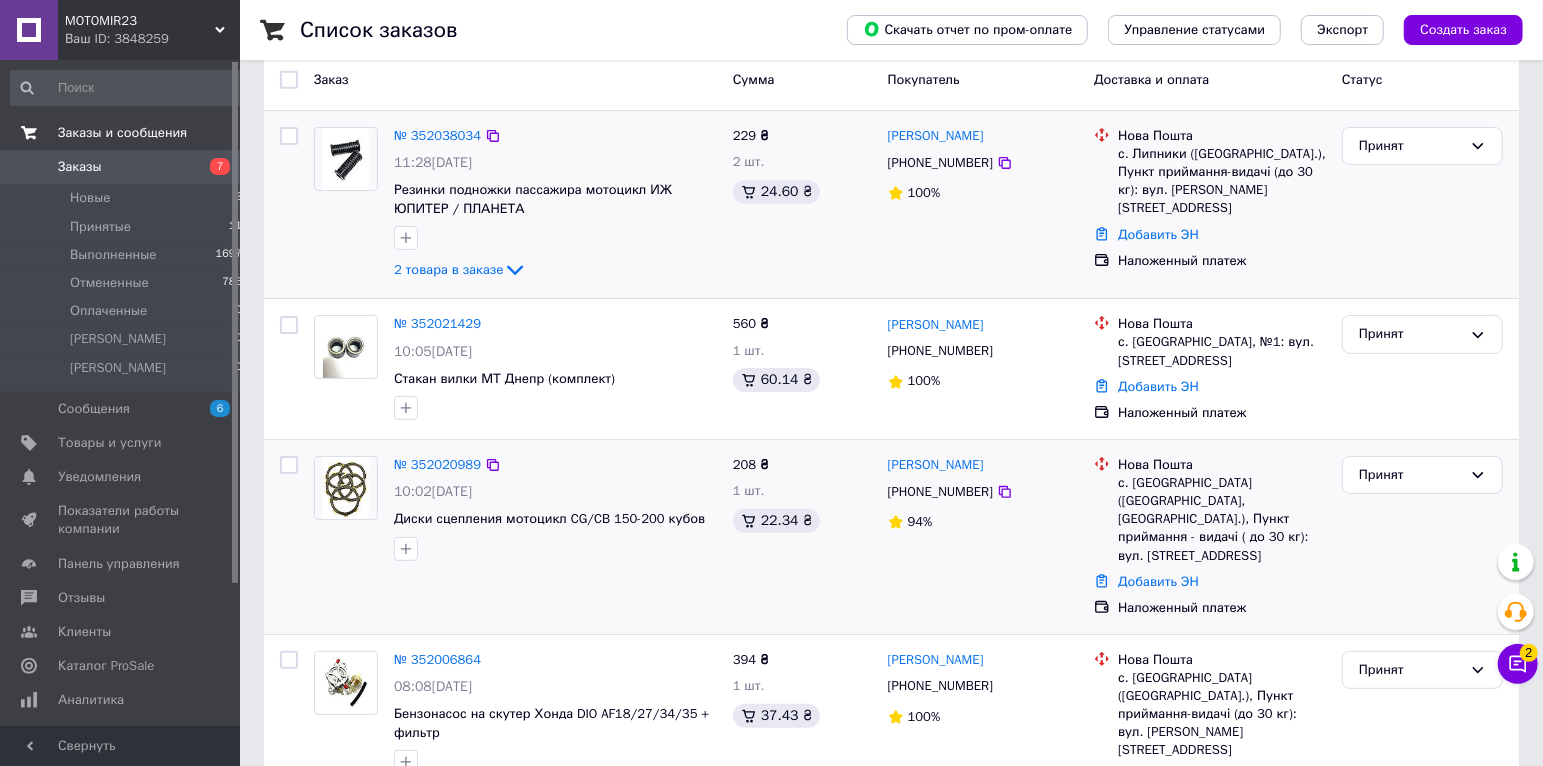 scroll, scrollTop: 0, scrollLeft: 0, axis: both 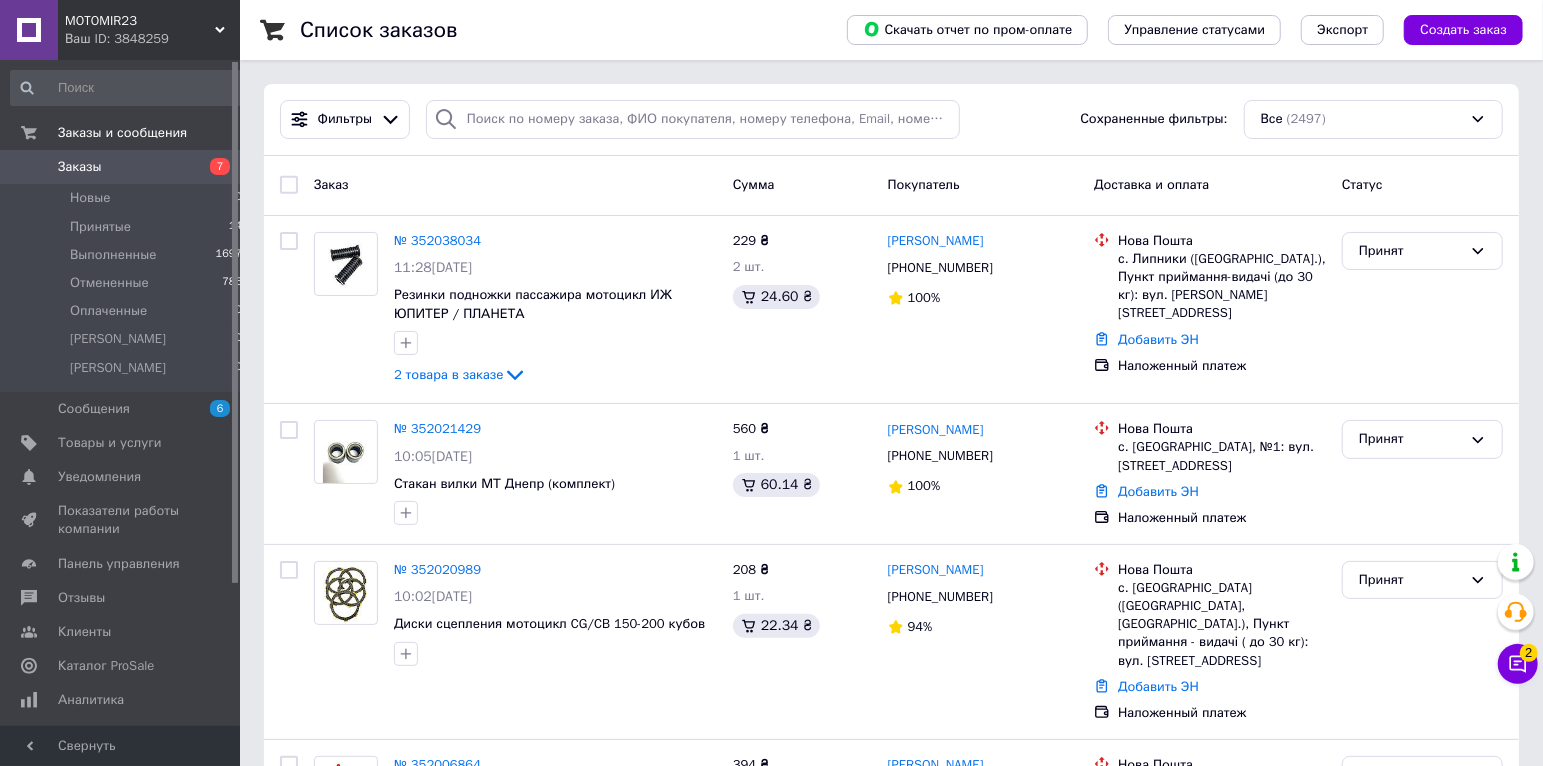 click on "7" at bounding box center (212, 167) 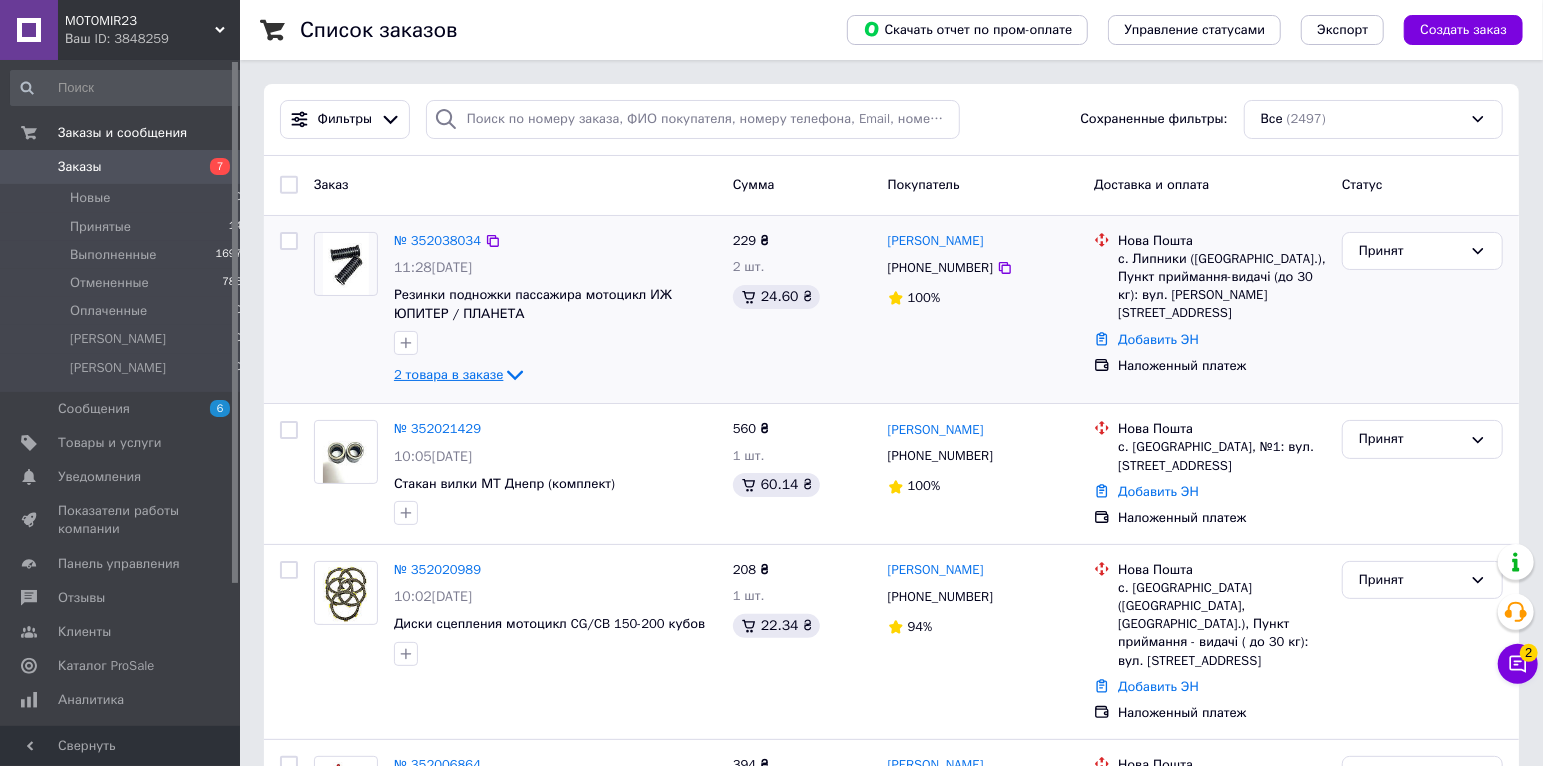 click on "2 товара в заказе" at bounding box center (448, 374) 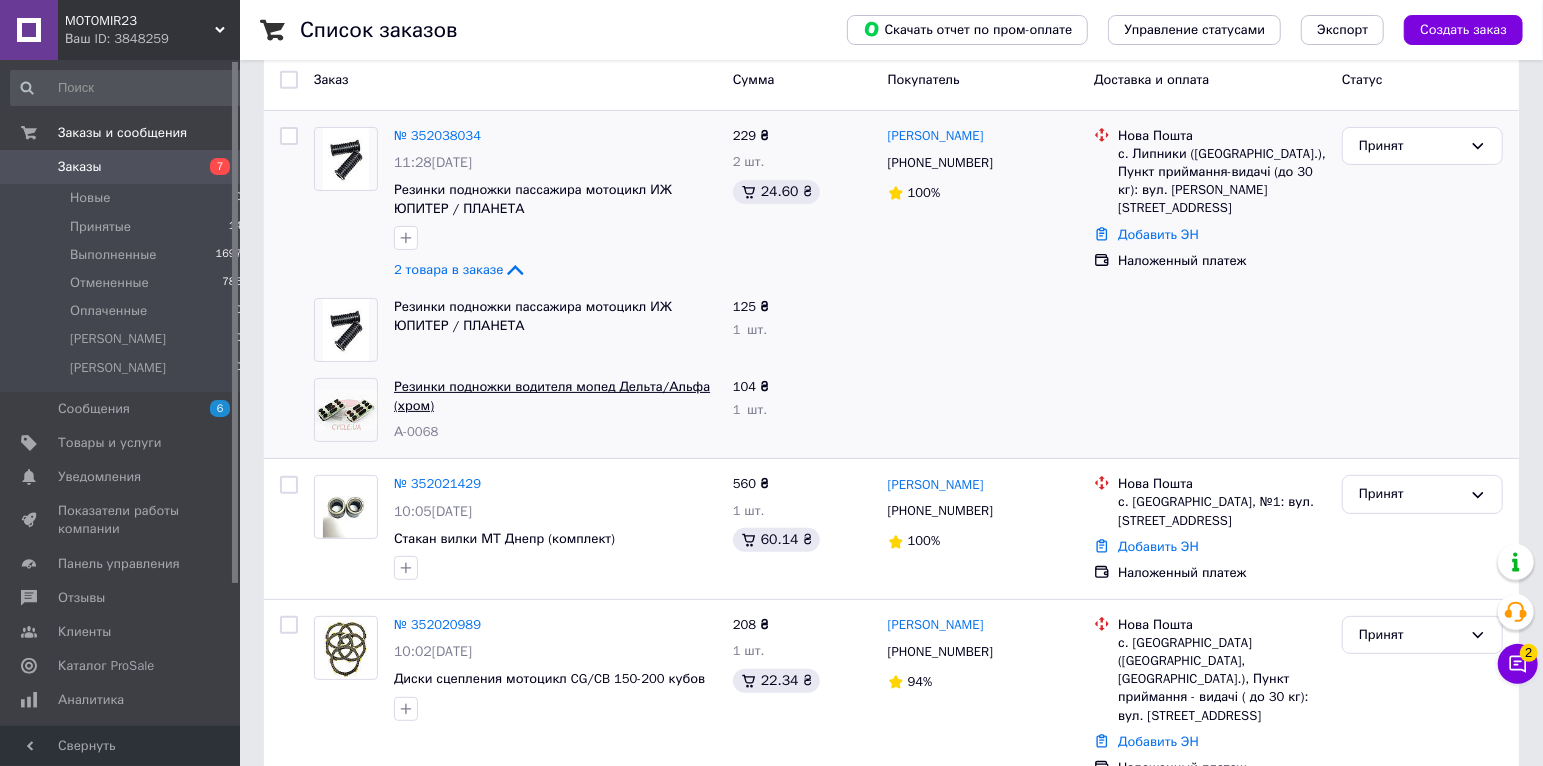 scroll, scrollTop: 210, scrollLeft: 0, axis: vertical 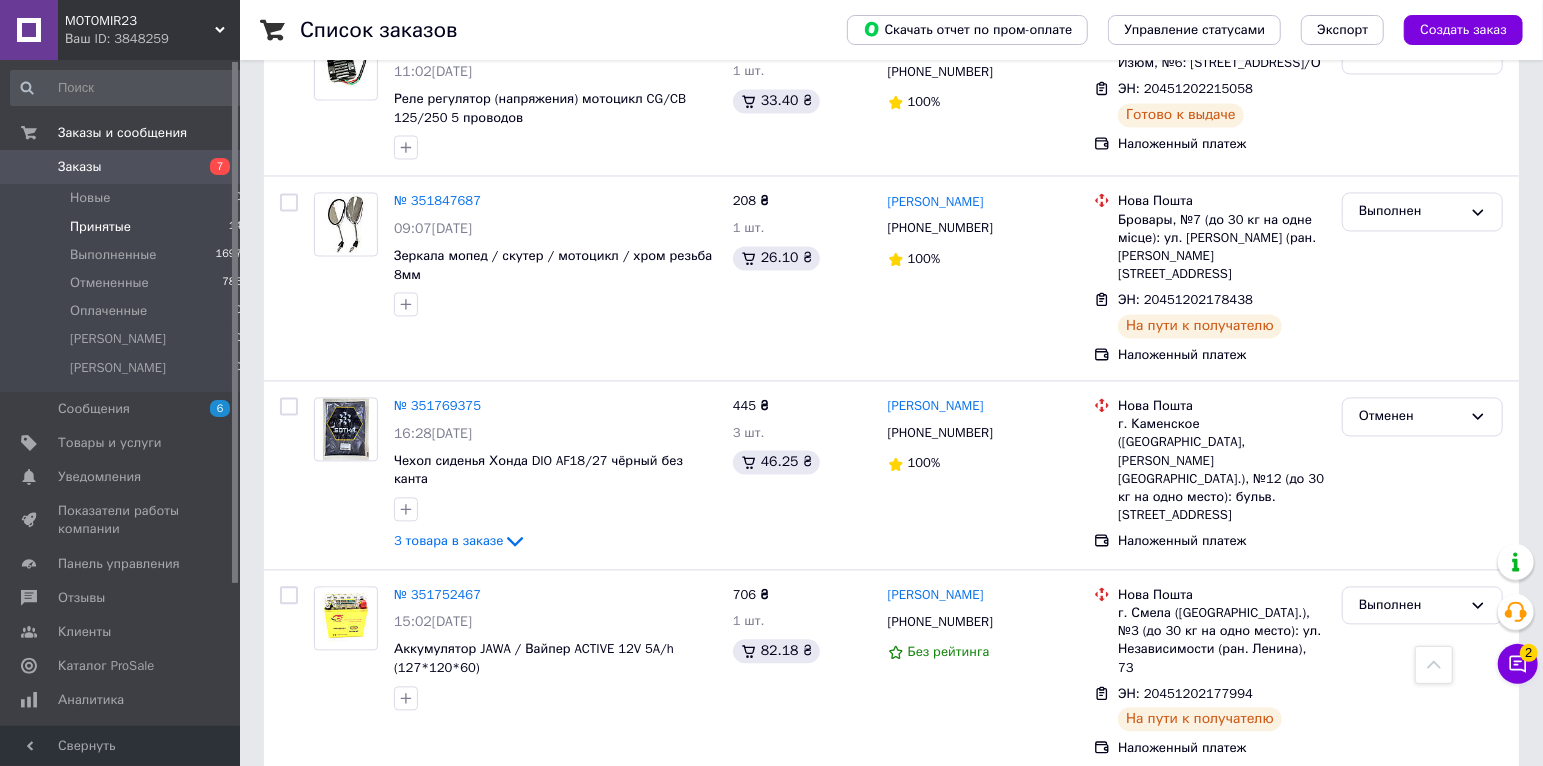click on "Принятые 14" at bounding box center (127, 227) 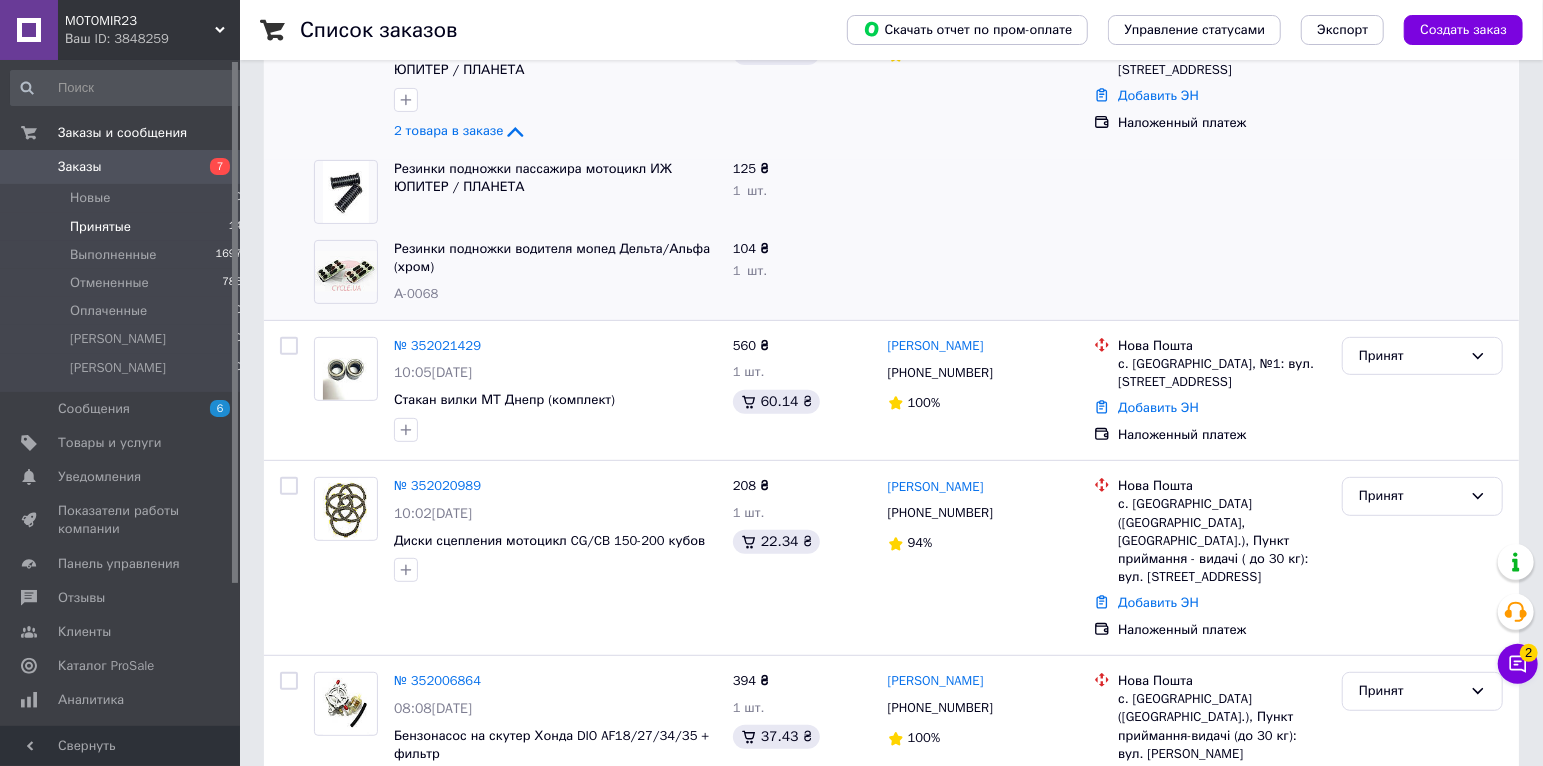 scroll, scrollTop: 420, scrollLeft: 0, axis: vertical 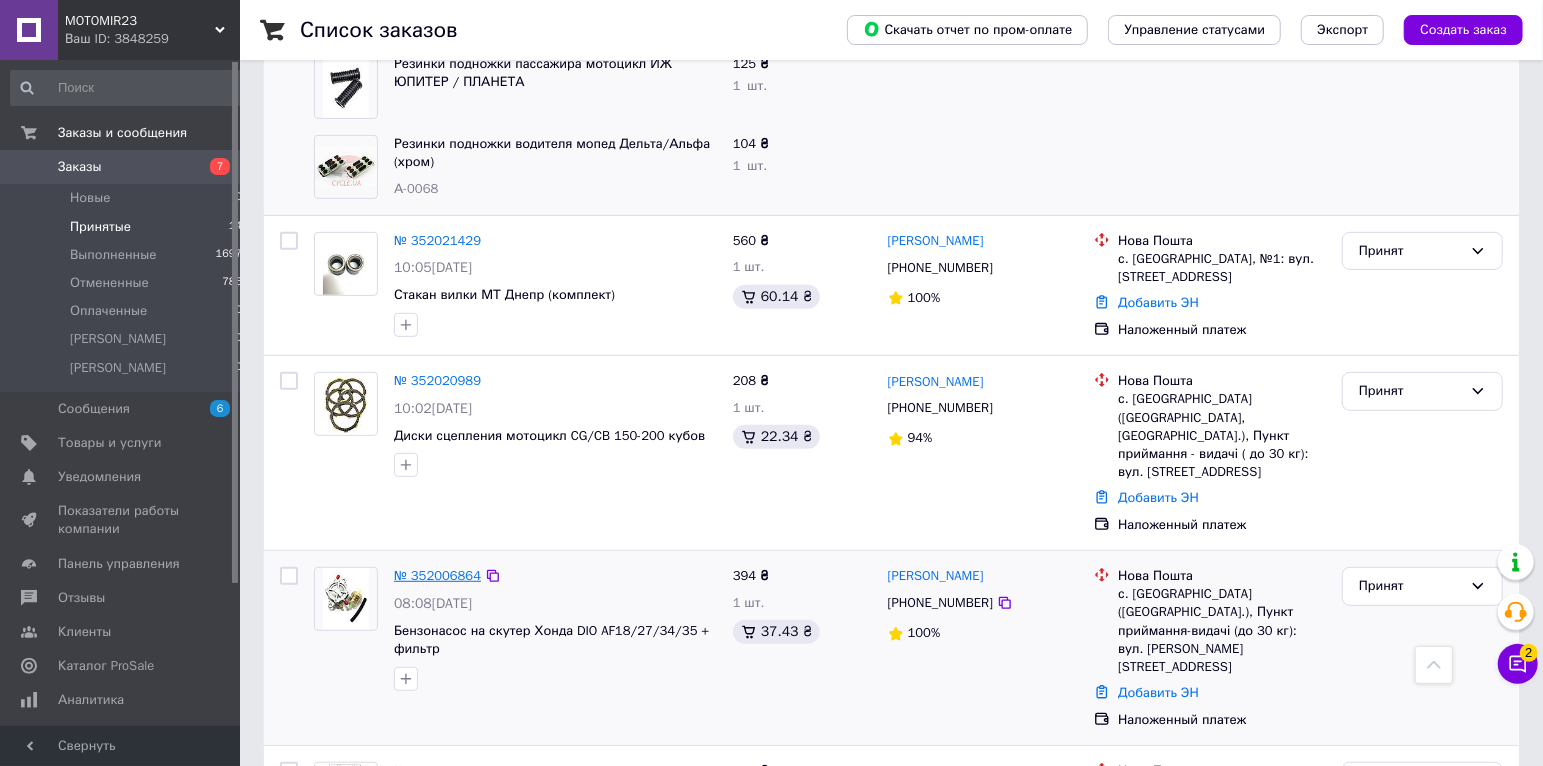 click on "№ 352006864" at bounding box center [437, 575] 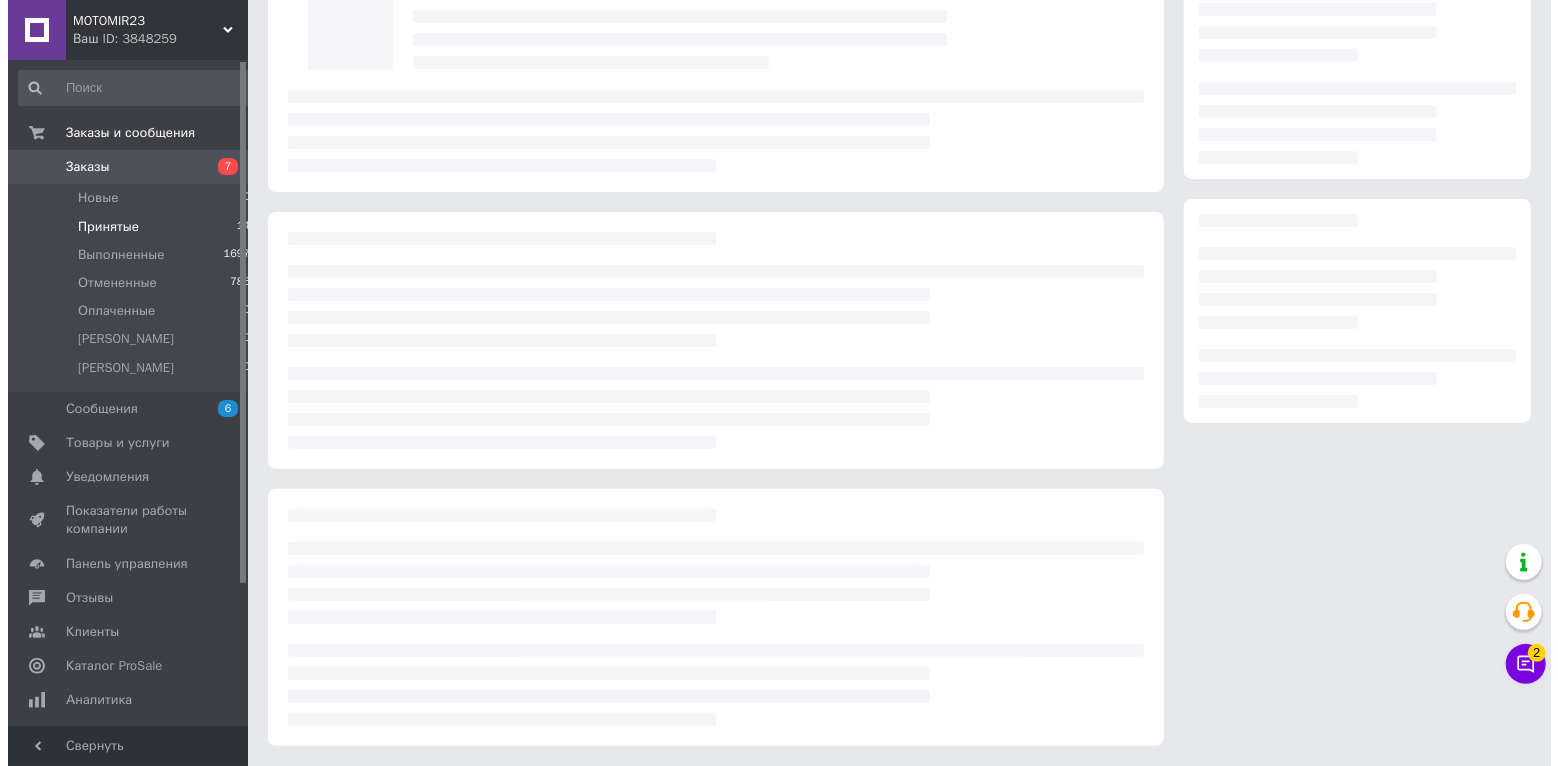 scroll, scrollTop: 0, scrollLeft: 0, axis: both 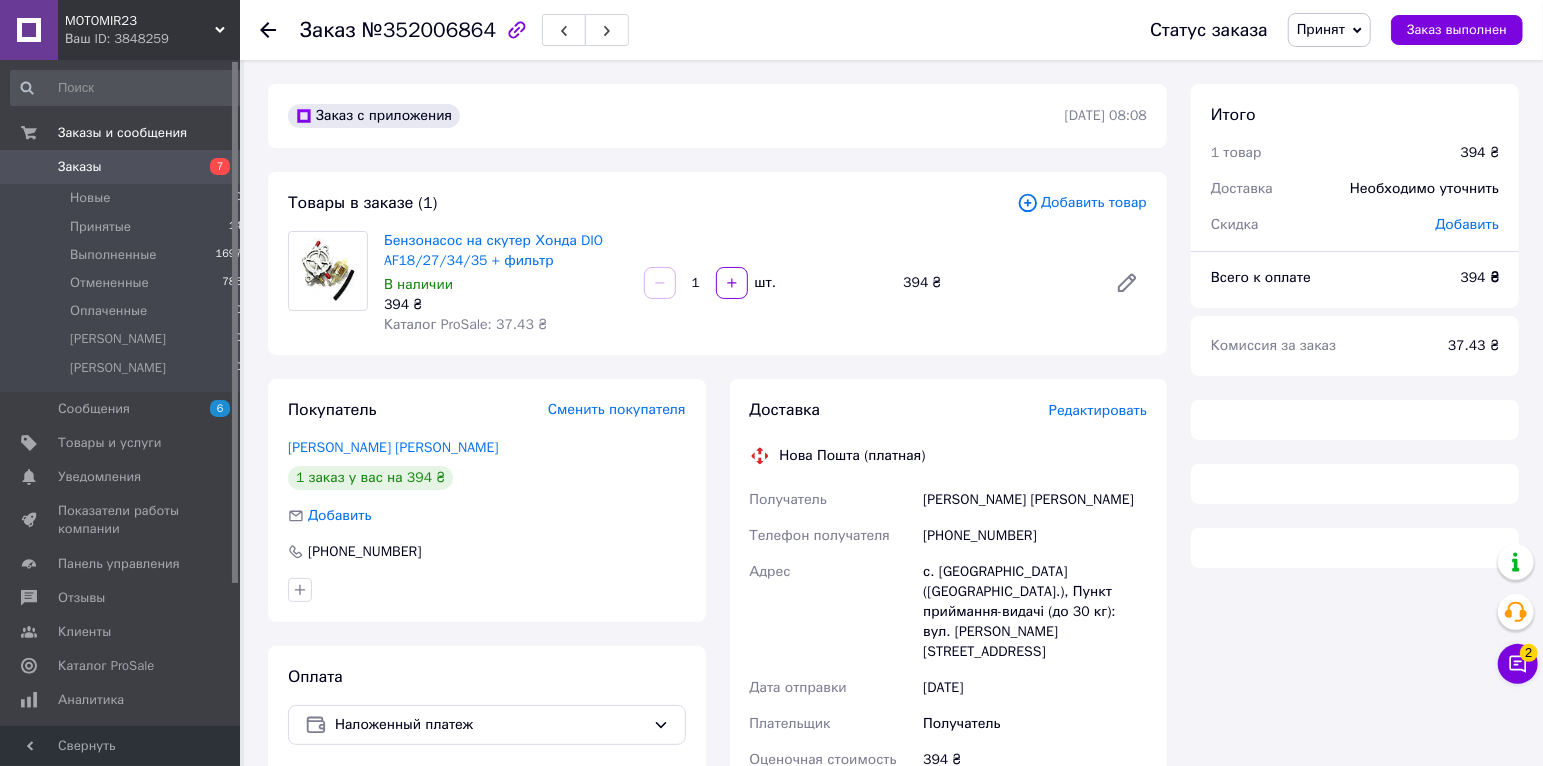 click on "Редактировать" at bounding box center [1098, 410] 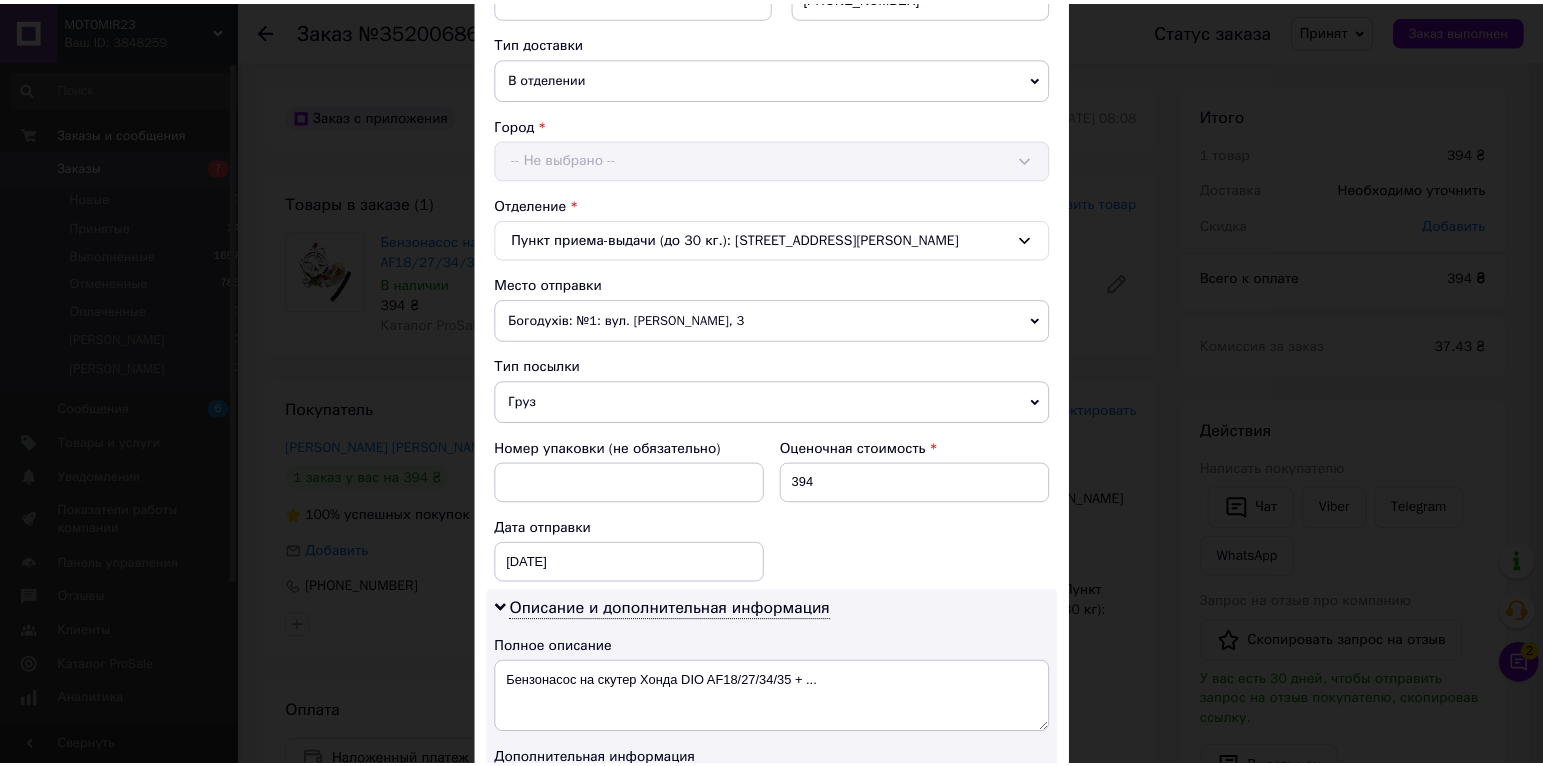 scroll, scrollTop: 978, scrollLeft: 0, axis: vertical 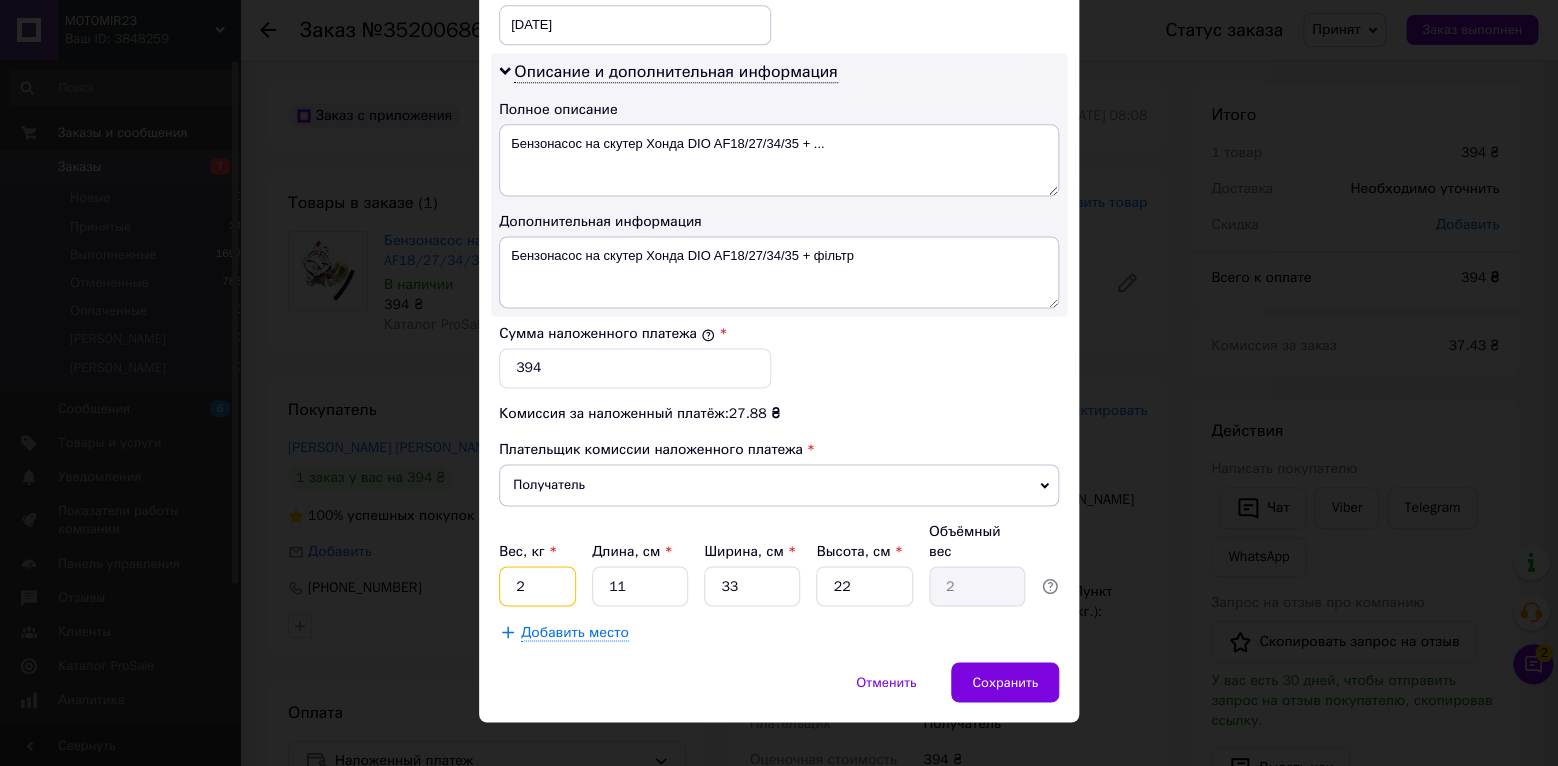click on "2" at bounding box center (537, 586) 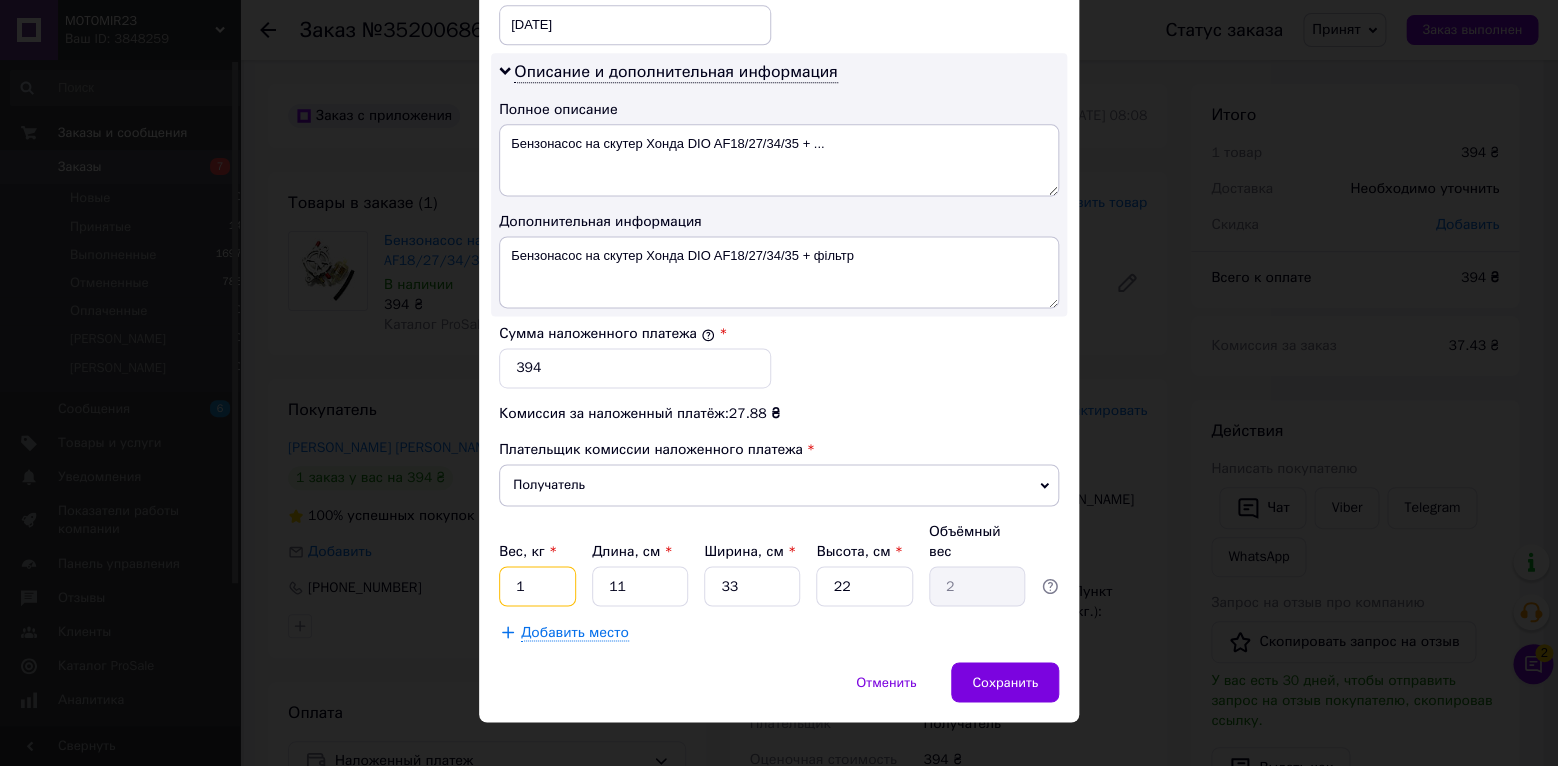 type on "1" 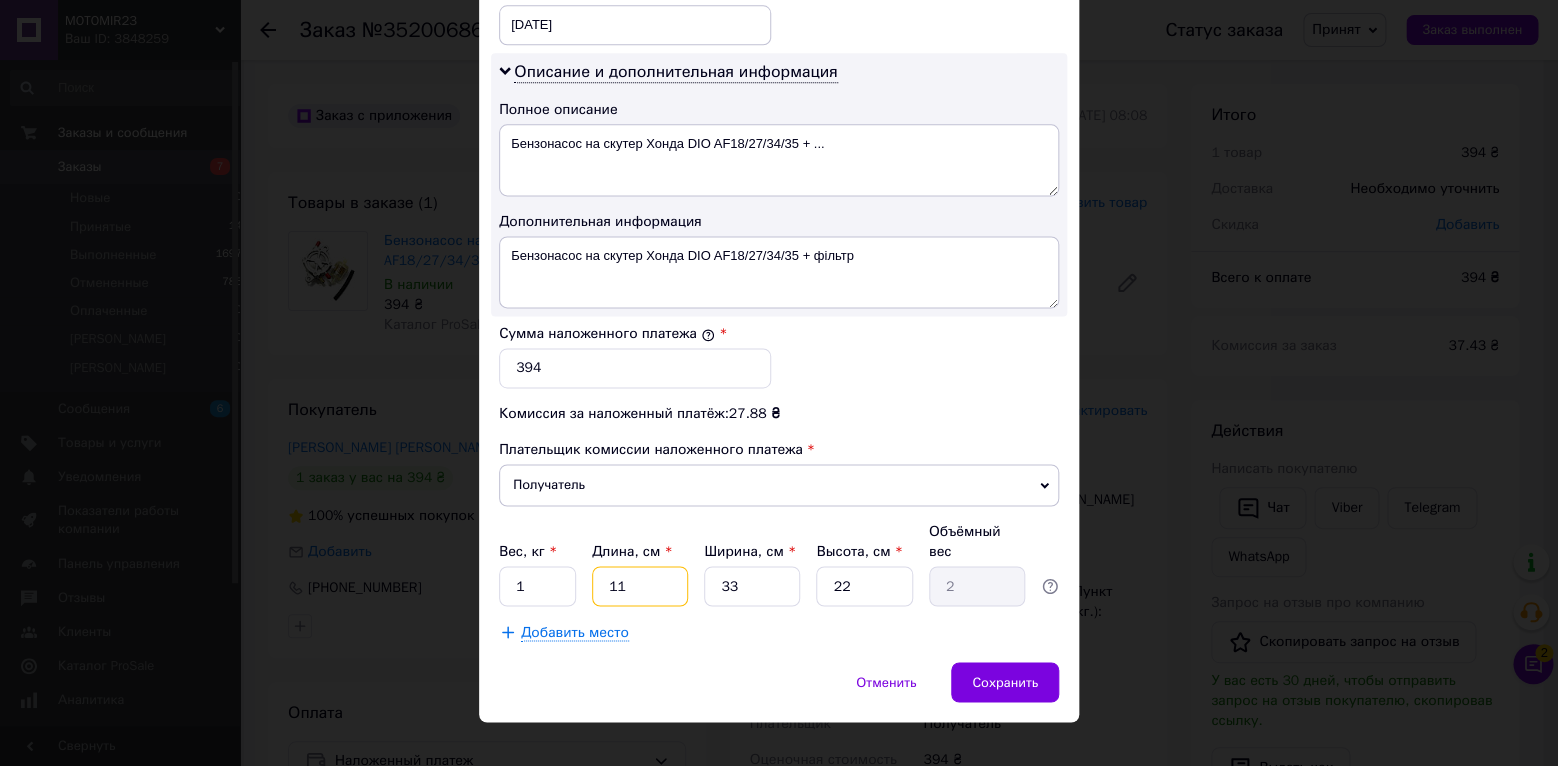 click on "11" at bounding box center [640, 586] 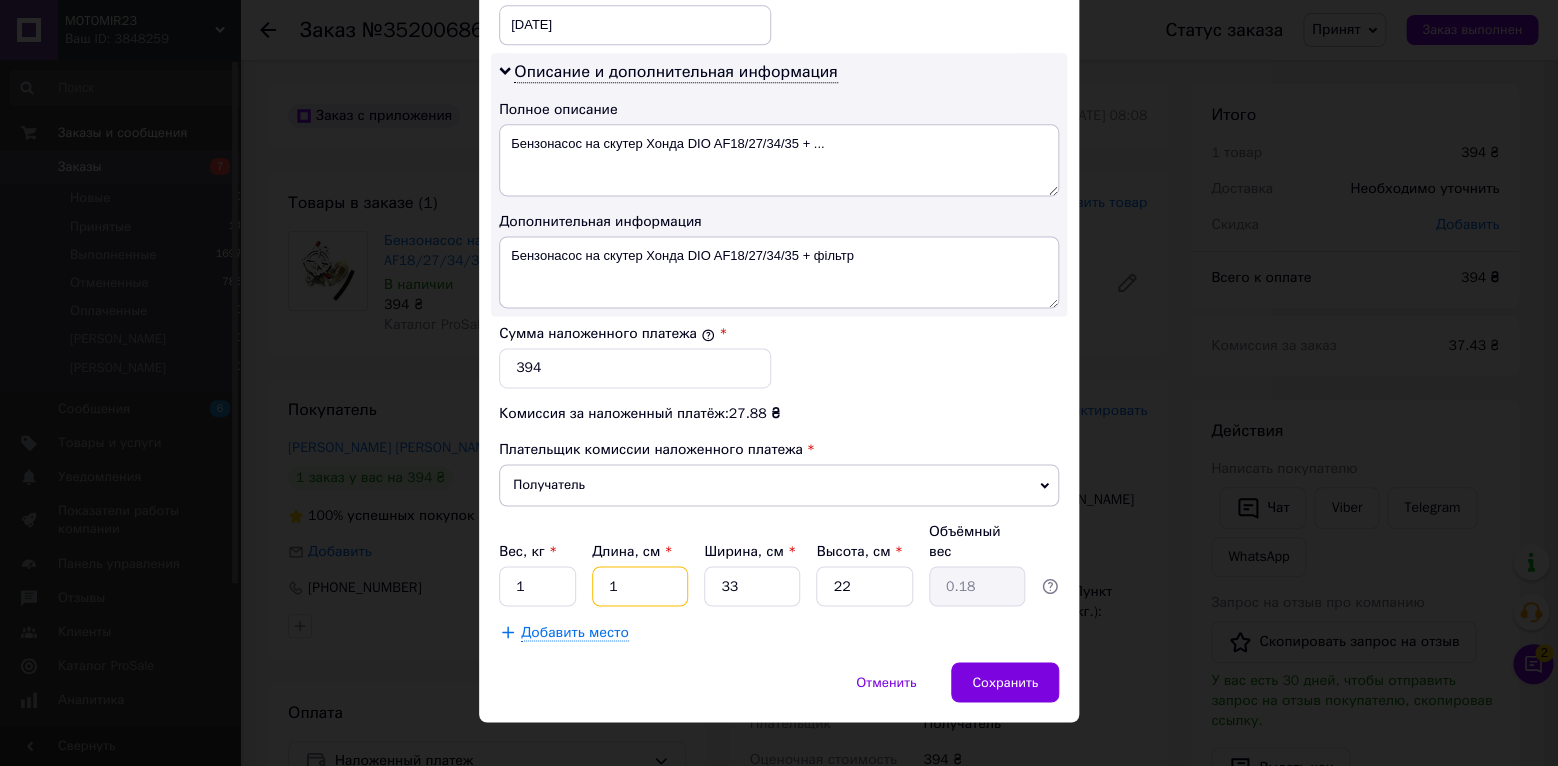 type 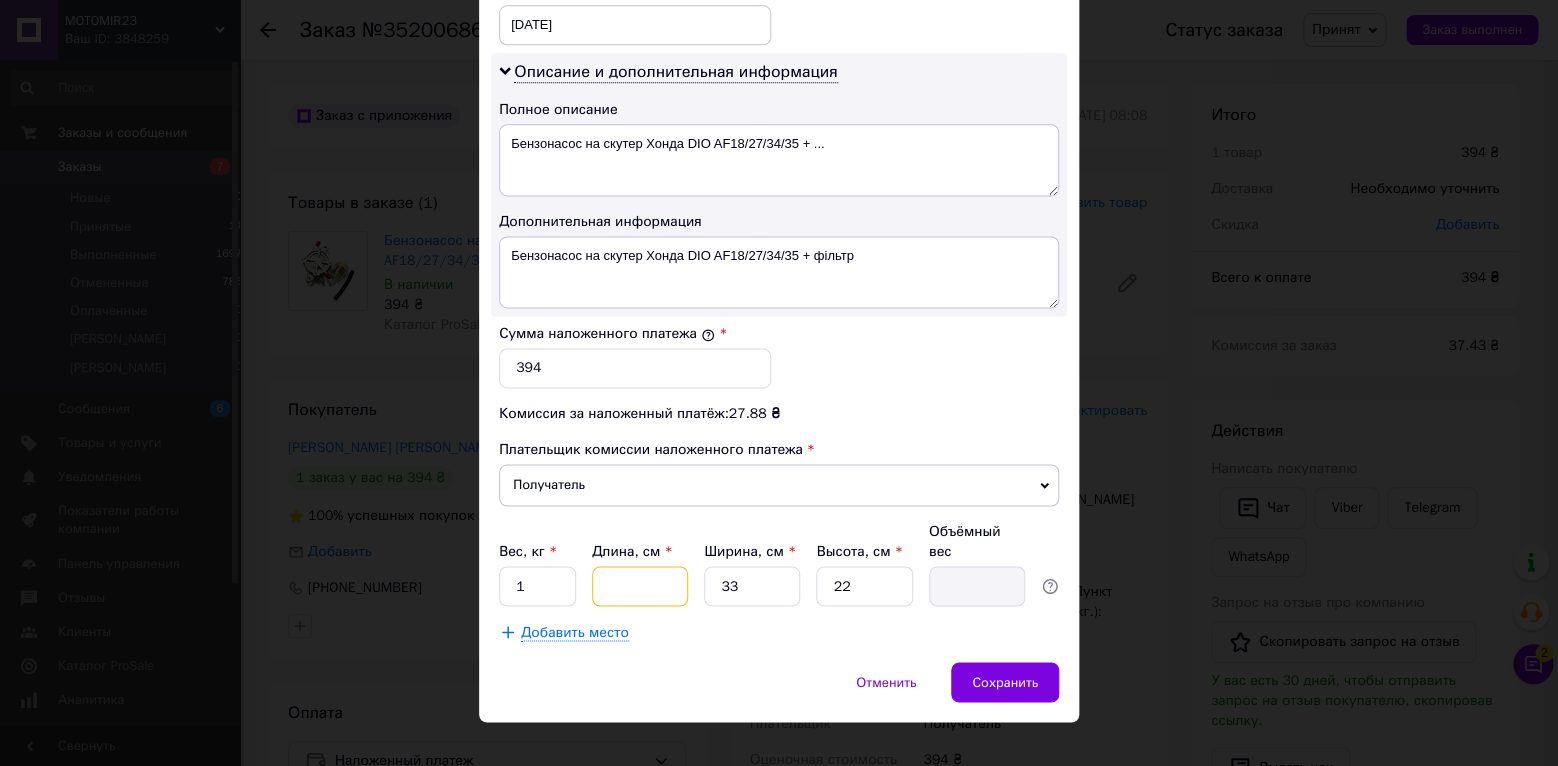 type on "2" 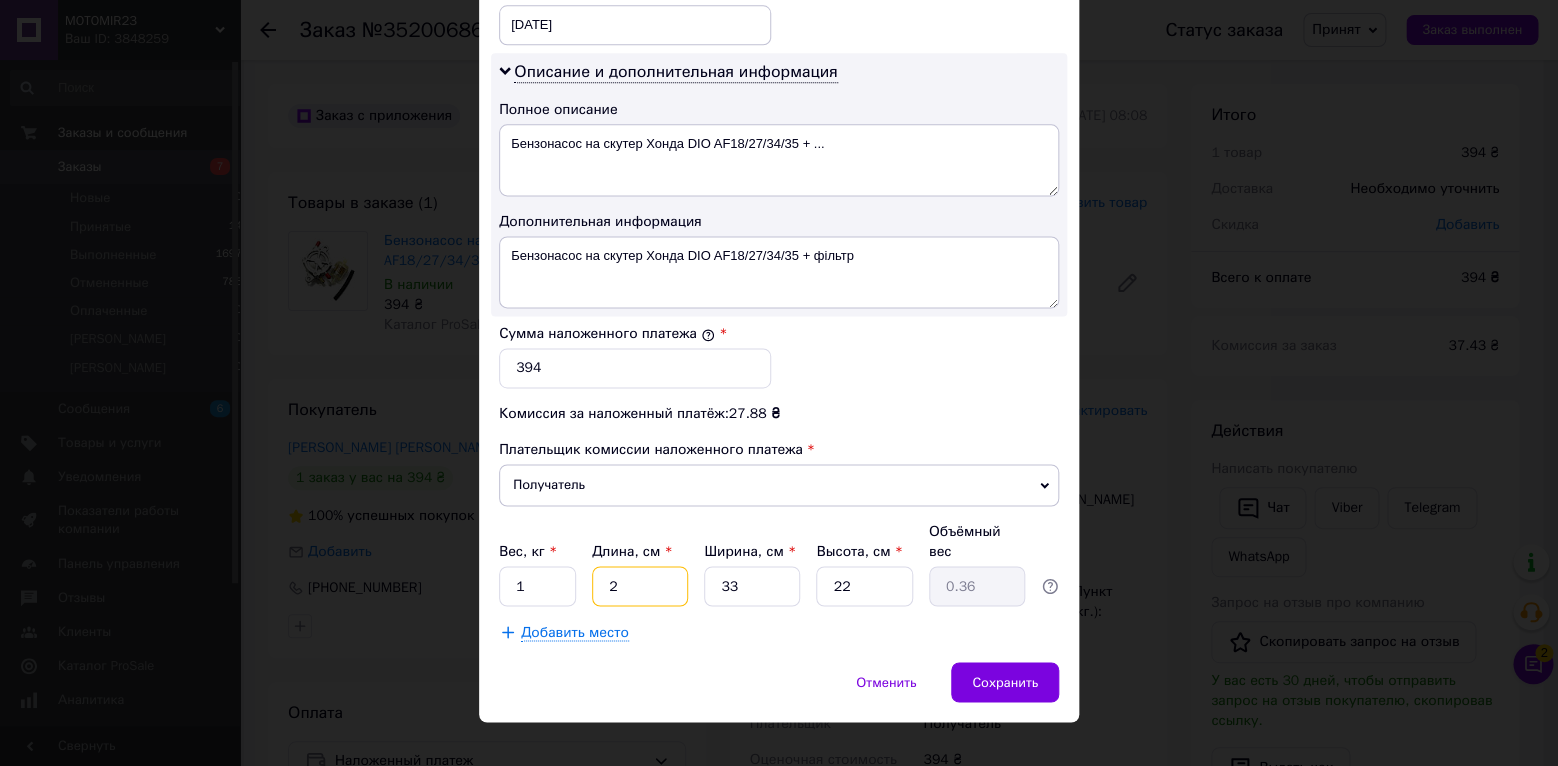 type on "20" 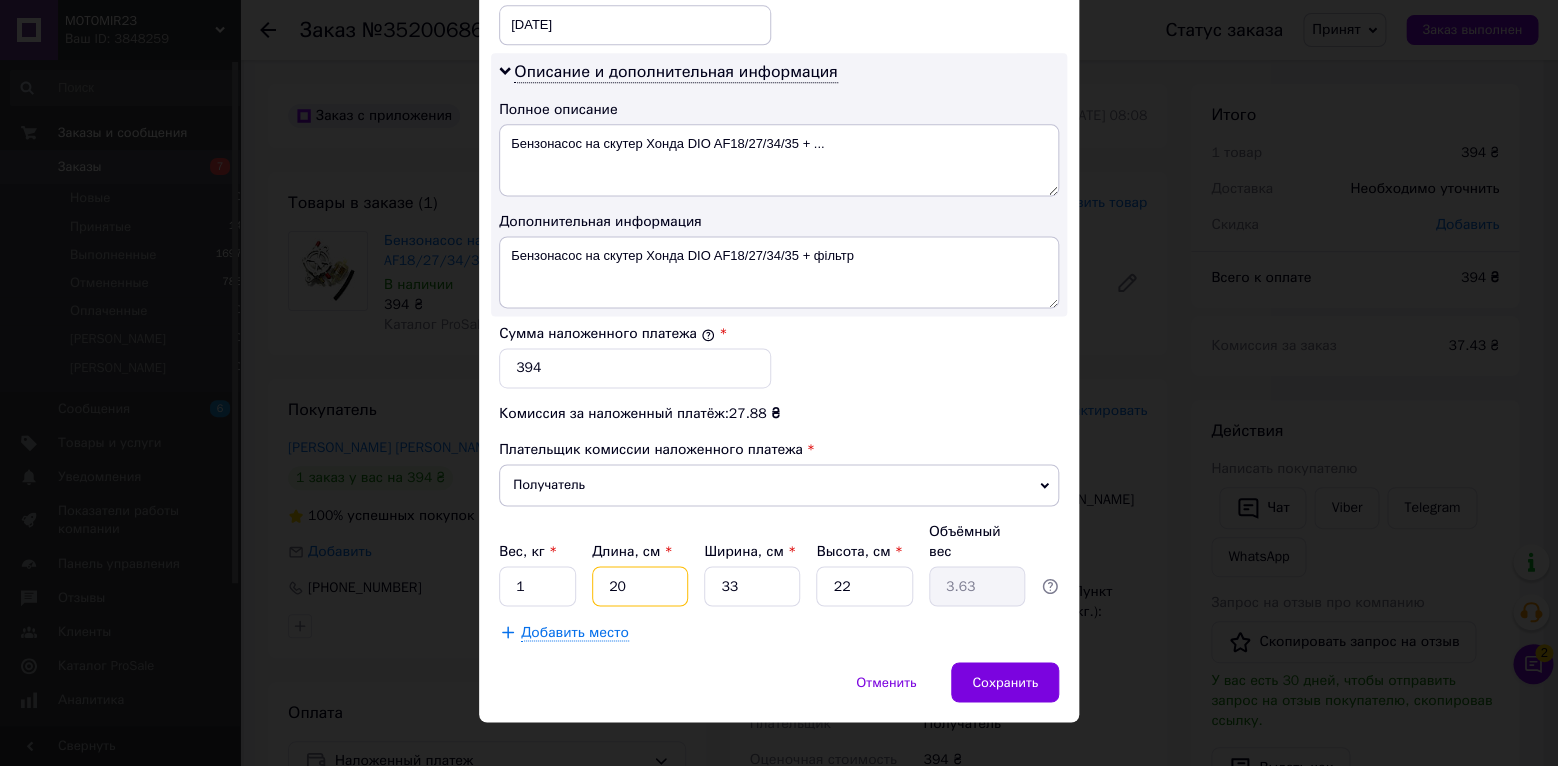 type on "20" 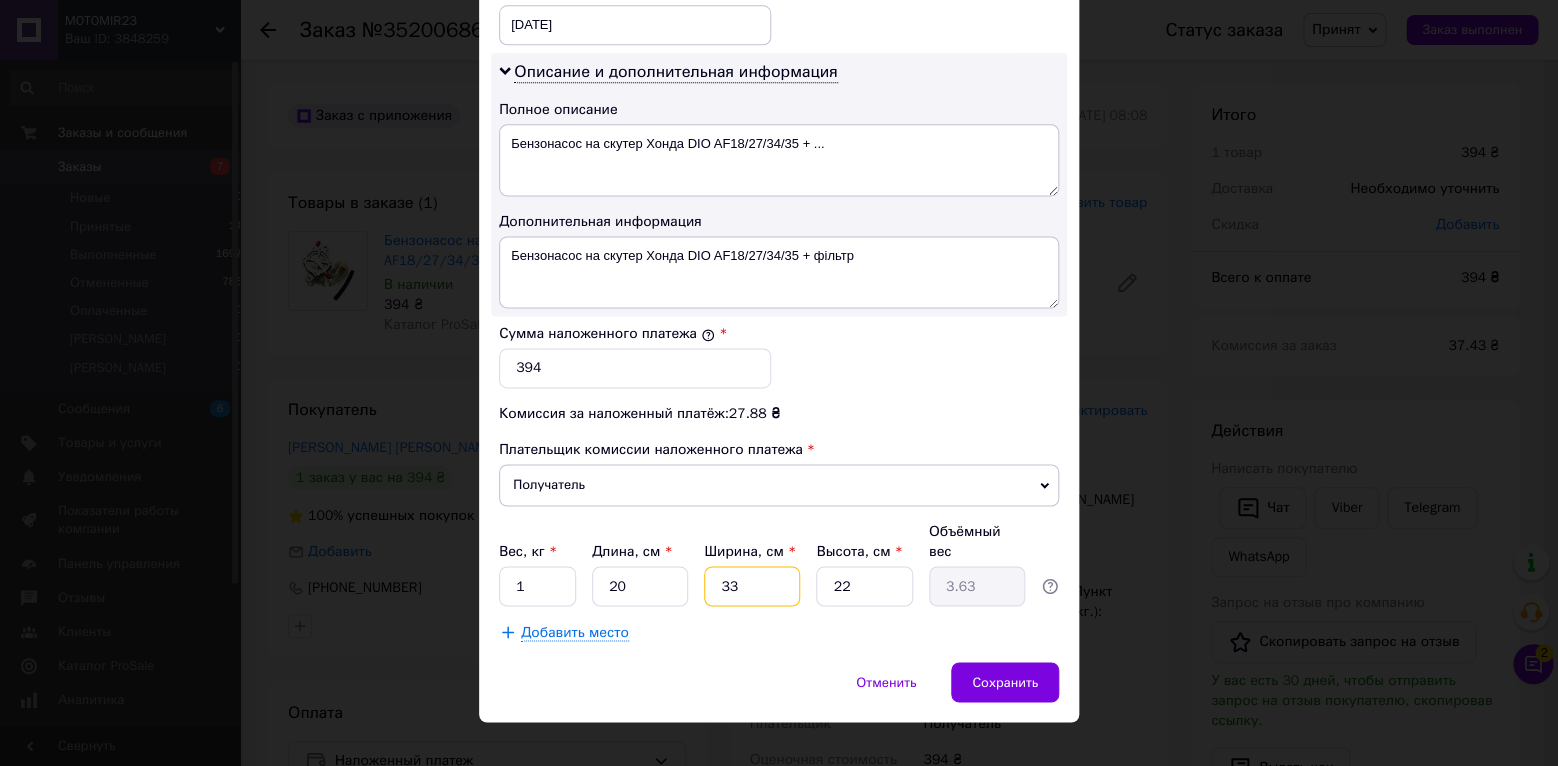 type on "3" 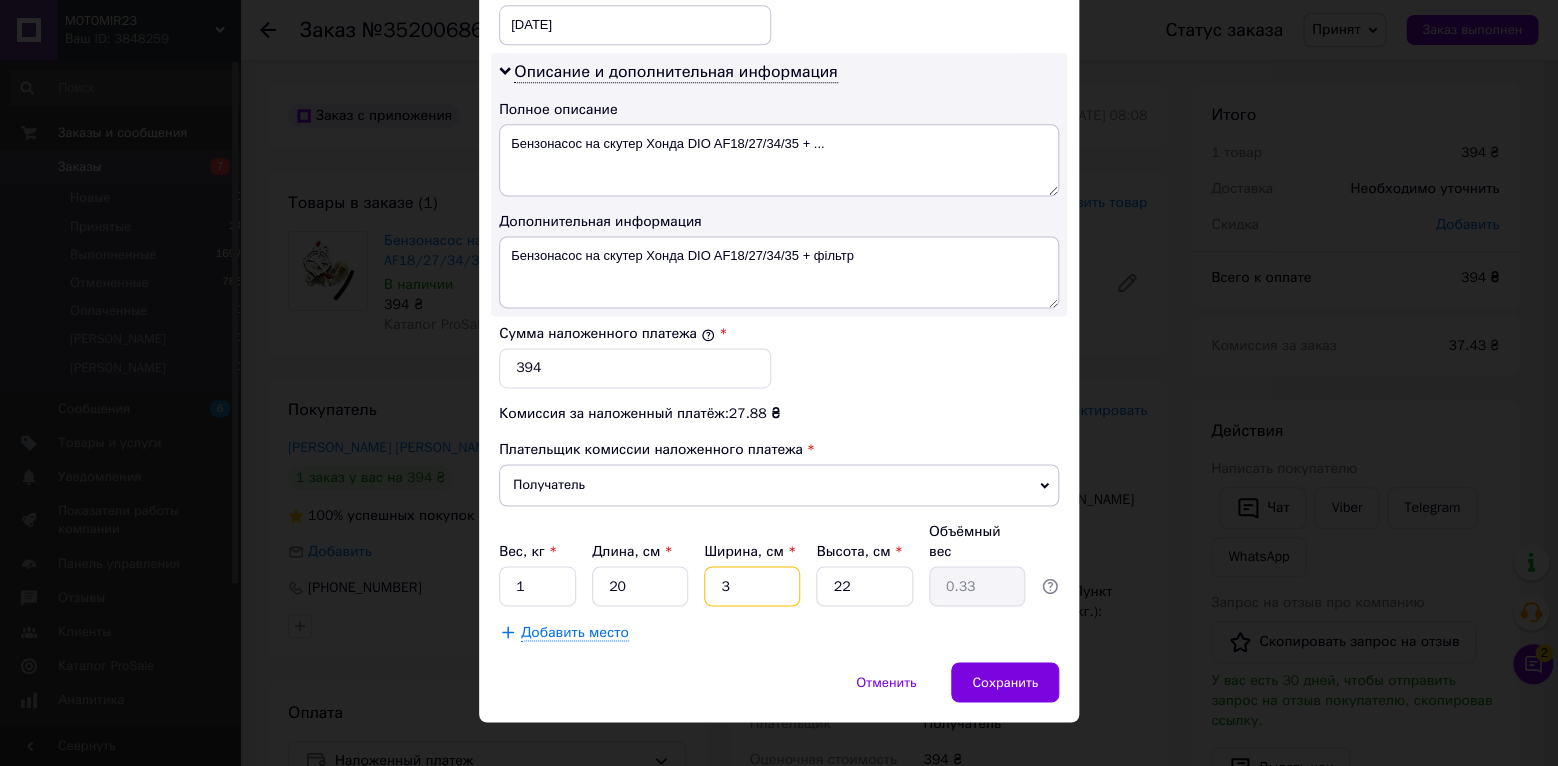 click on "3" at bounding box center (752, 586) 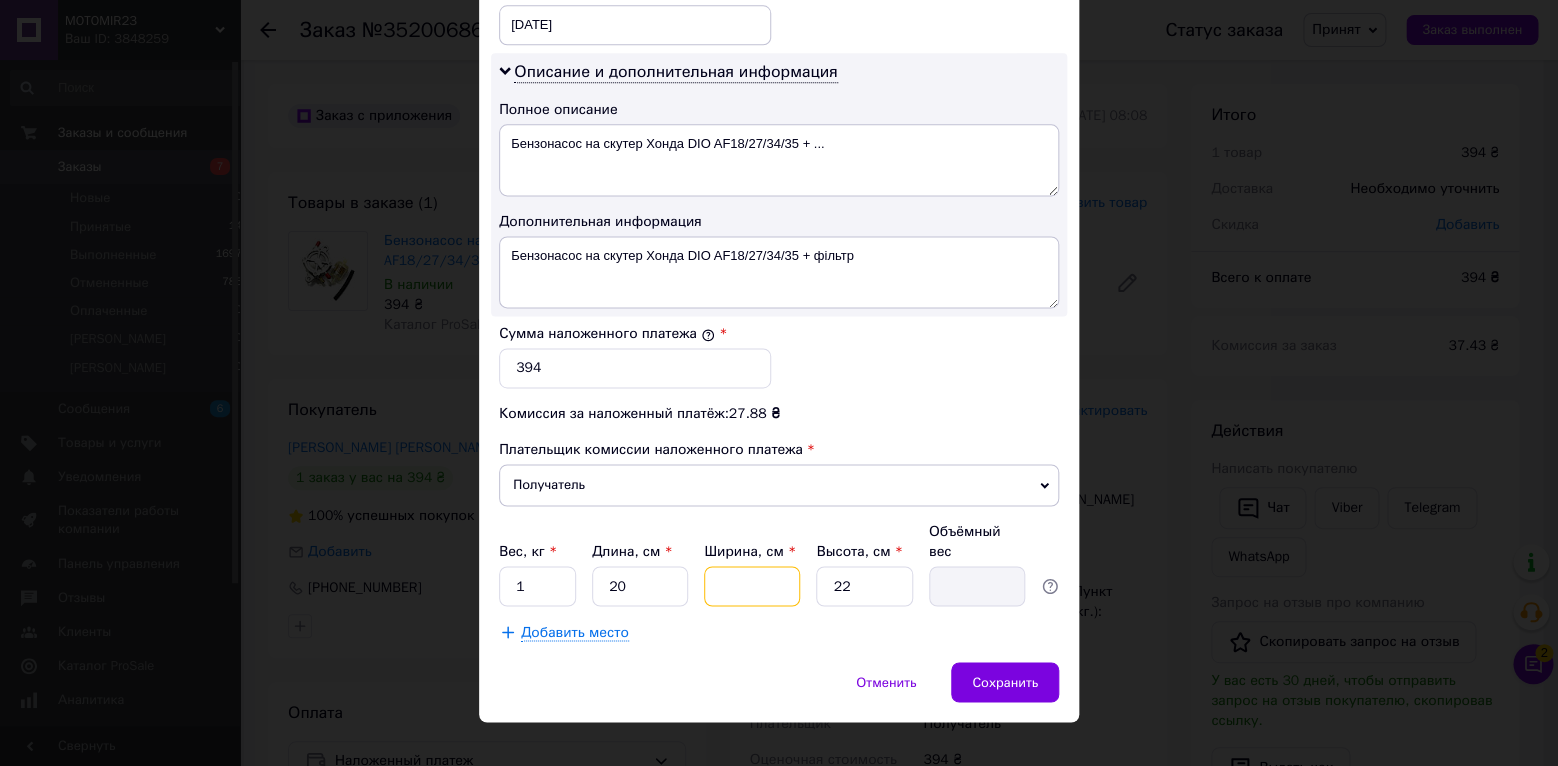 type on "2" 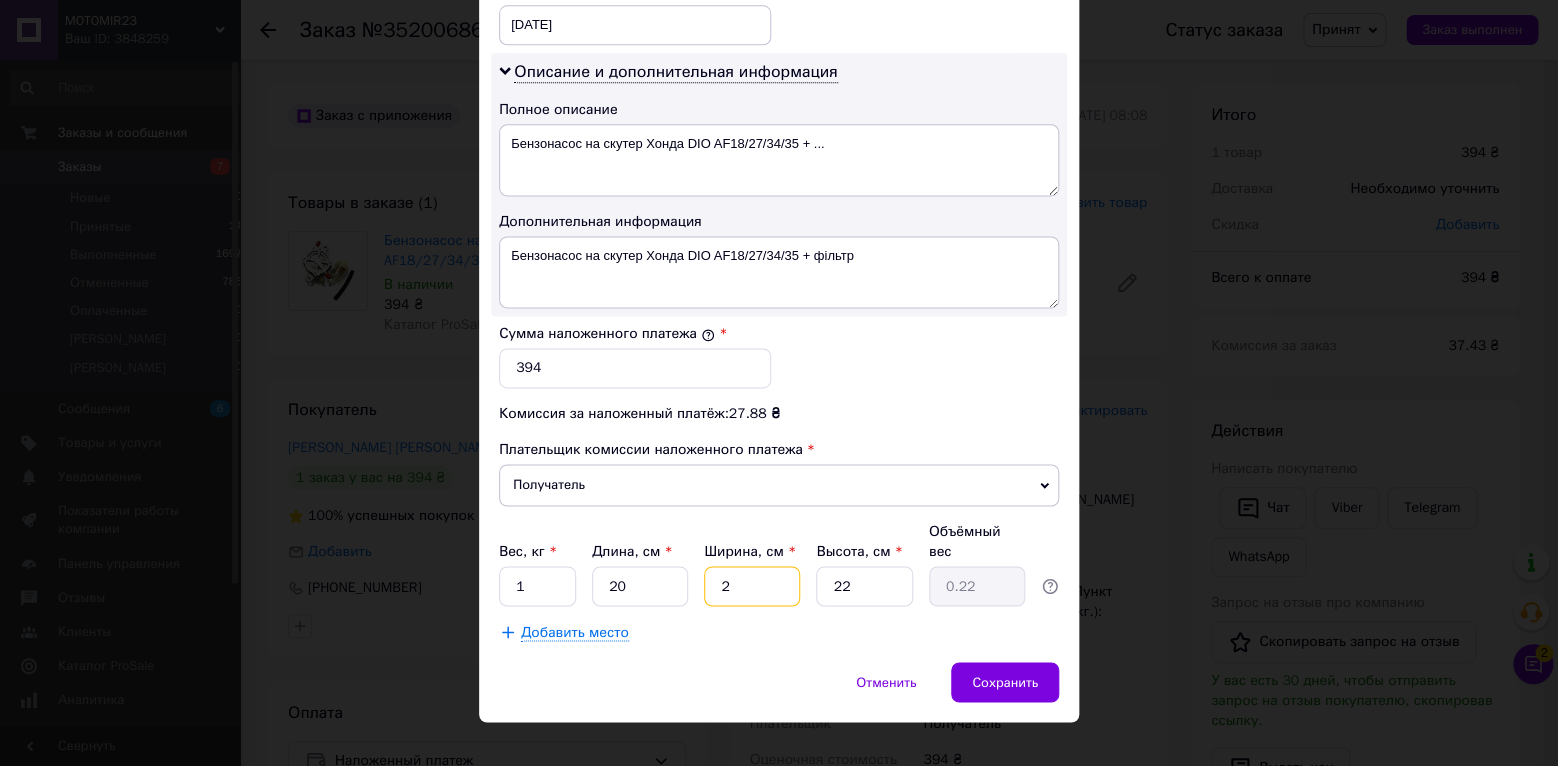 type on "20" 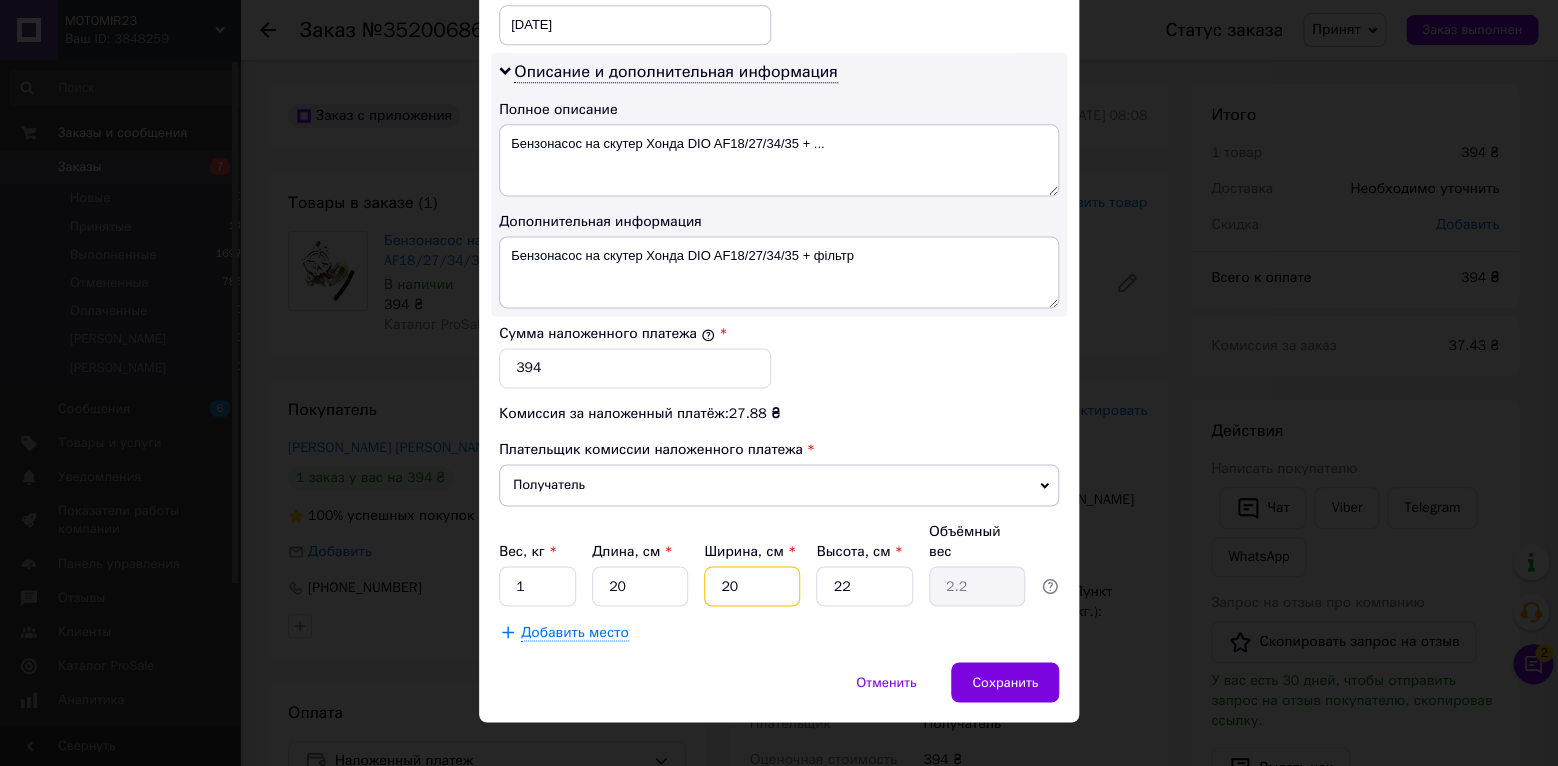 type on "20" 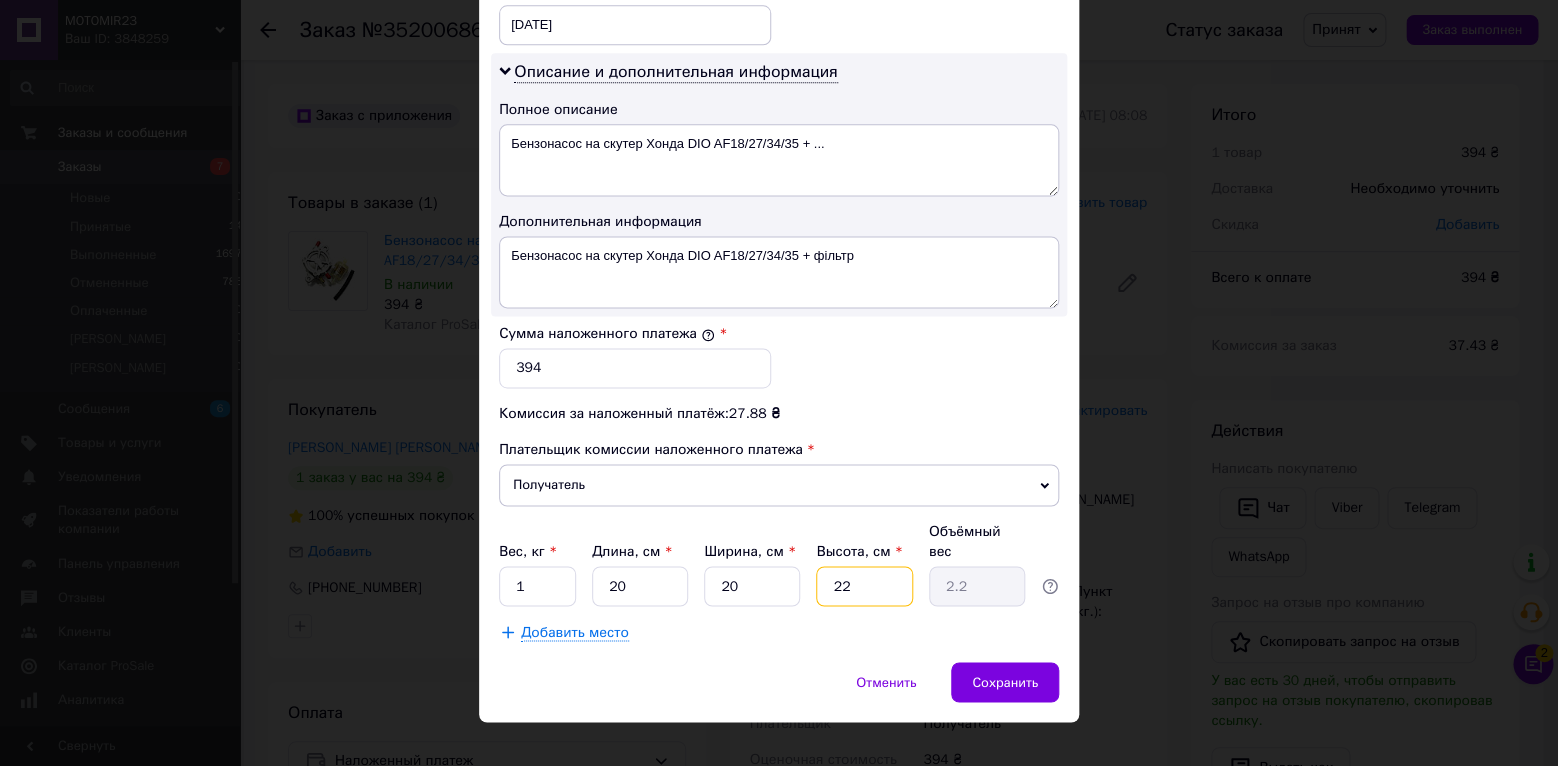 click on "22" at bounding box center [864, 586] 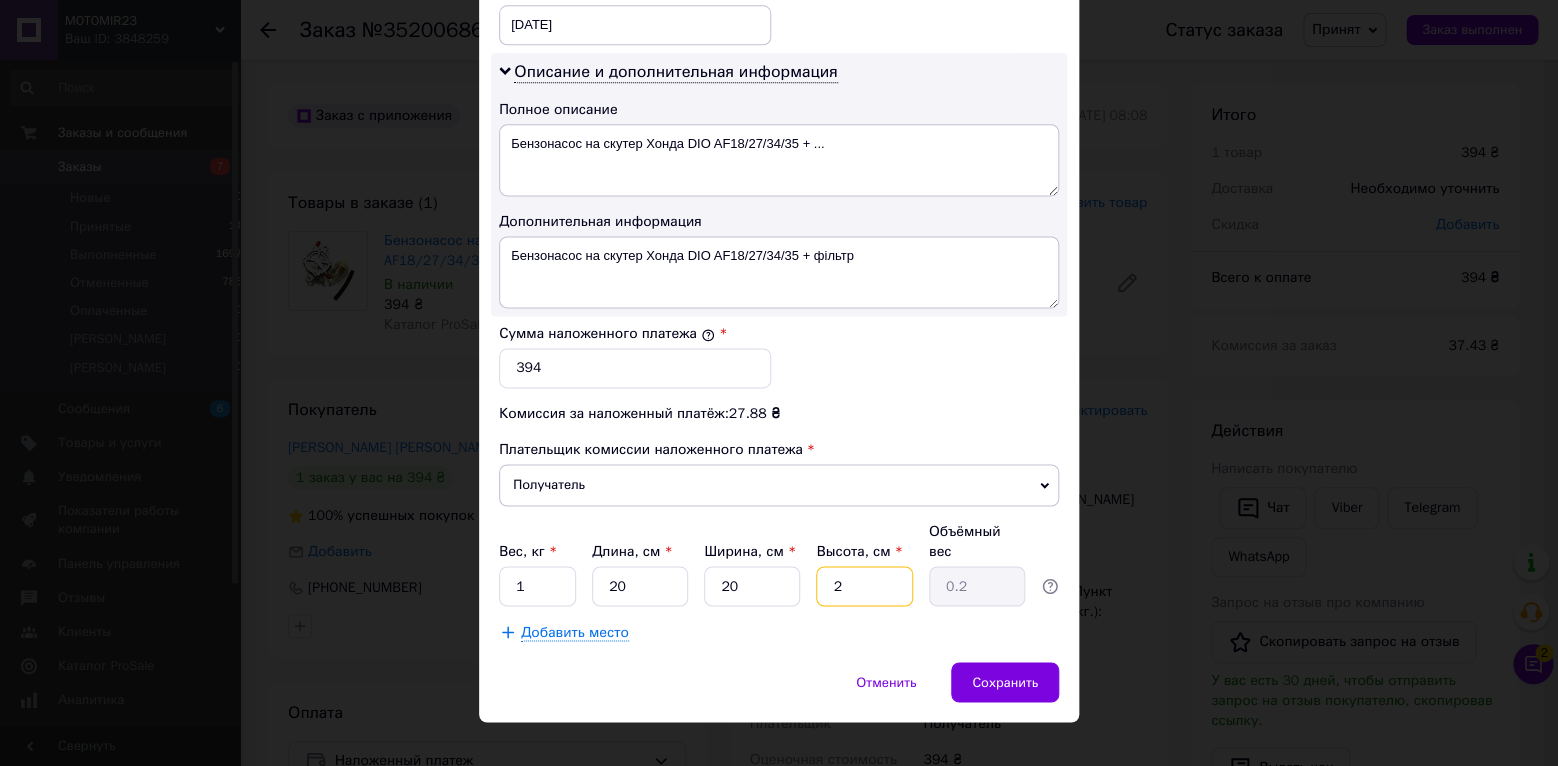 type 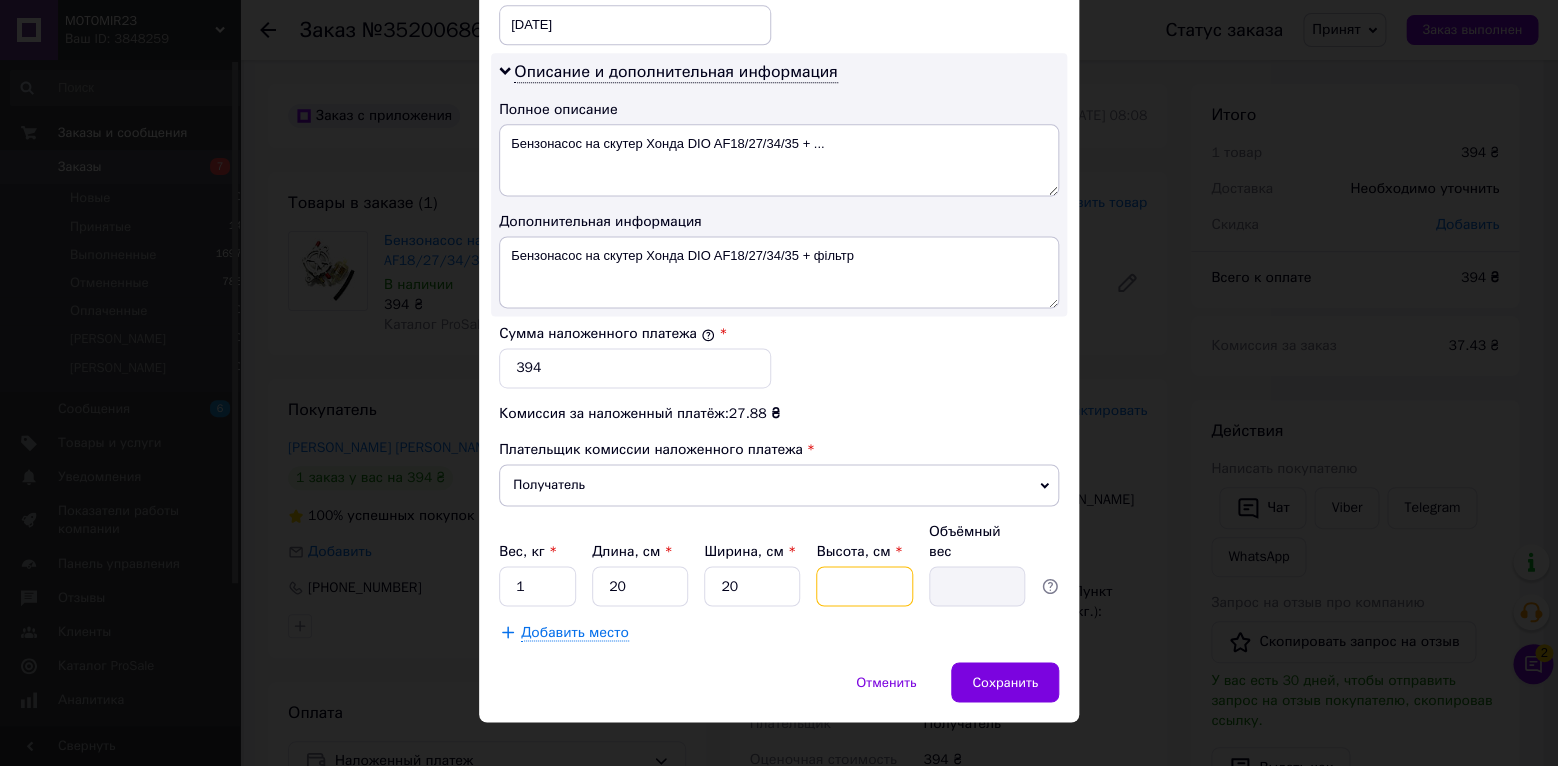 type on "5" 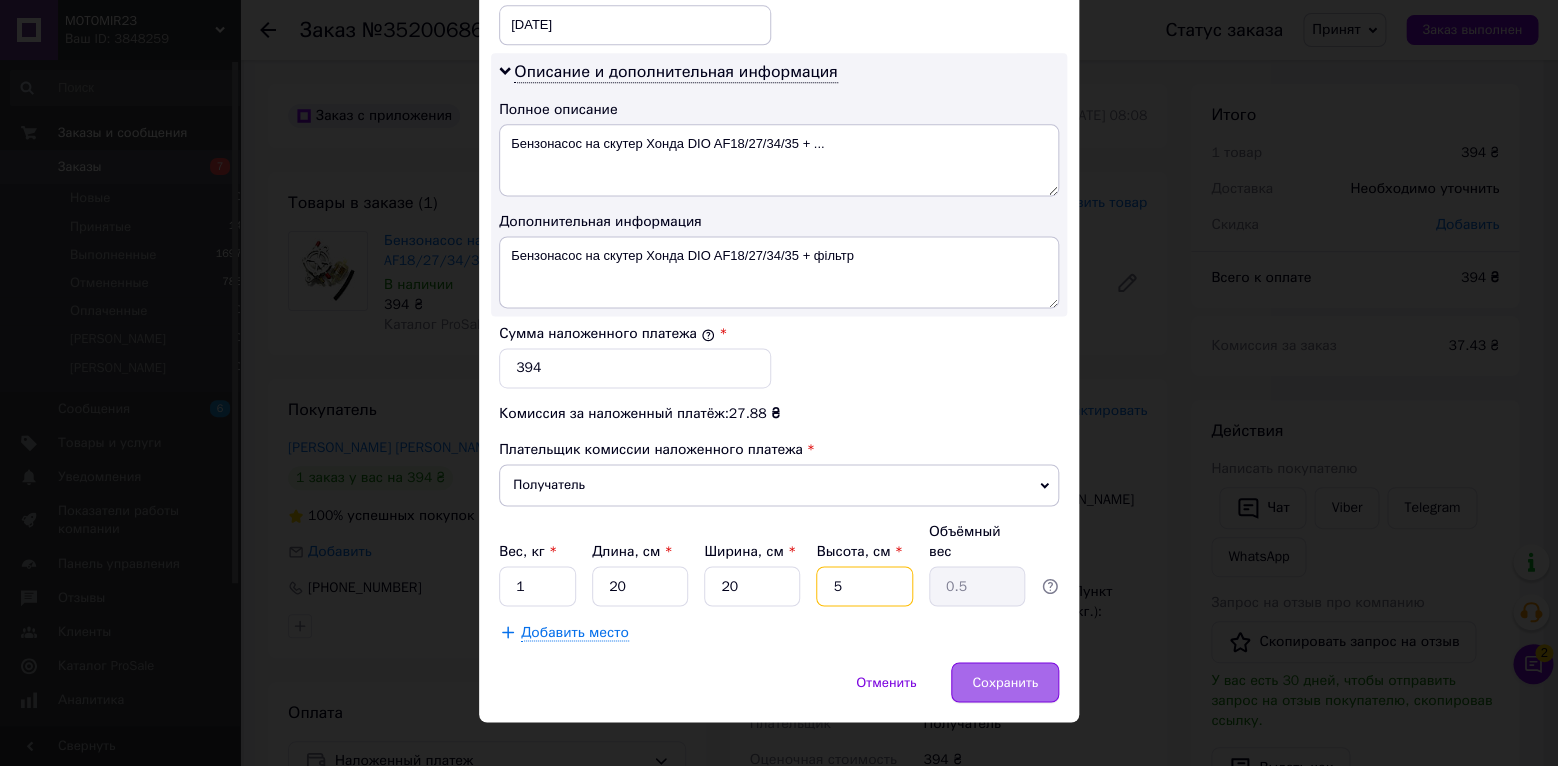 type on "5" 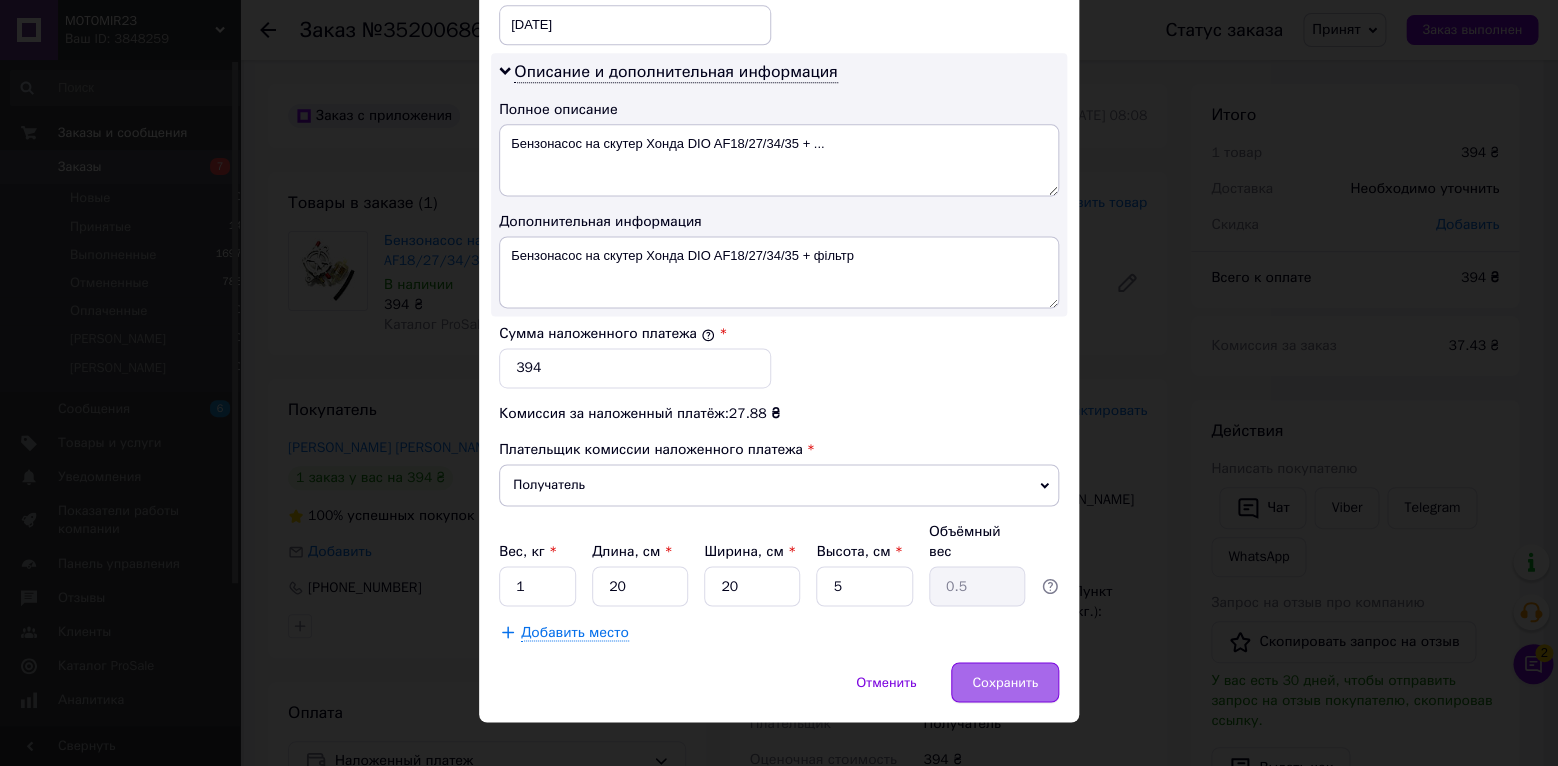 click on "Сохранить" at bounding box center (1005, 682) 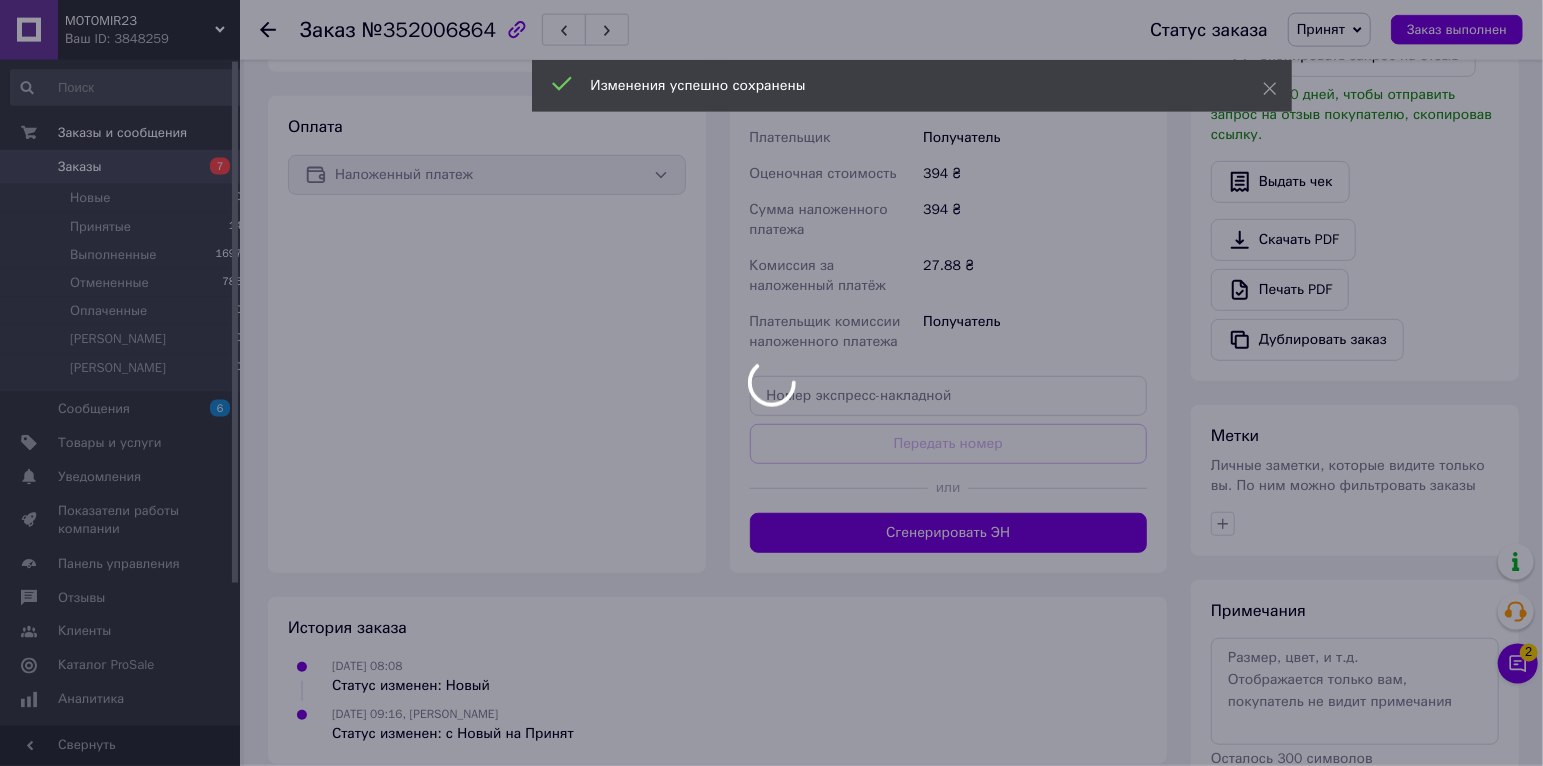 scroll, scrollTop: 630, scrollLeft: 0, axis: vertical 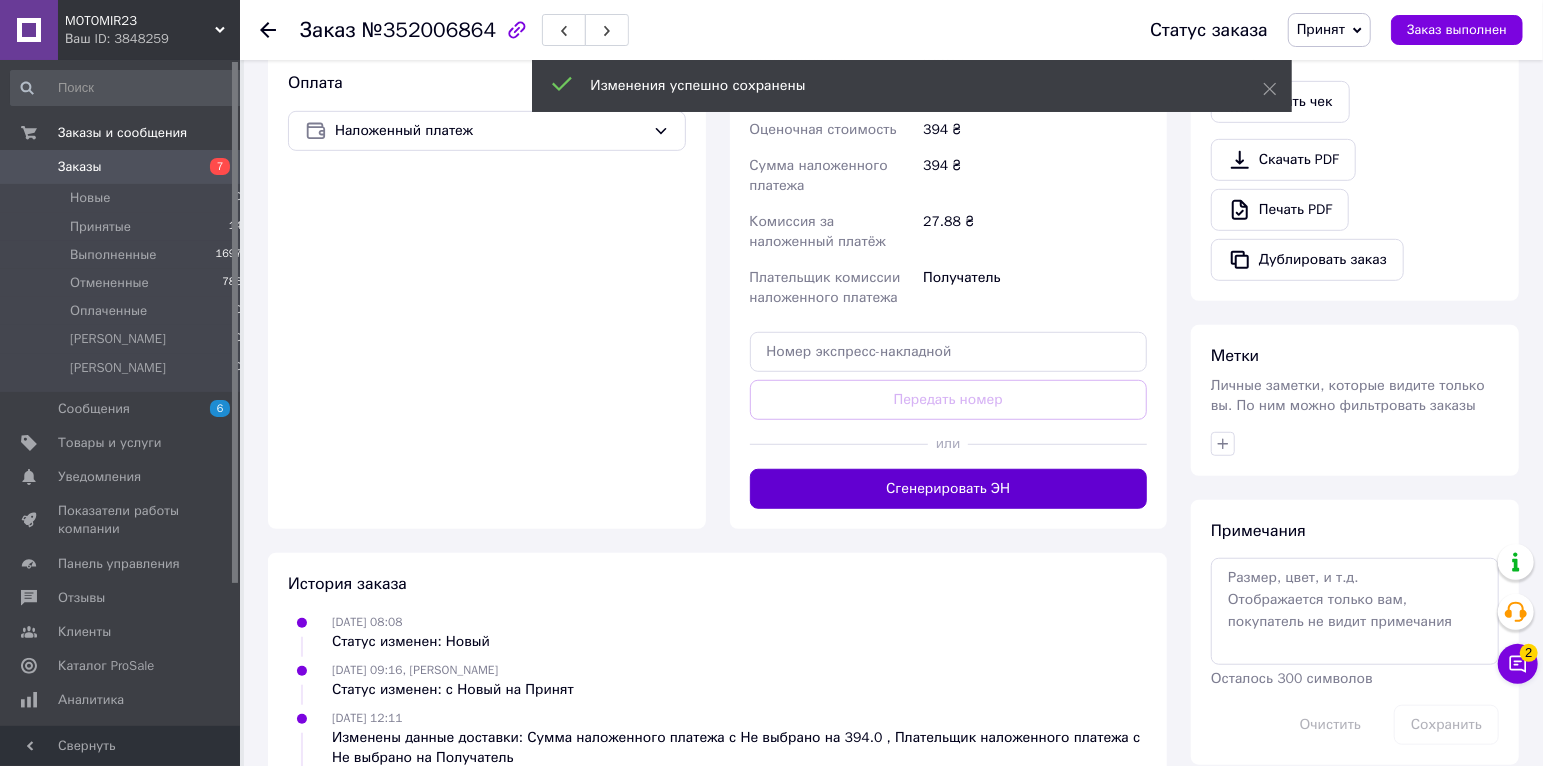 click on "Сгенерировать ЭН" at bounding box center (949, 489) 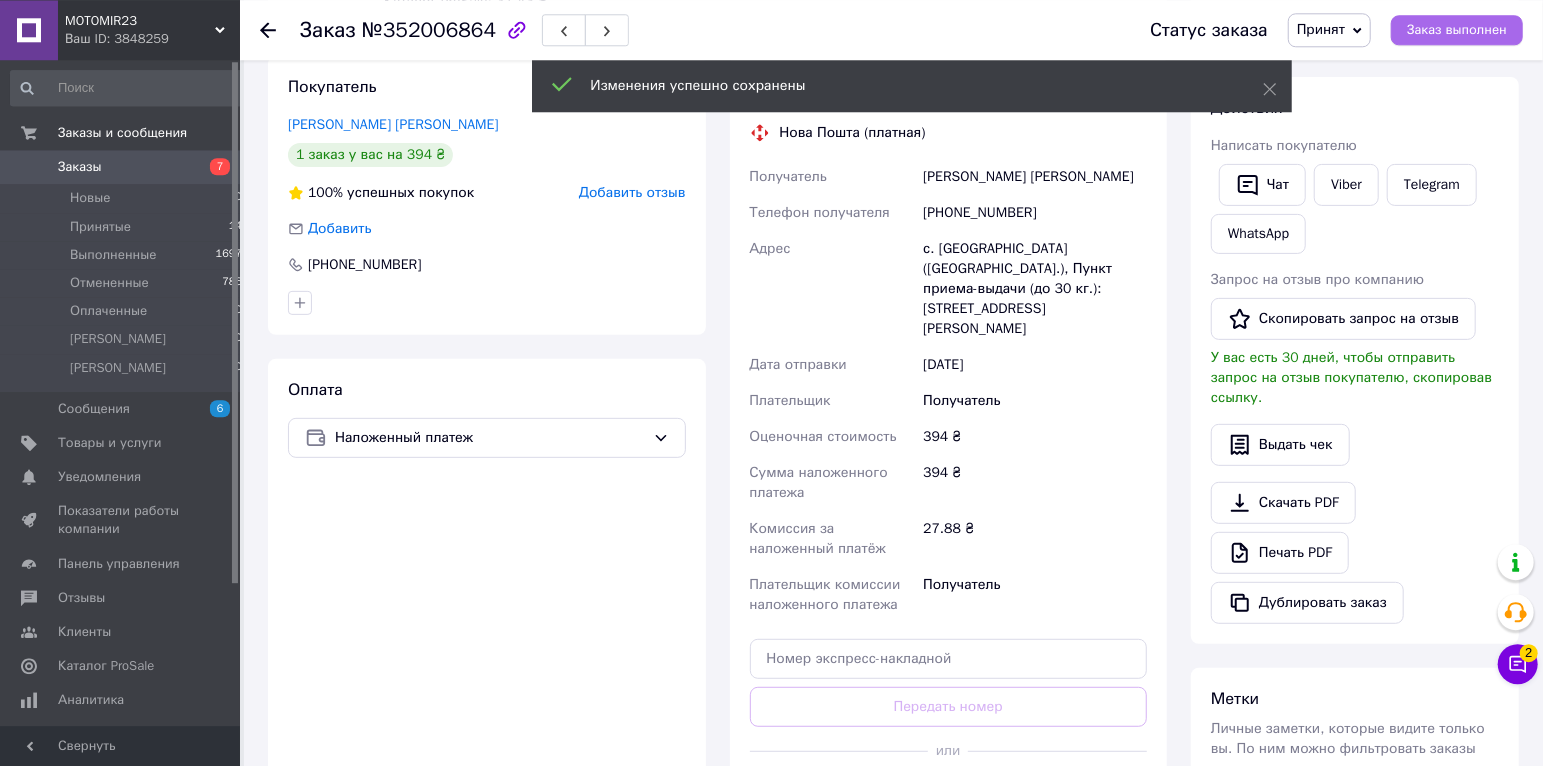 scroll, scrollTop: 315, scrollLeft: 0, axis: vertical 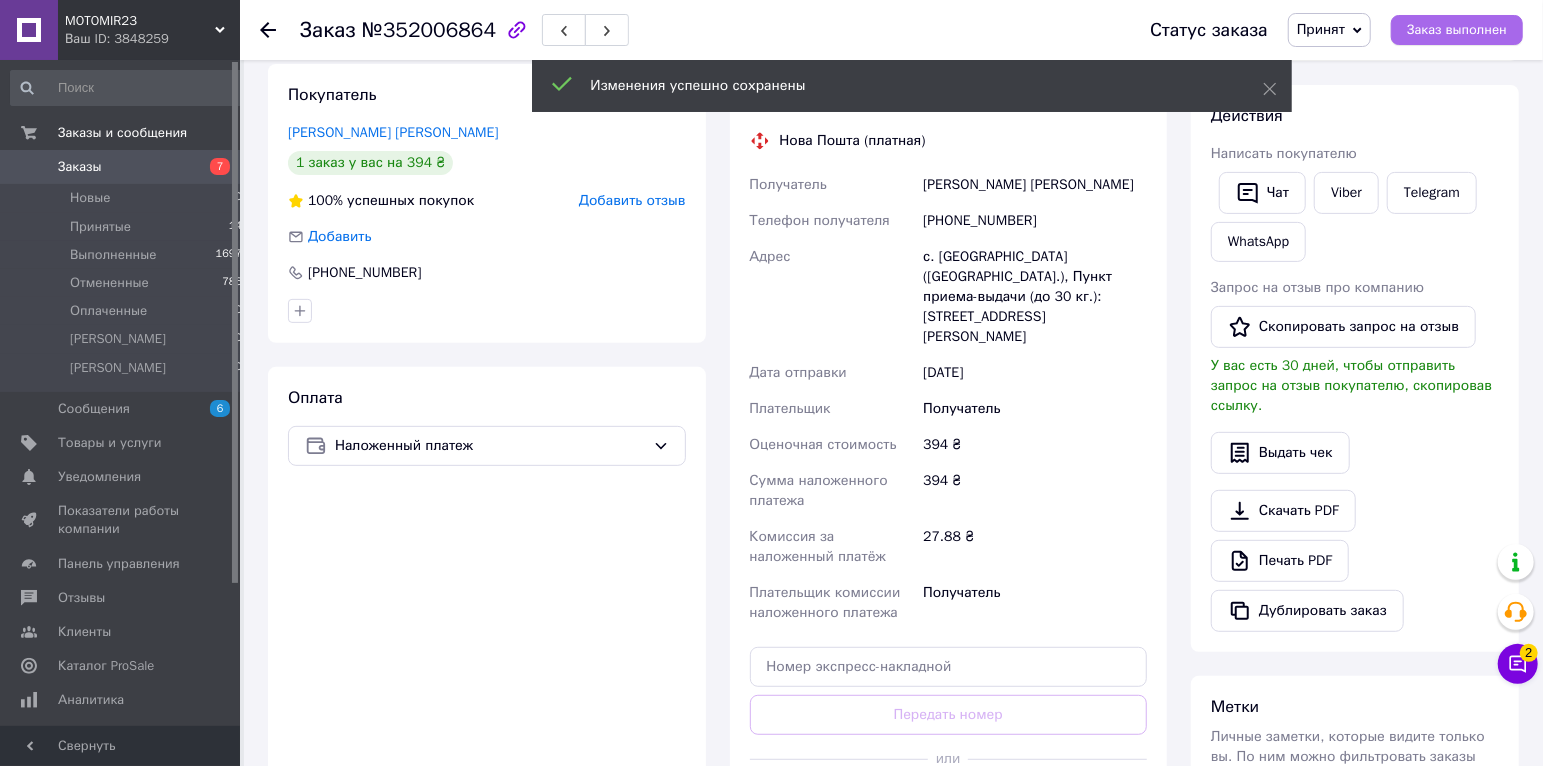 click on "Заказ выполнен" at bounding box center (1457, 30) 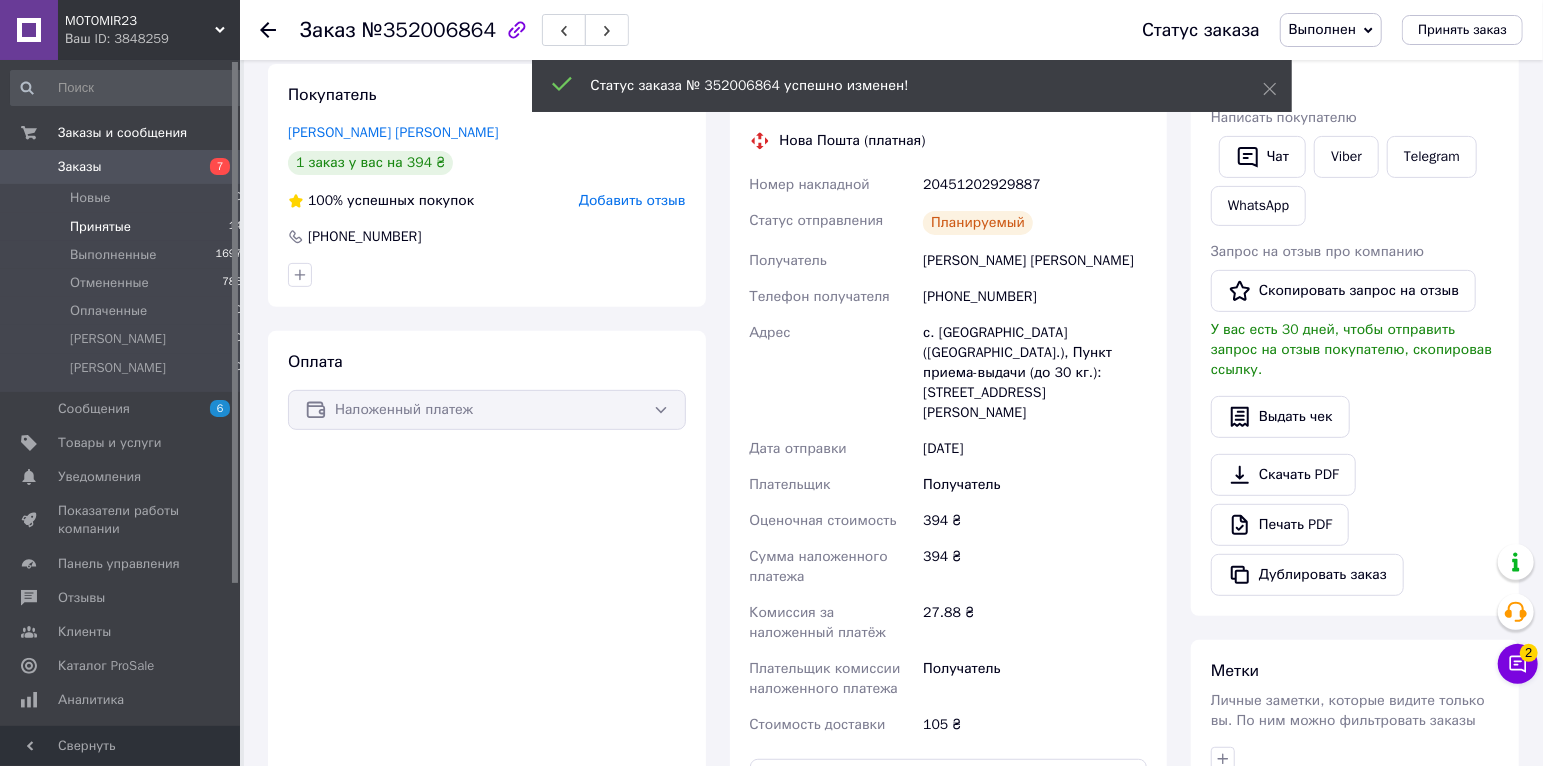 click on "Принятые" at bounding box center (100, 227) 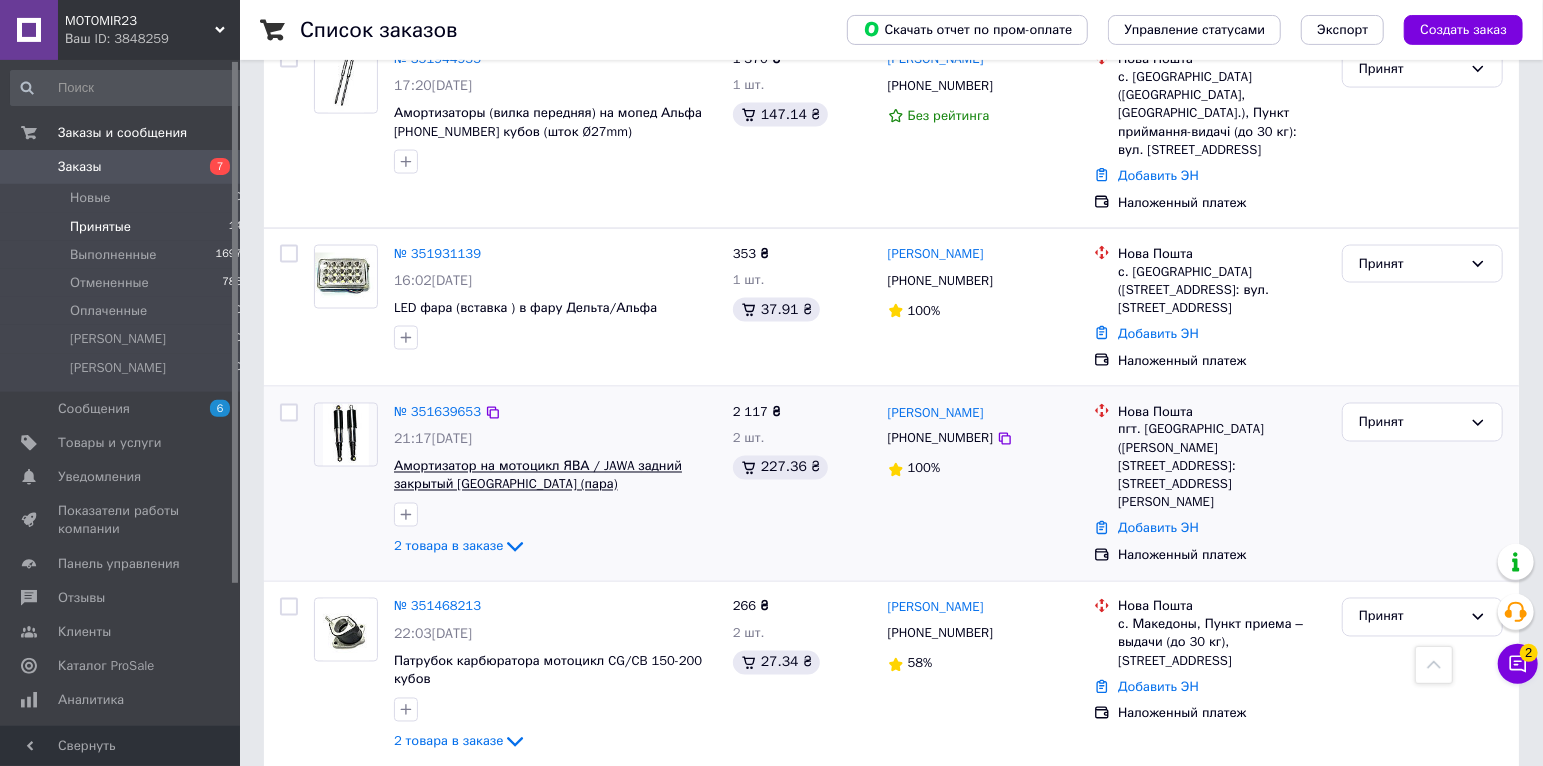 scroll, scrollTop: 1949, scrollLeft: 0, axis: vertical 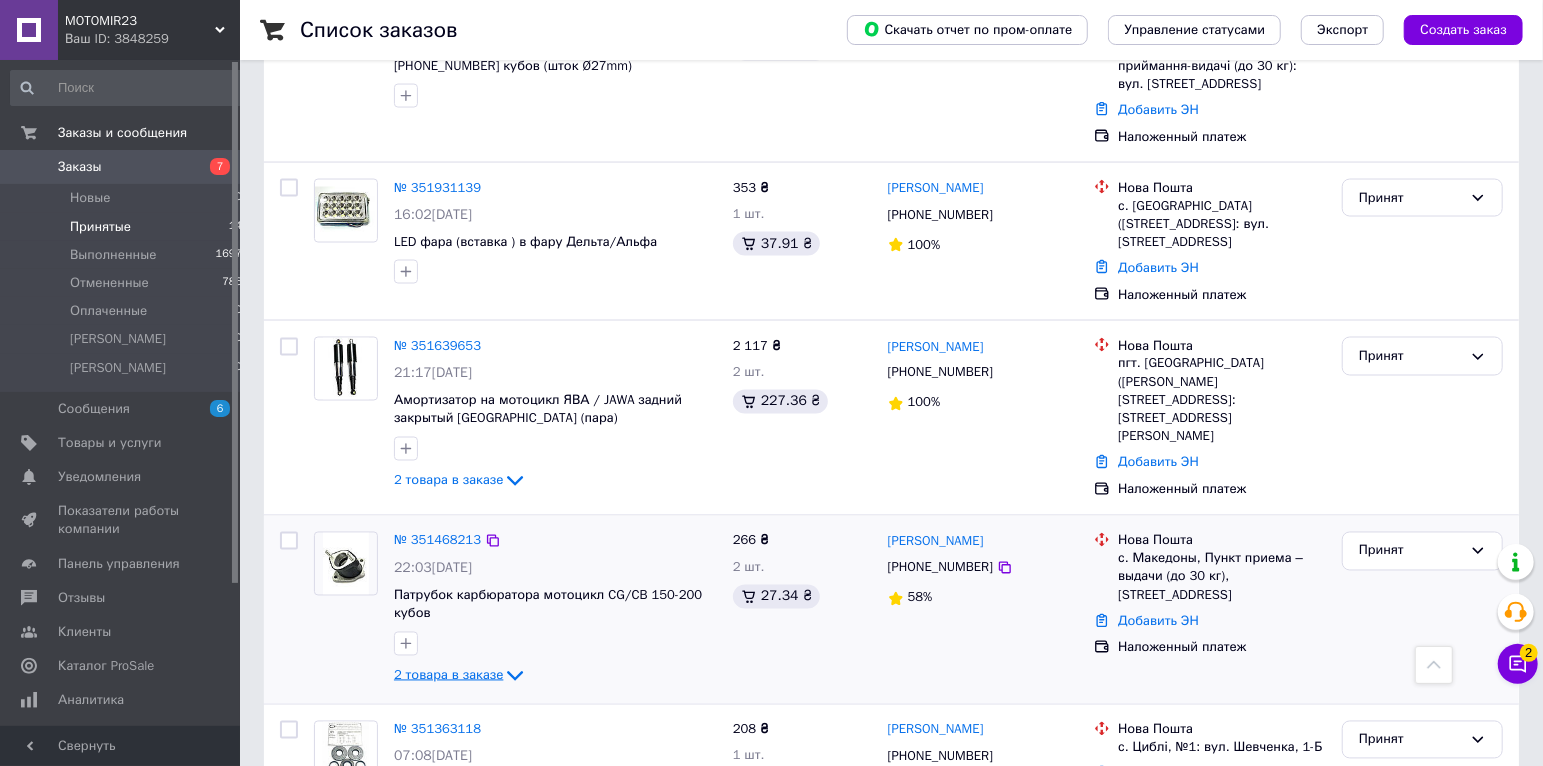 click 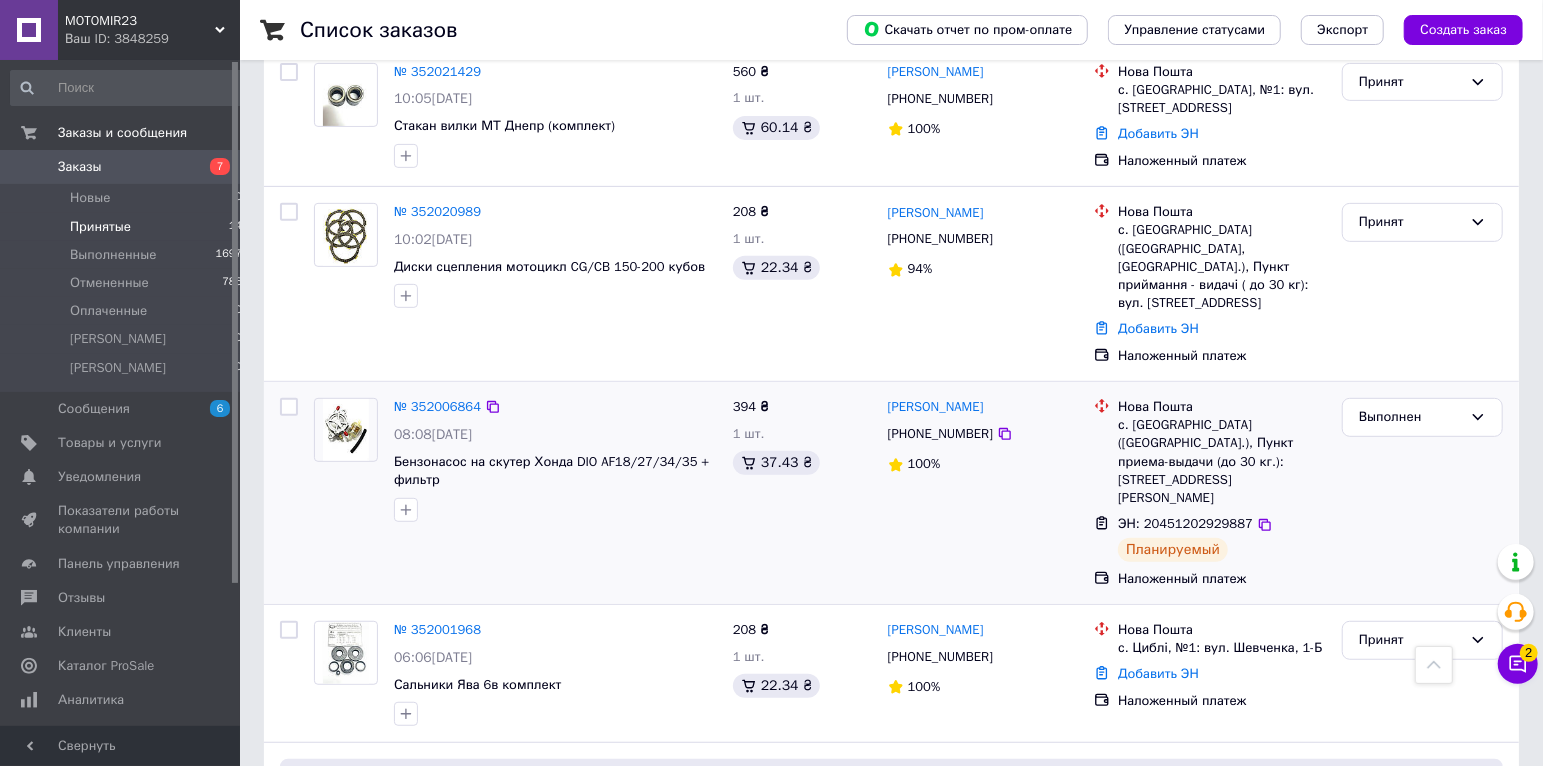 scroll, scrollTop: 114, scrollLeft: 0, axis: vertical 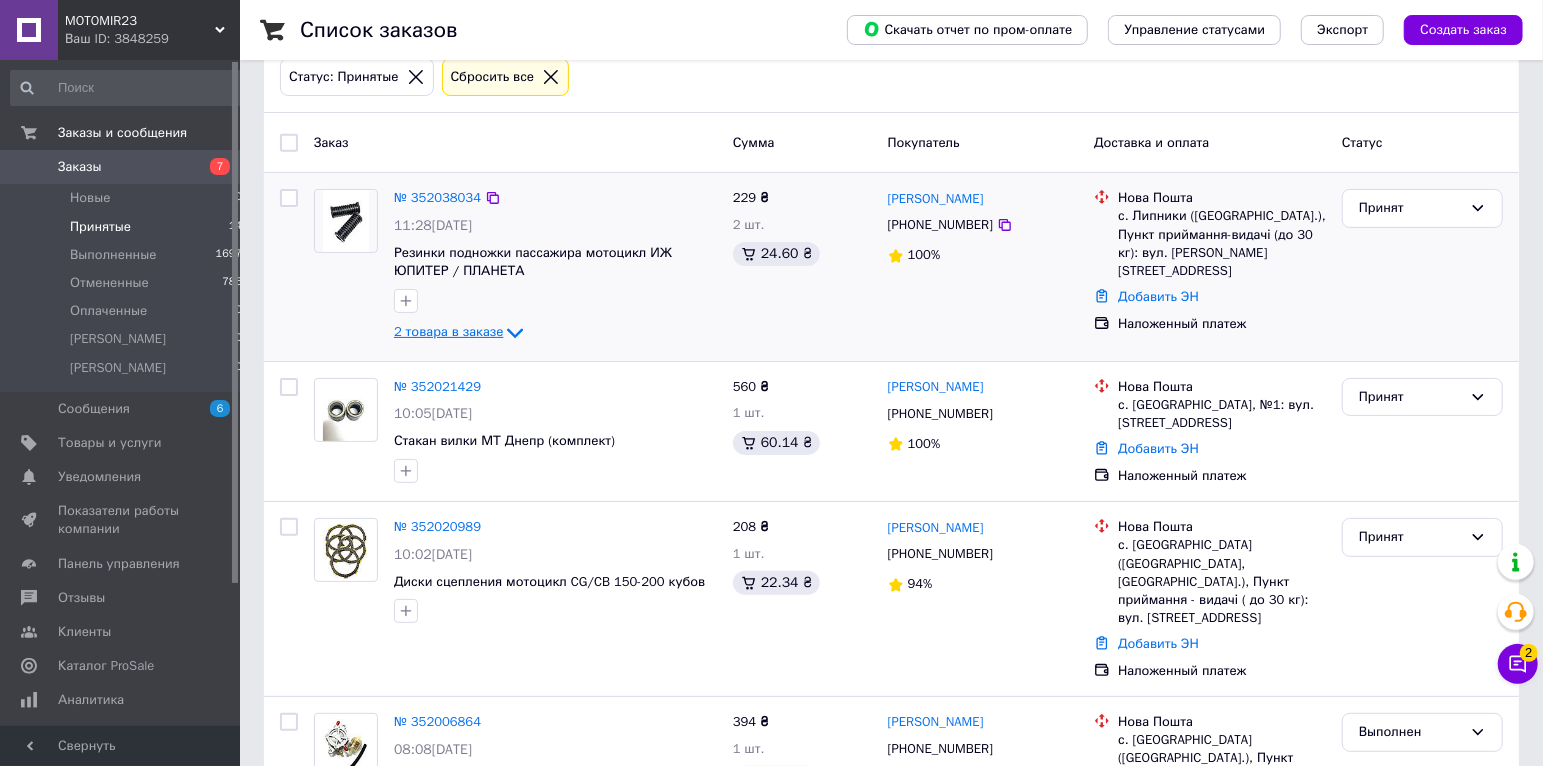click on "2 товара в заказе" at bounding box center (448, 332) 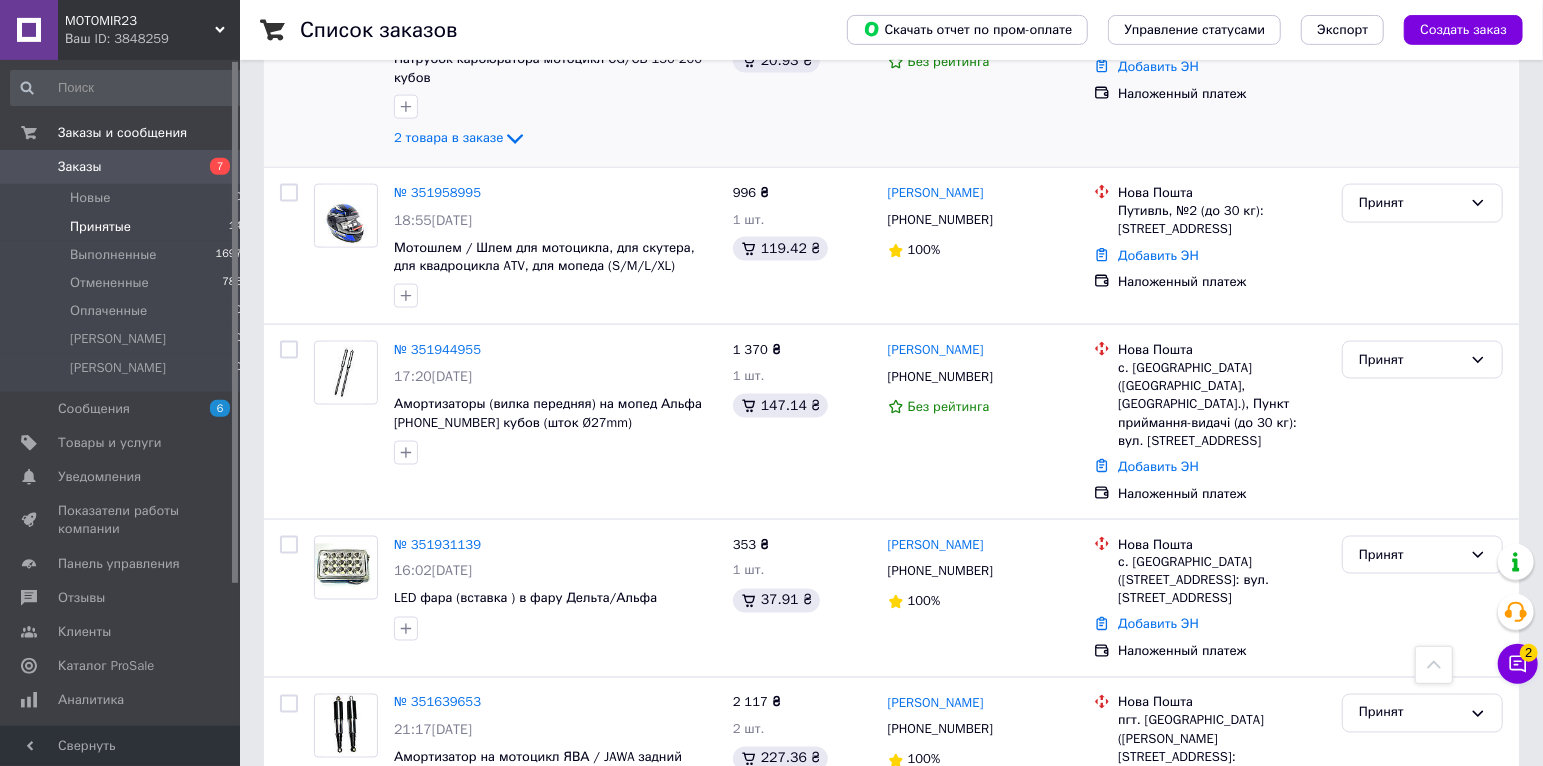 scroll, scrollTop: 1785, scrollLeft: 0, axis: vertical 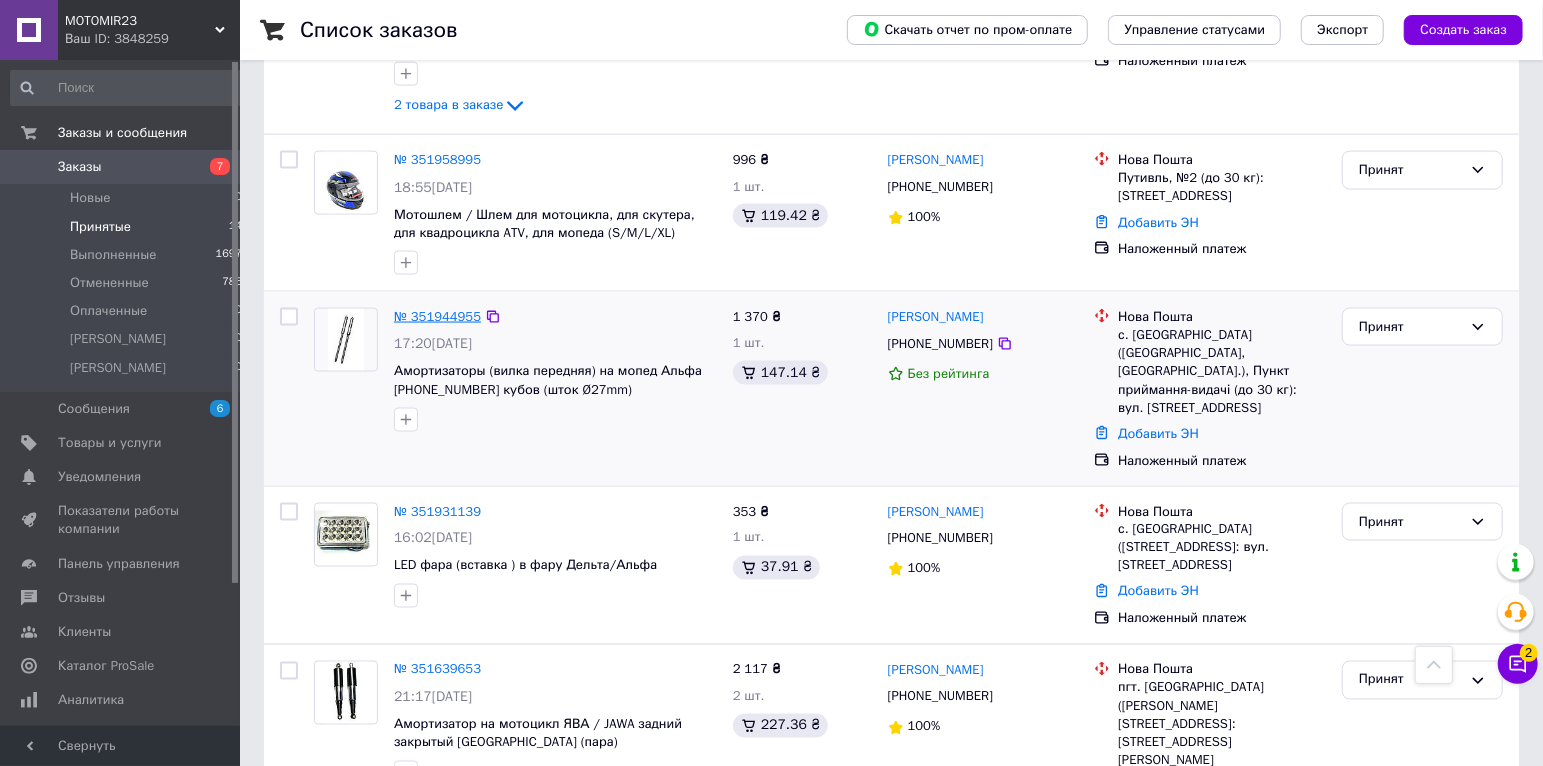 click on "№ 351944955" at bounding box center [437, 316] 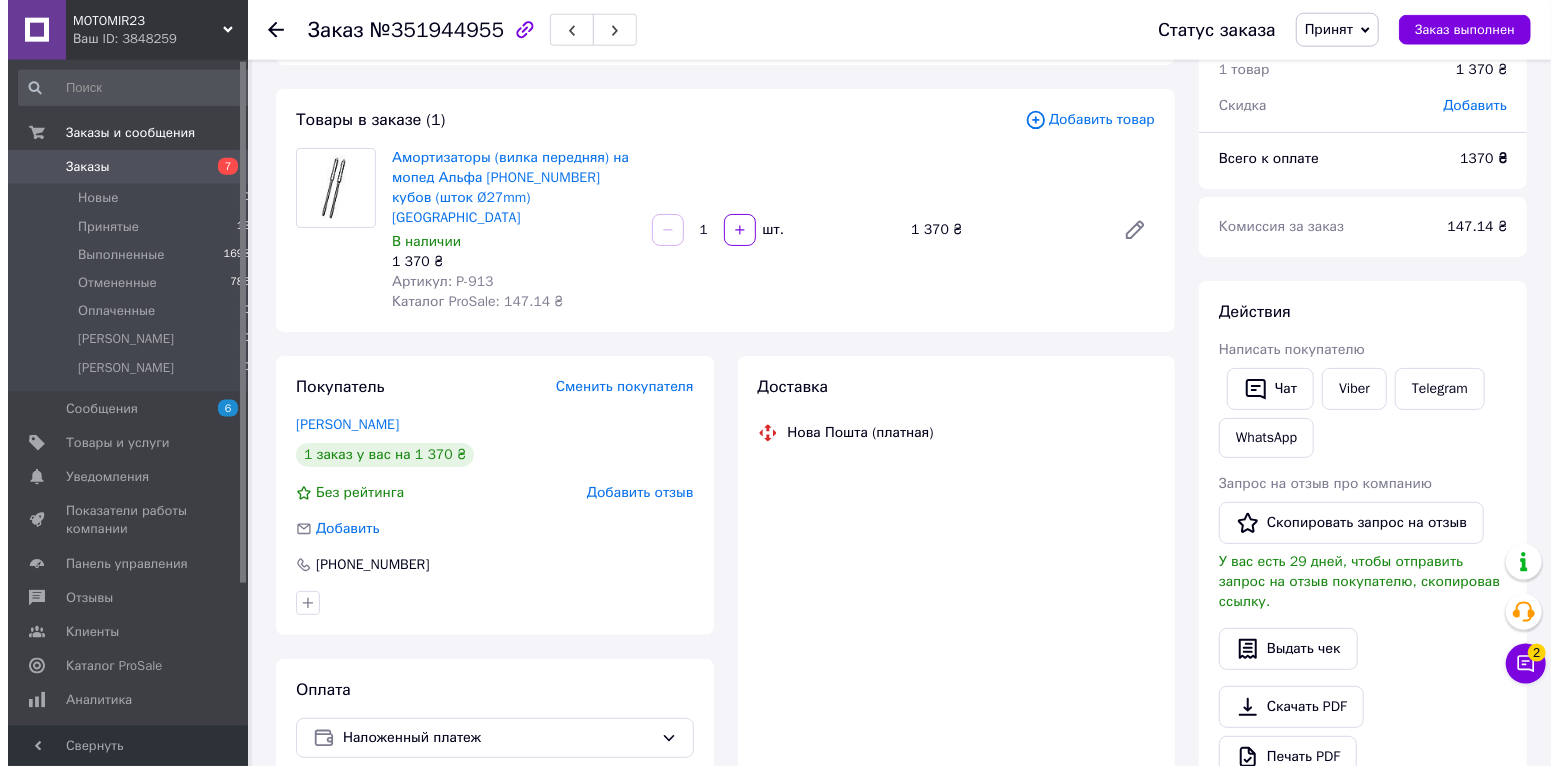 scroll, scrollTop: 22, scrollLeft: 0, axis: vertical 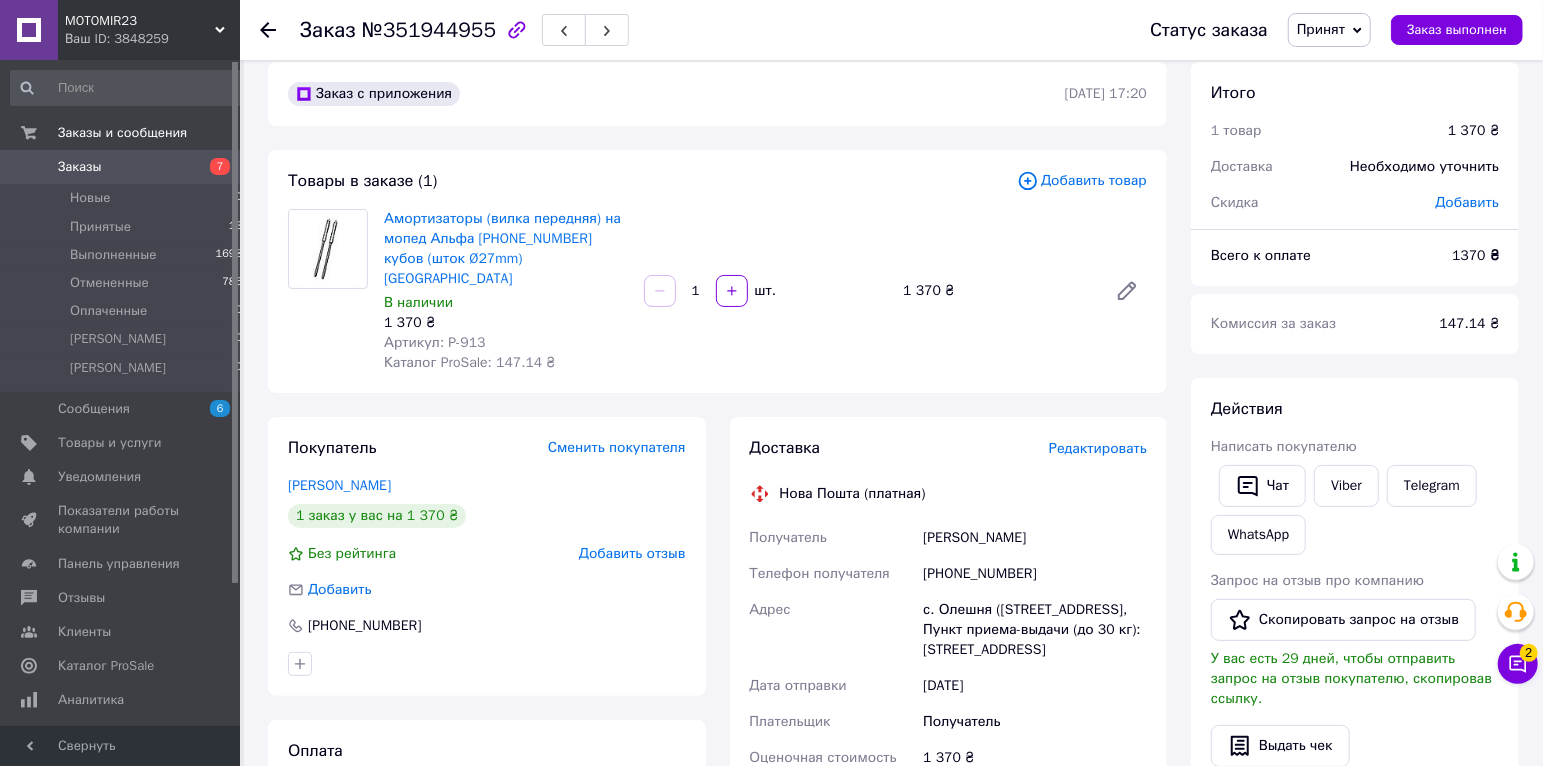 click on "Редактировать" at bounding box center [1098, 448] 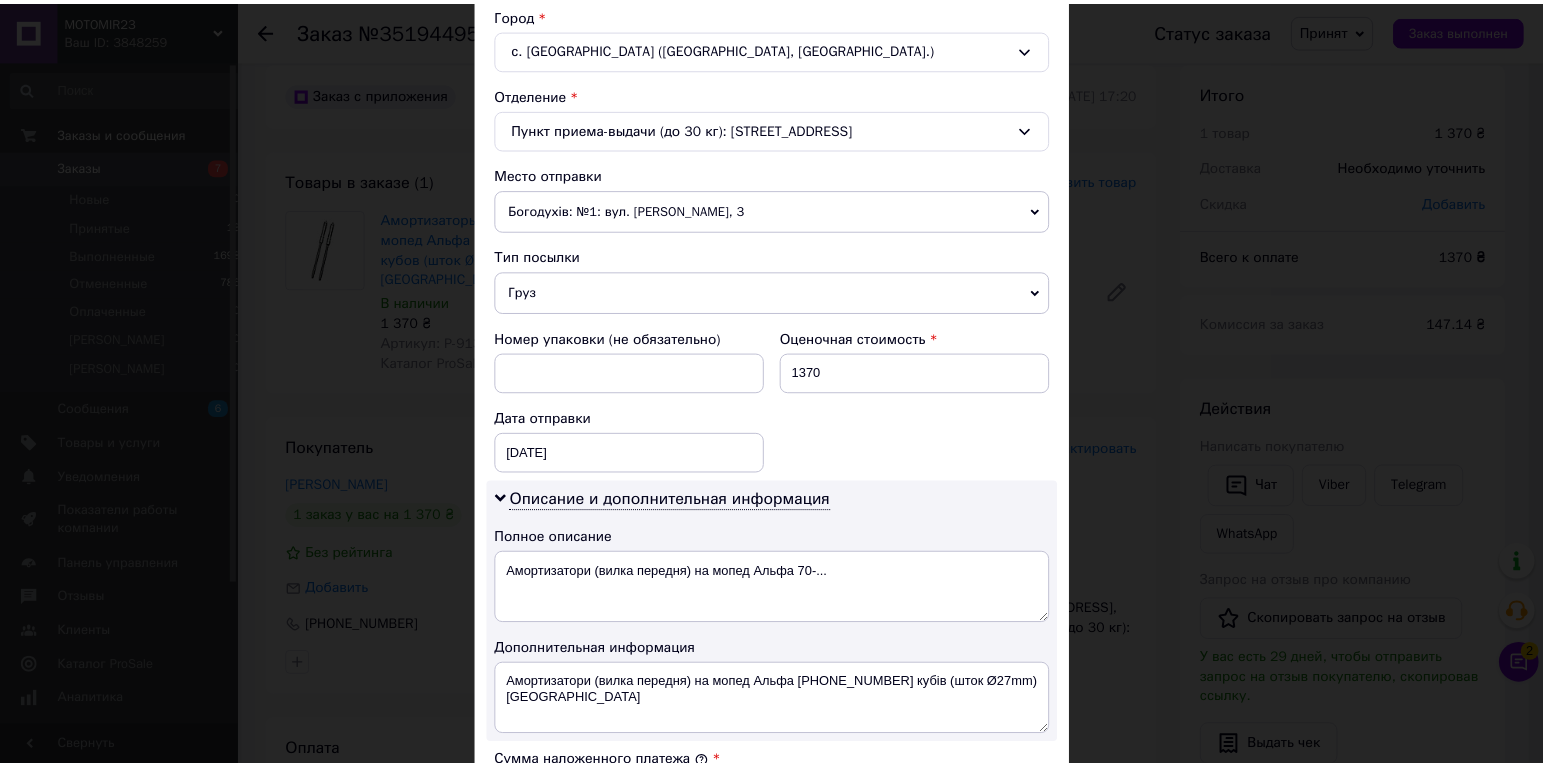 scroll, scrollTop: 978, scrollLeft: 0, axis: vertical 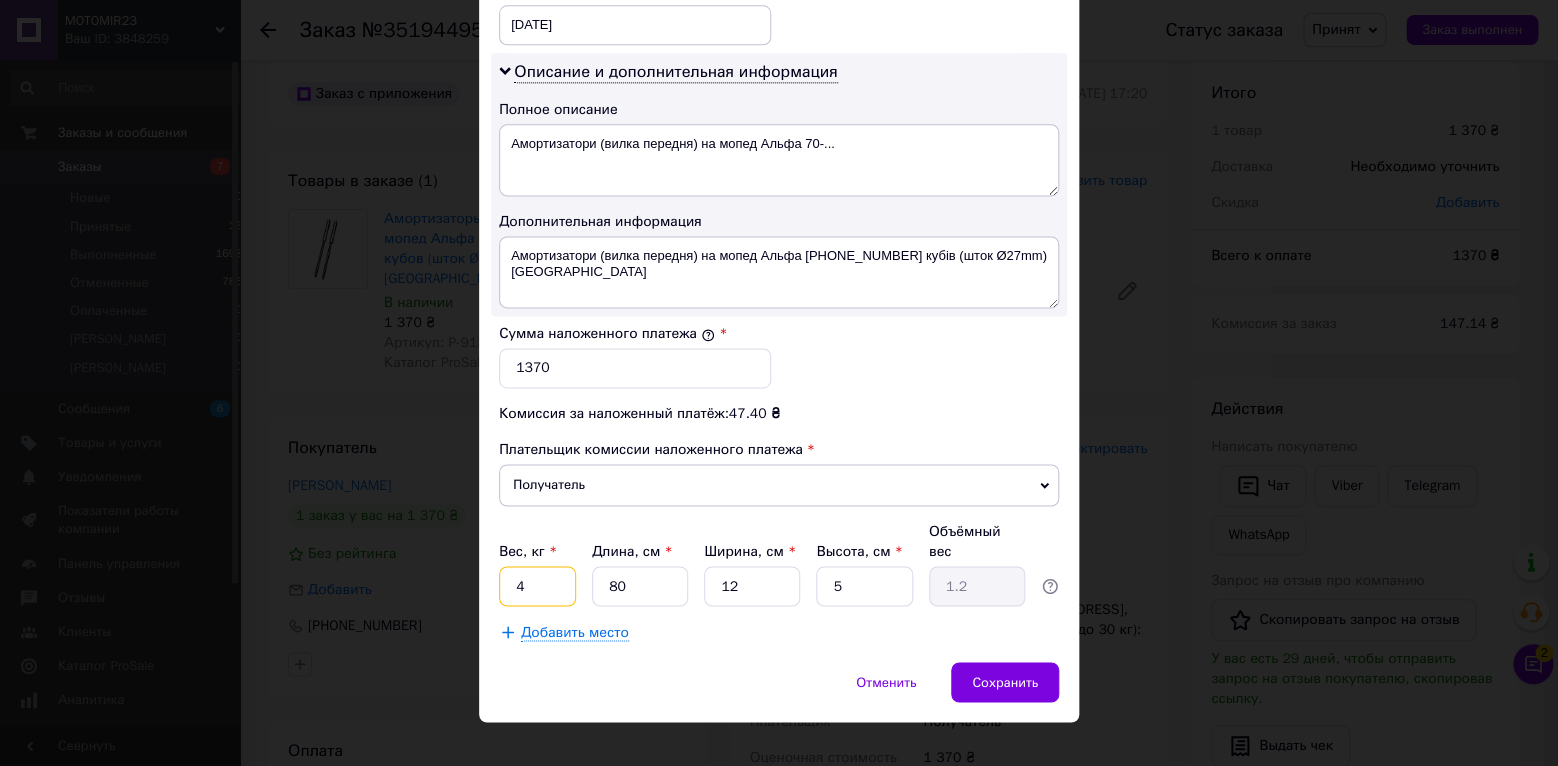 click on "4" at bounding box center [537, 586] 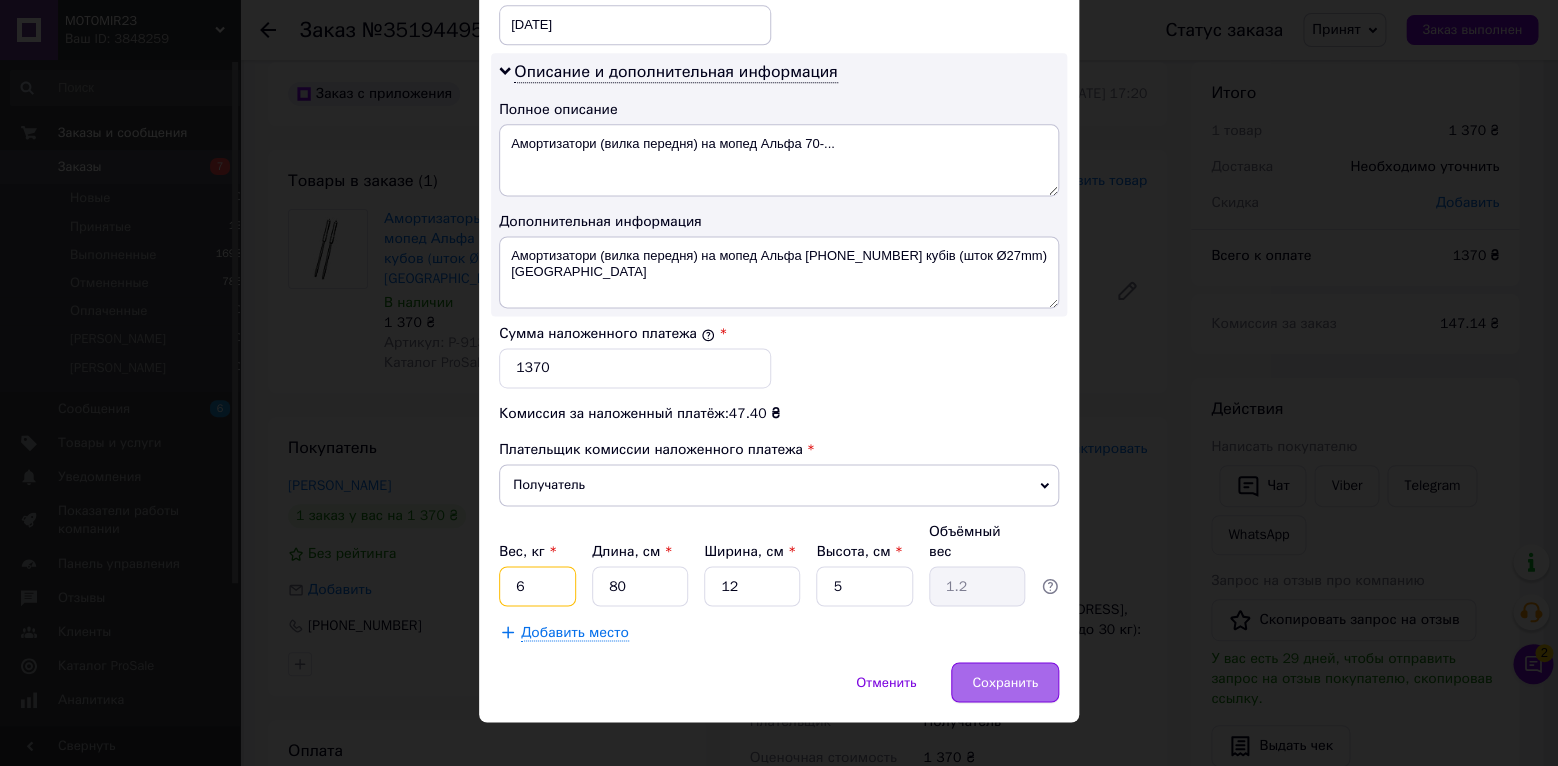 type on "6" 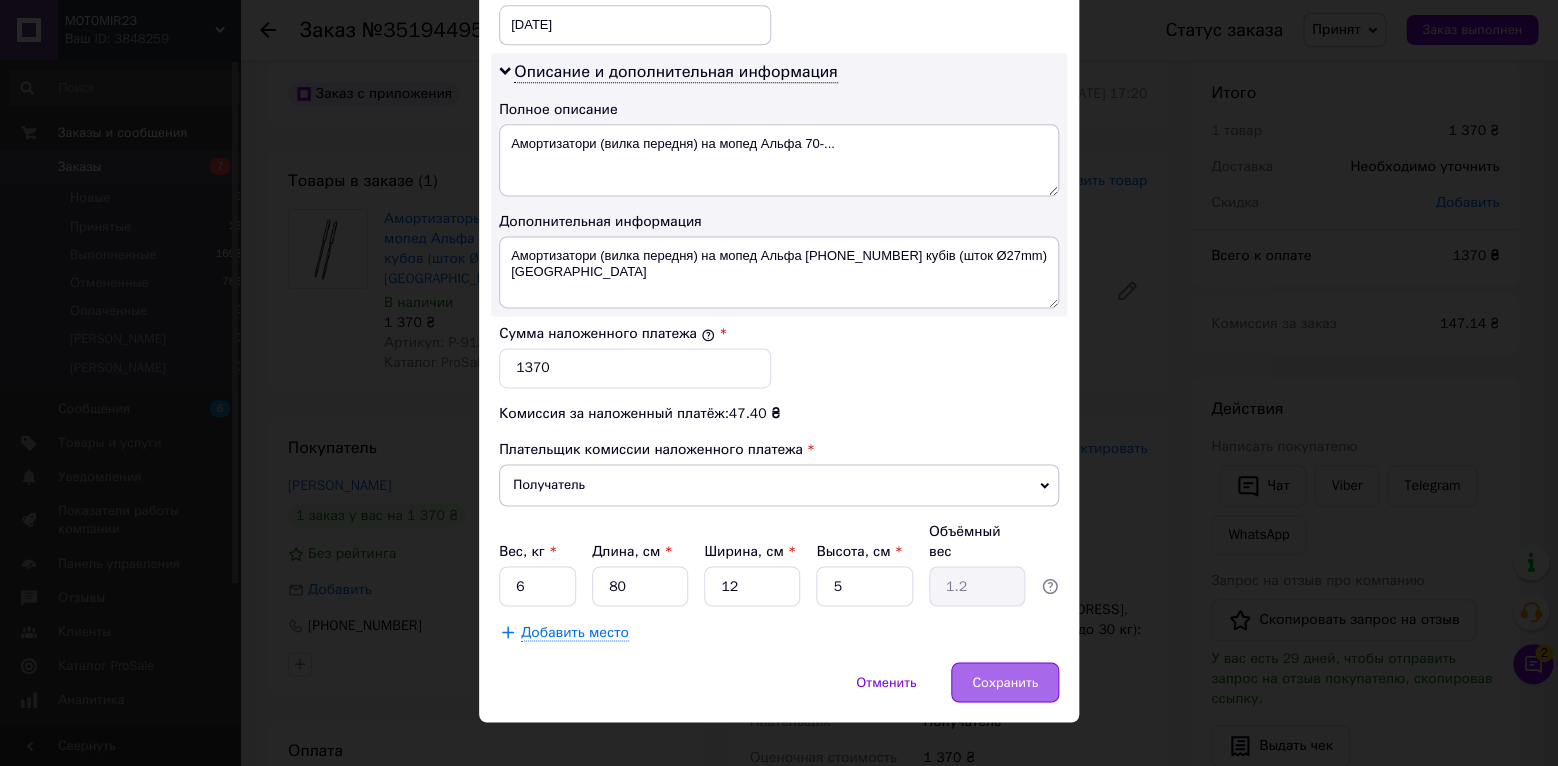 click on "Сохранить" at bounding box center (1005, 682) 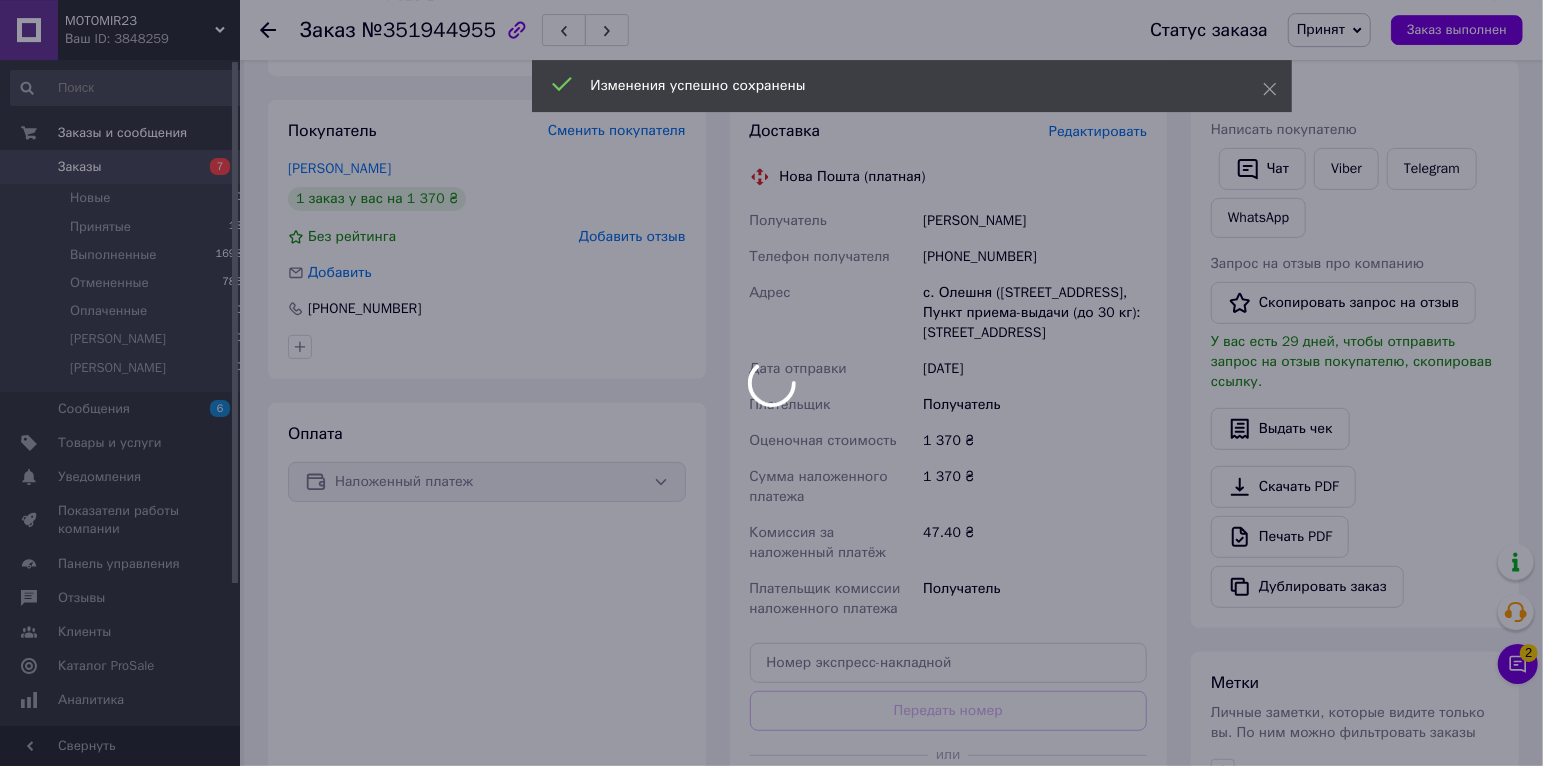 scroll, scrollTop: 547, scrollLeft: 0, axis: vertical 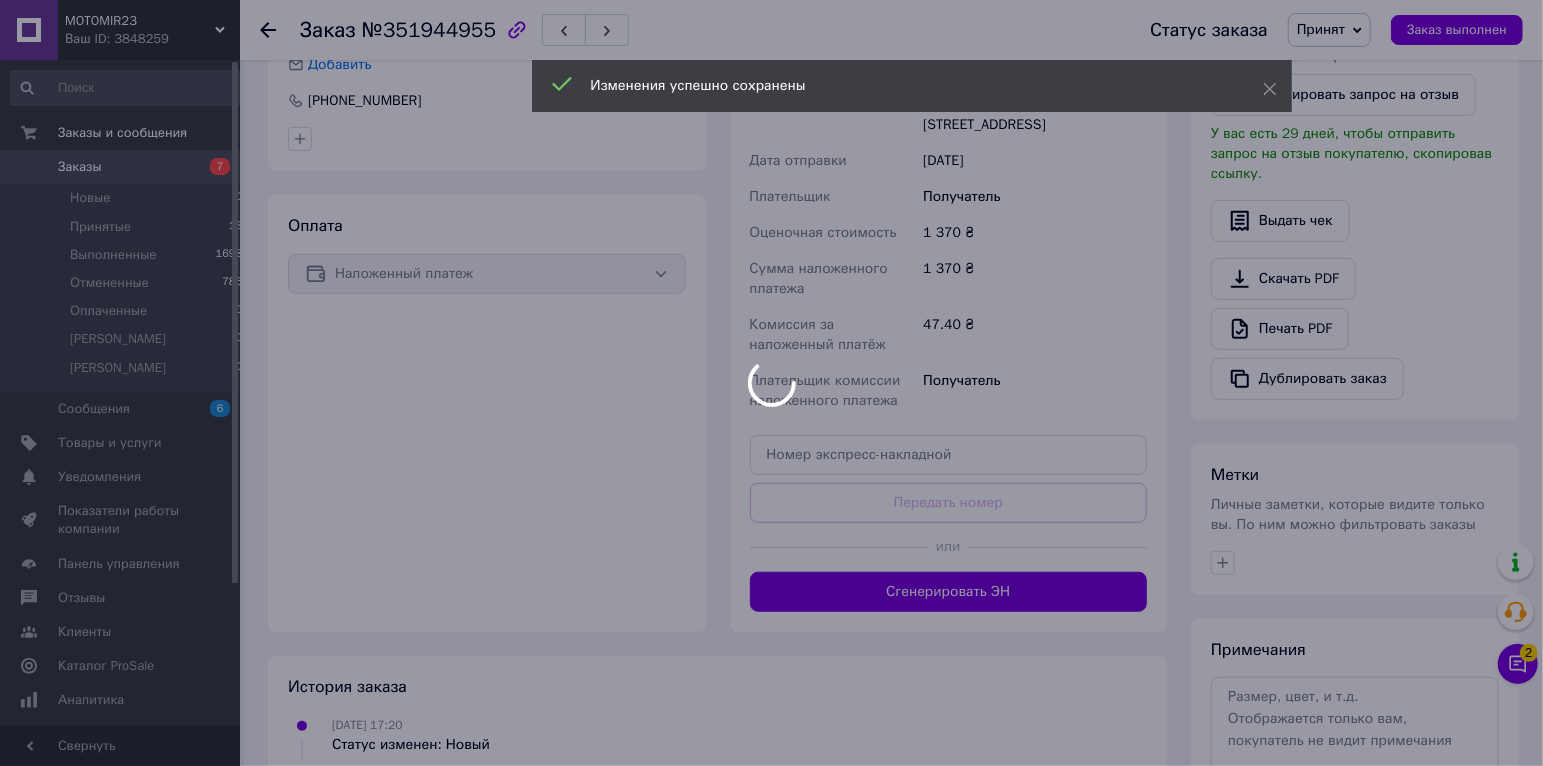 click at bounding box center [771, 383] 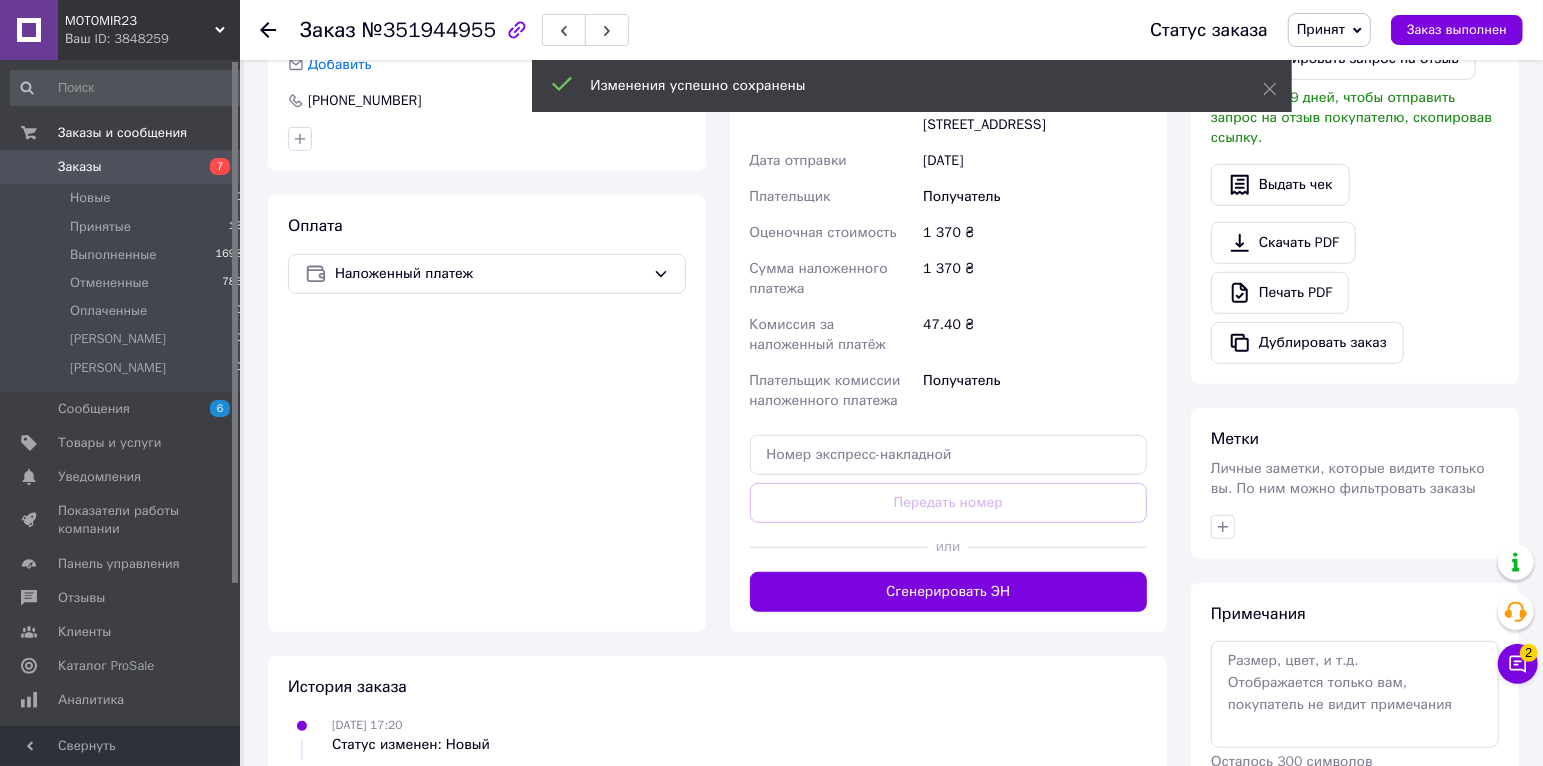 click on "Сгенерировать ЭН" at bounding box center (949, 592) 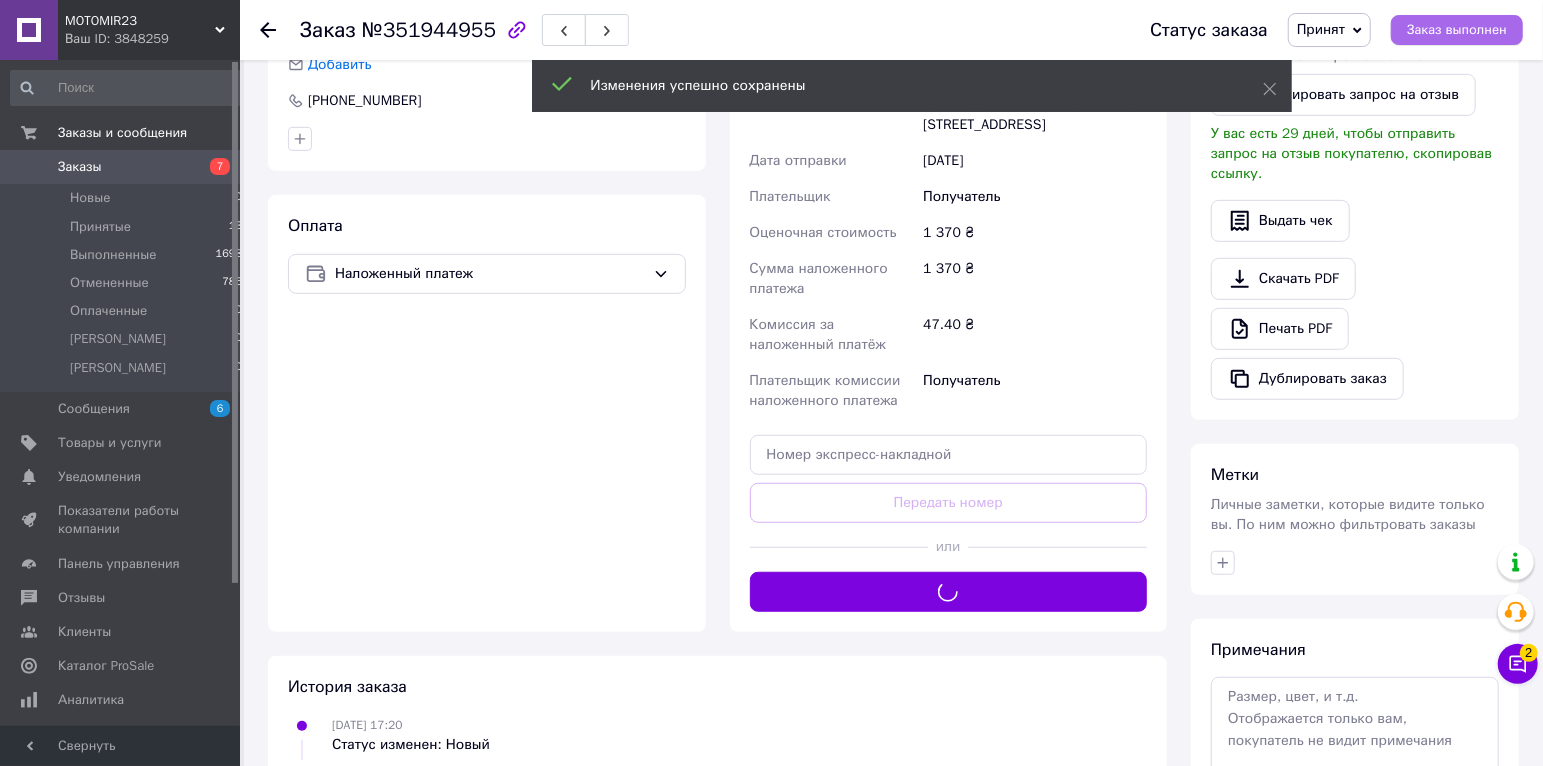 click on "Заказ выполнен" at bounding box center [1457, 30] 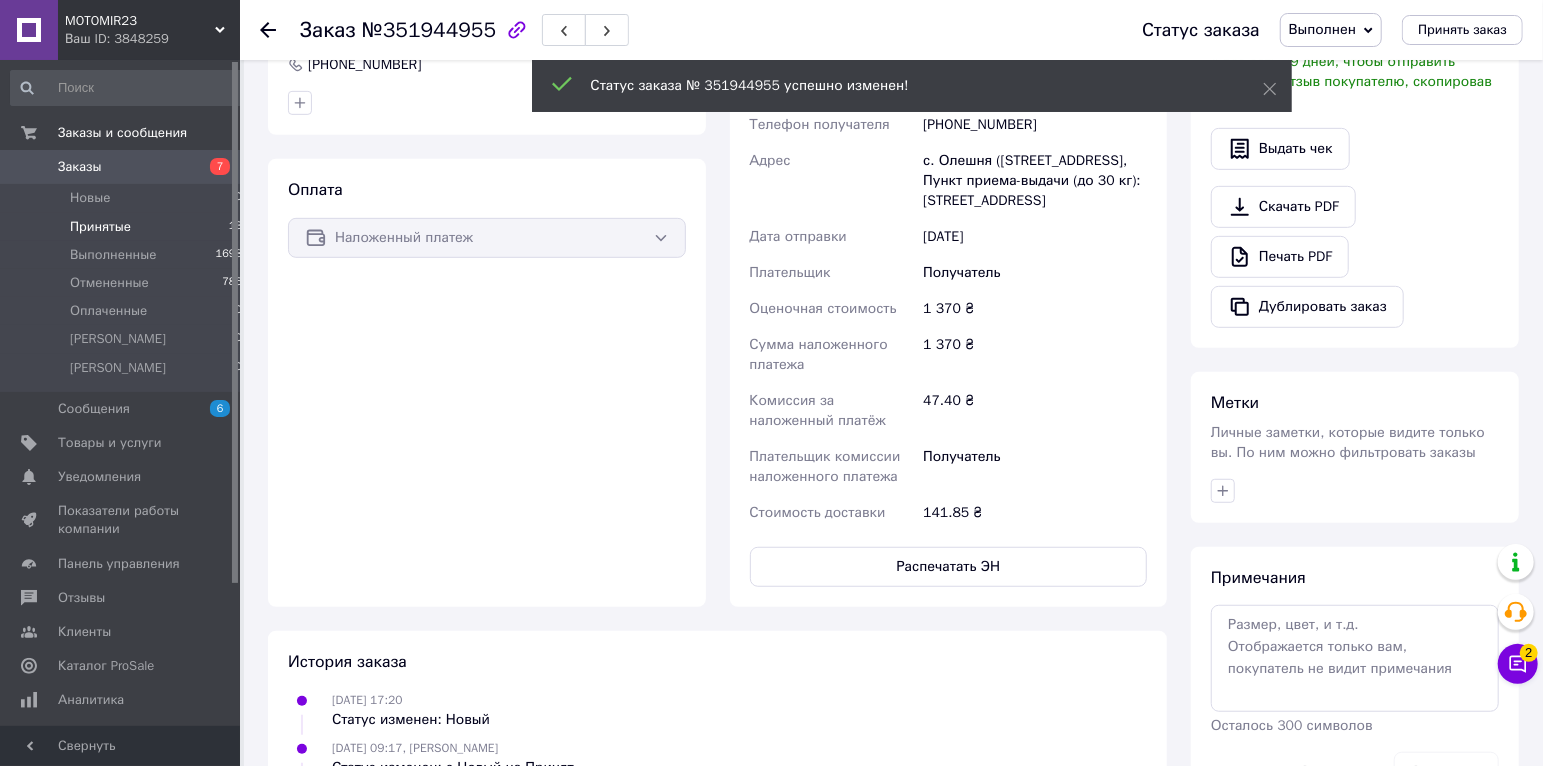 click on "Принятые" at bounding box center (100, 227) 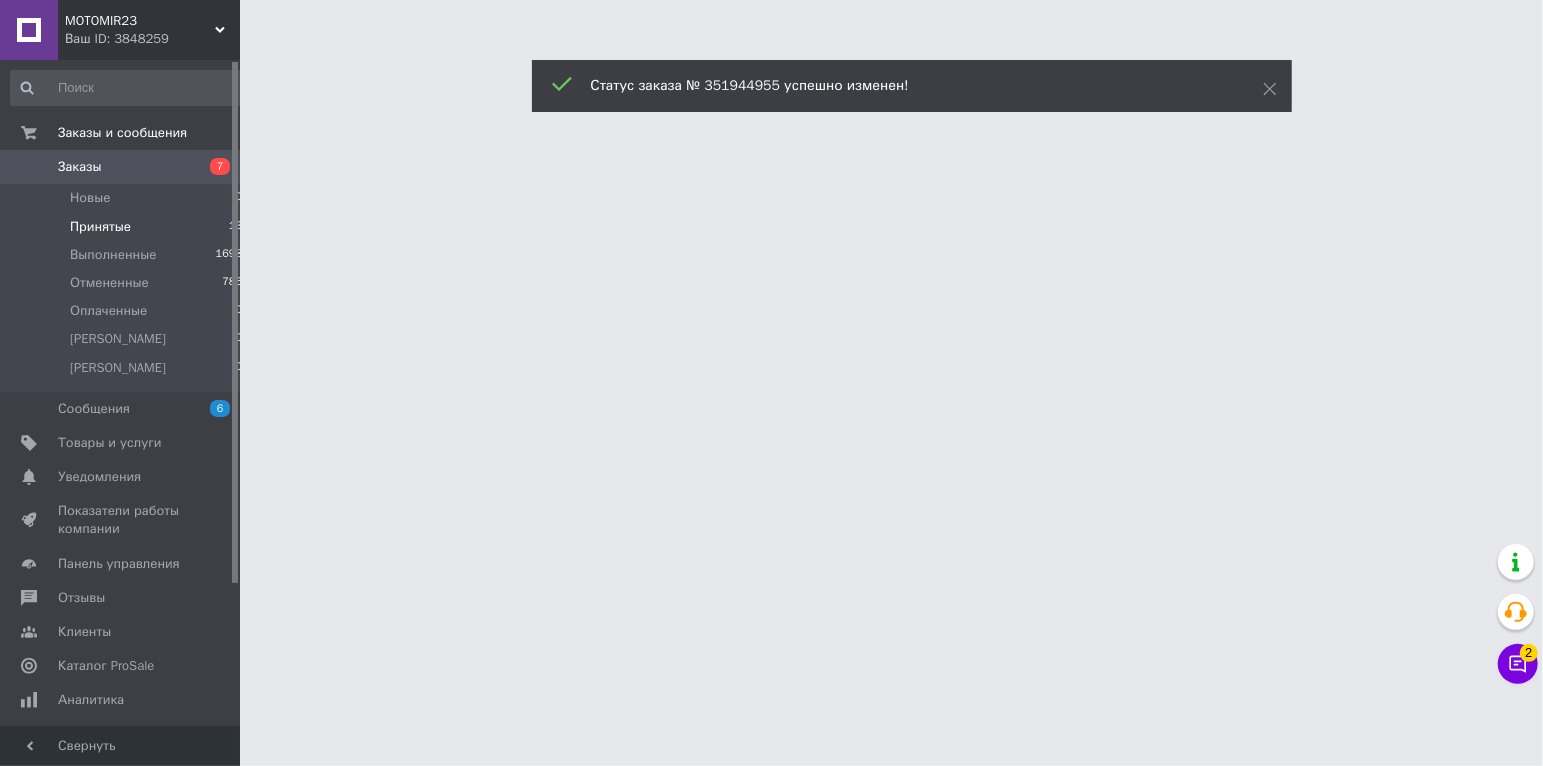 scroll, scrollTop: 0, scrollLeft: 0, axis: both 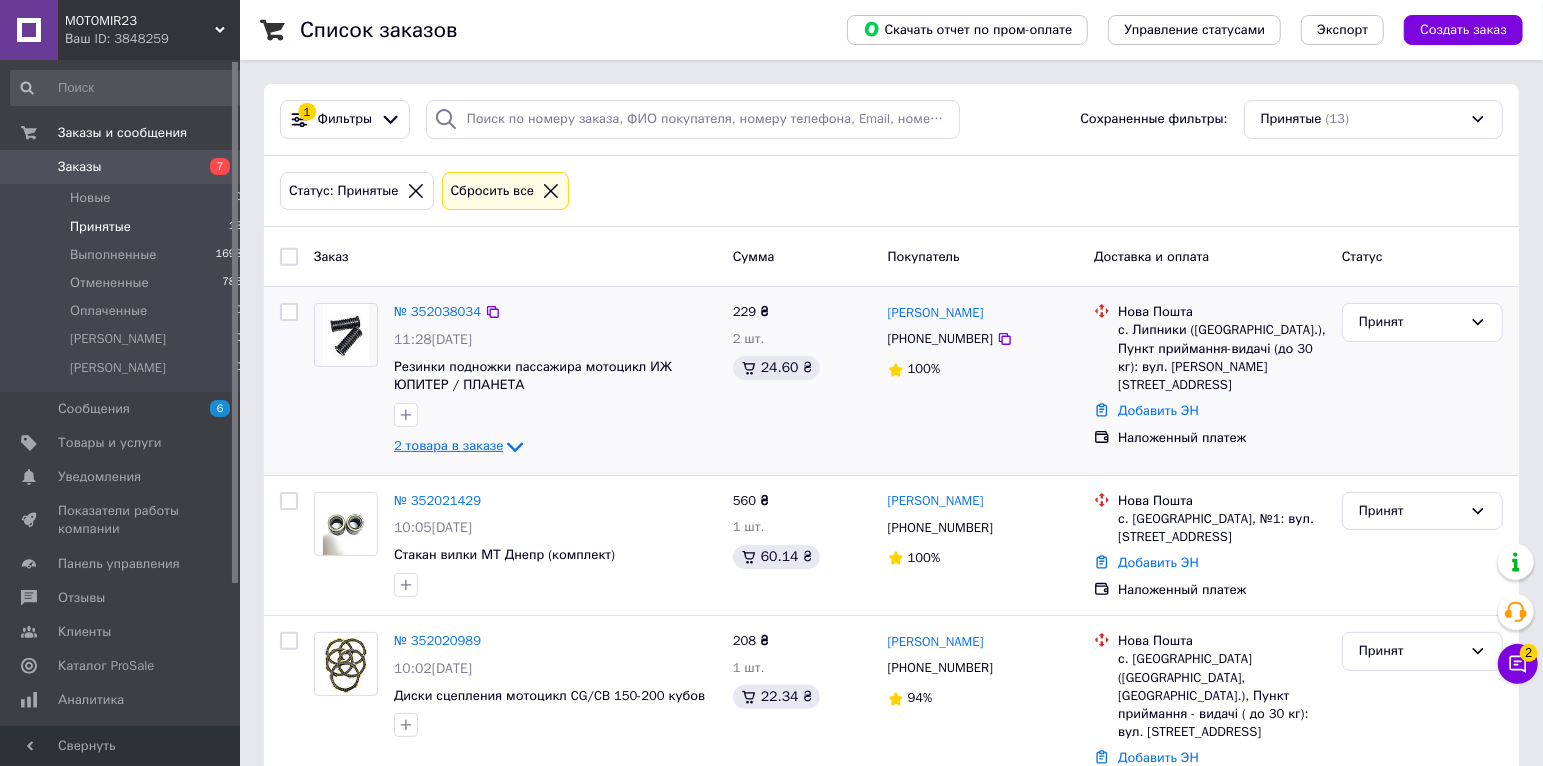 click on "2 товара в заказе" at bounding box center (448, 446) 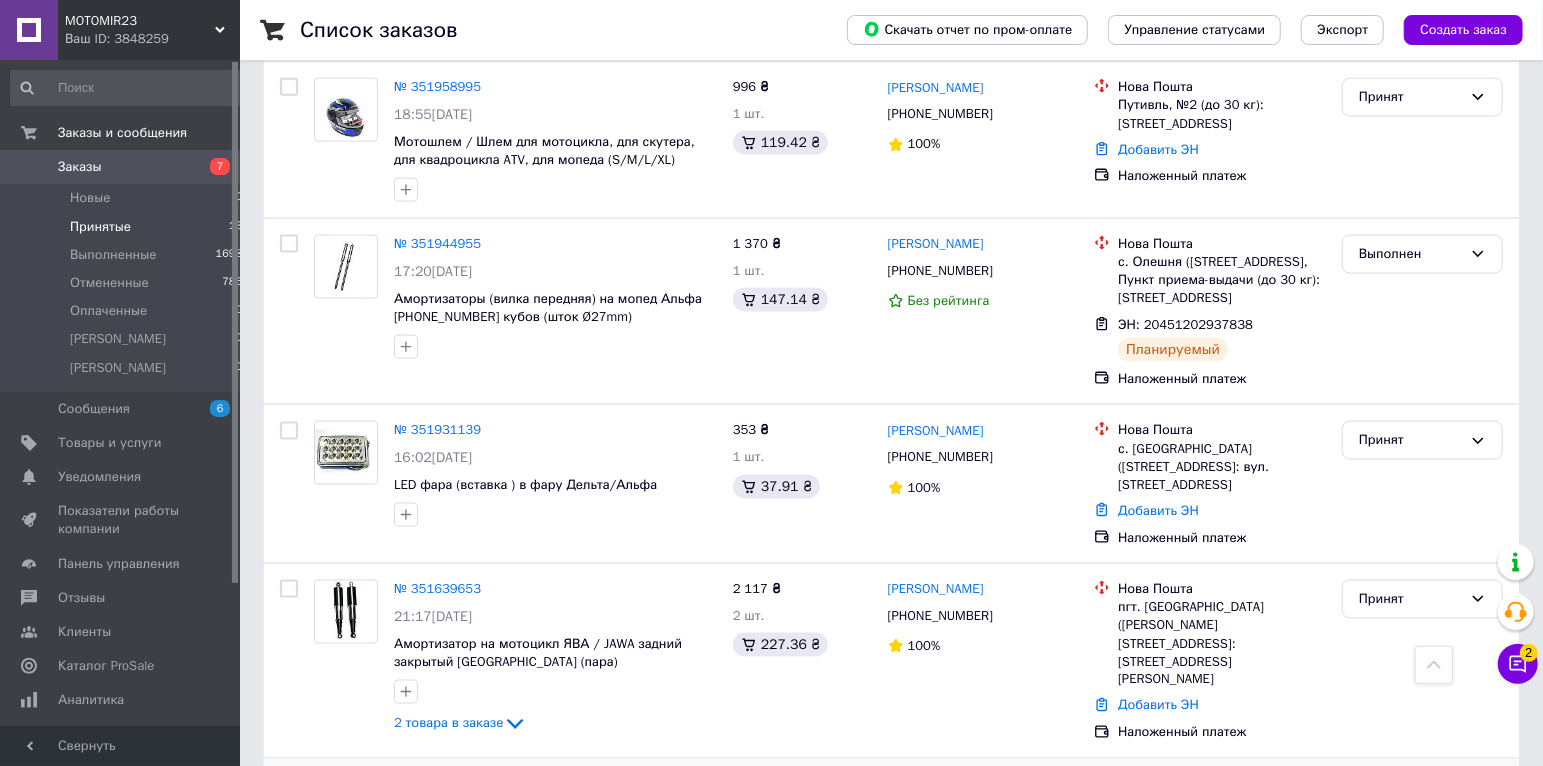 scroll, scrollTop: 1950, scrollLeft: 0, axis: vertical 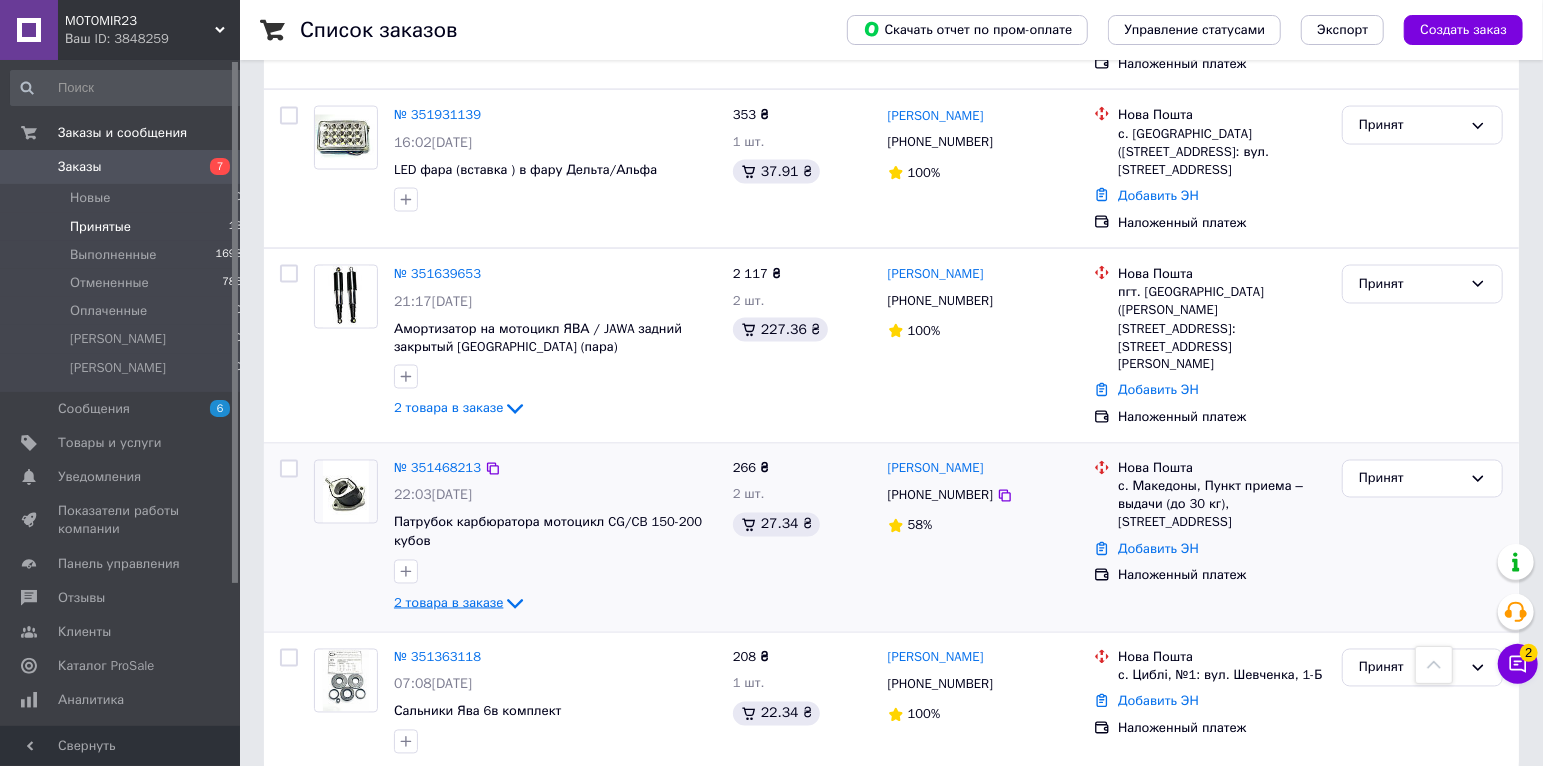 click on "2 товара в заказе" at bounding box center (448, 602) 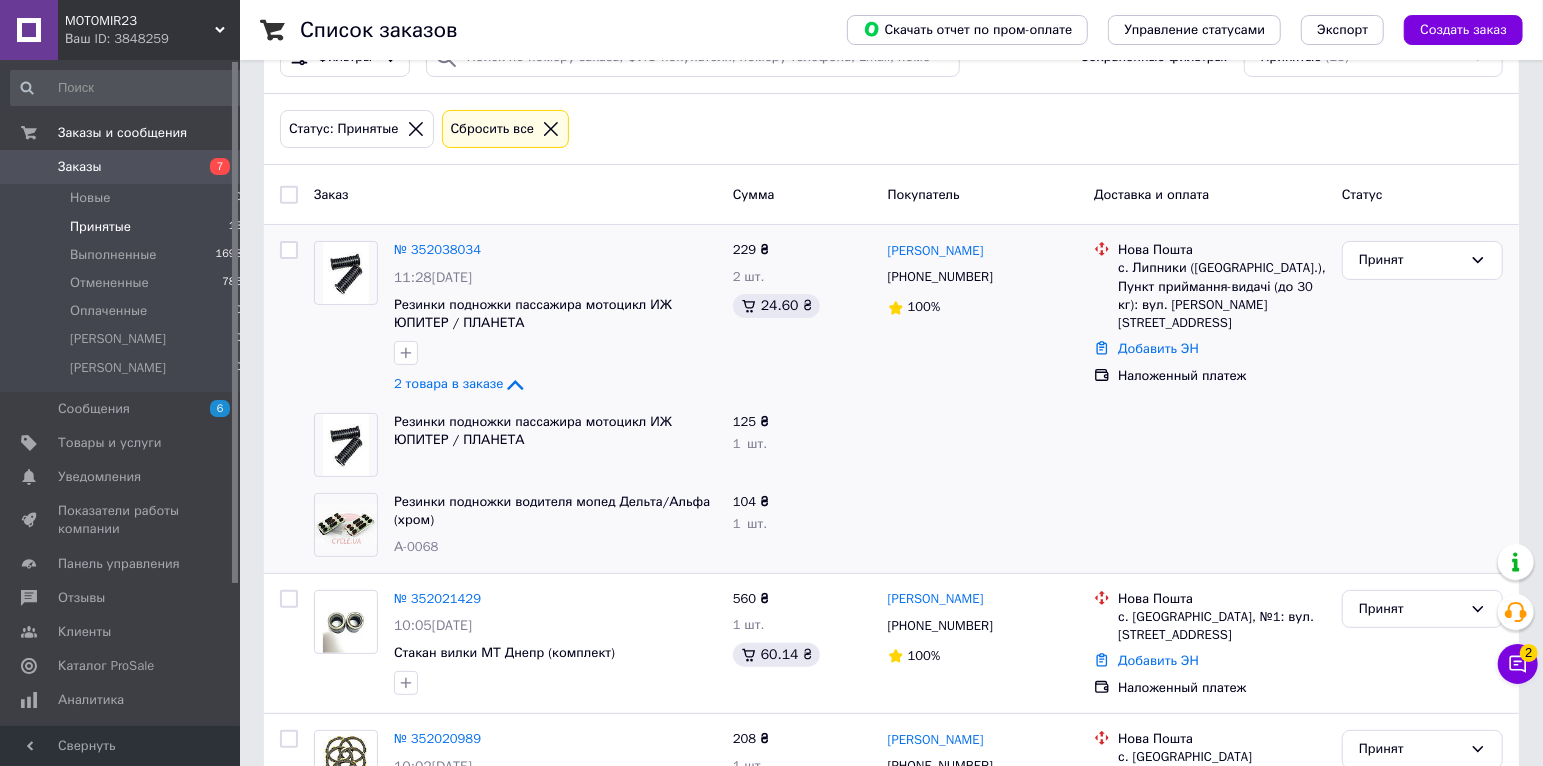 scroll, scrollTop: 105, scrollLeft: 0, axis: vertical 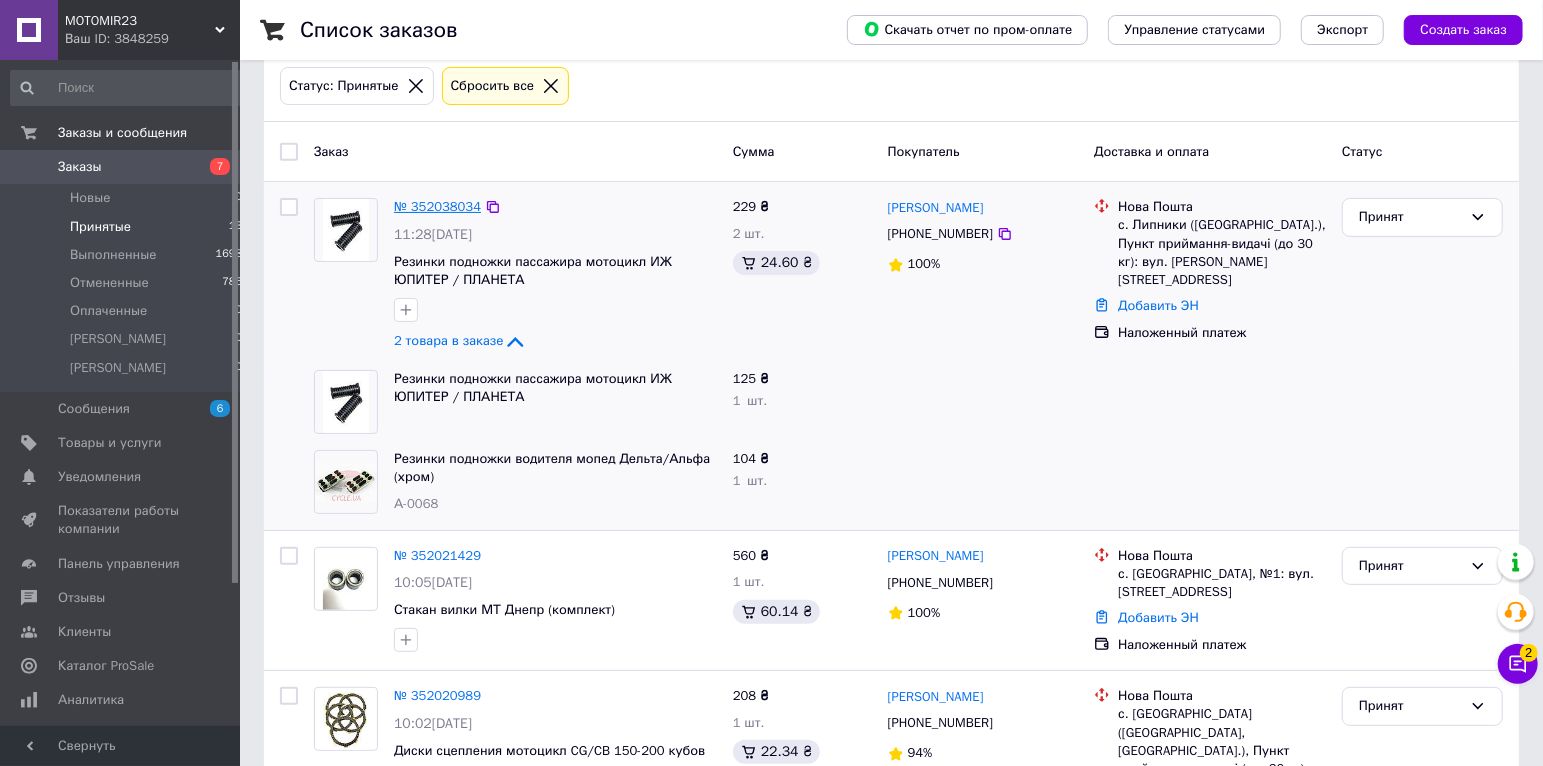 click on "№ 352038034" at bounding box center (437, 206) 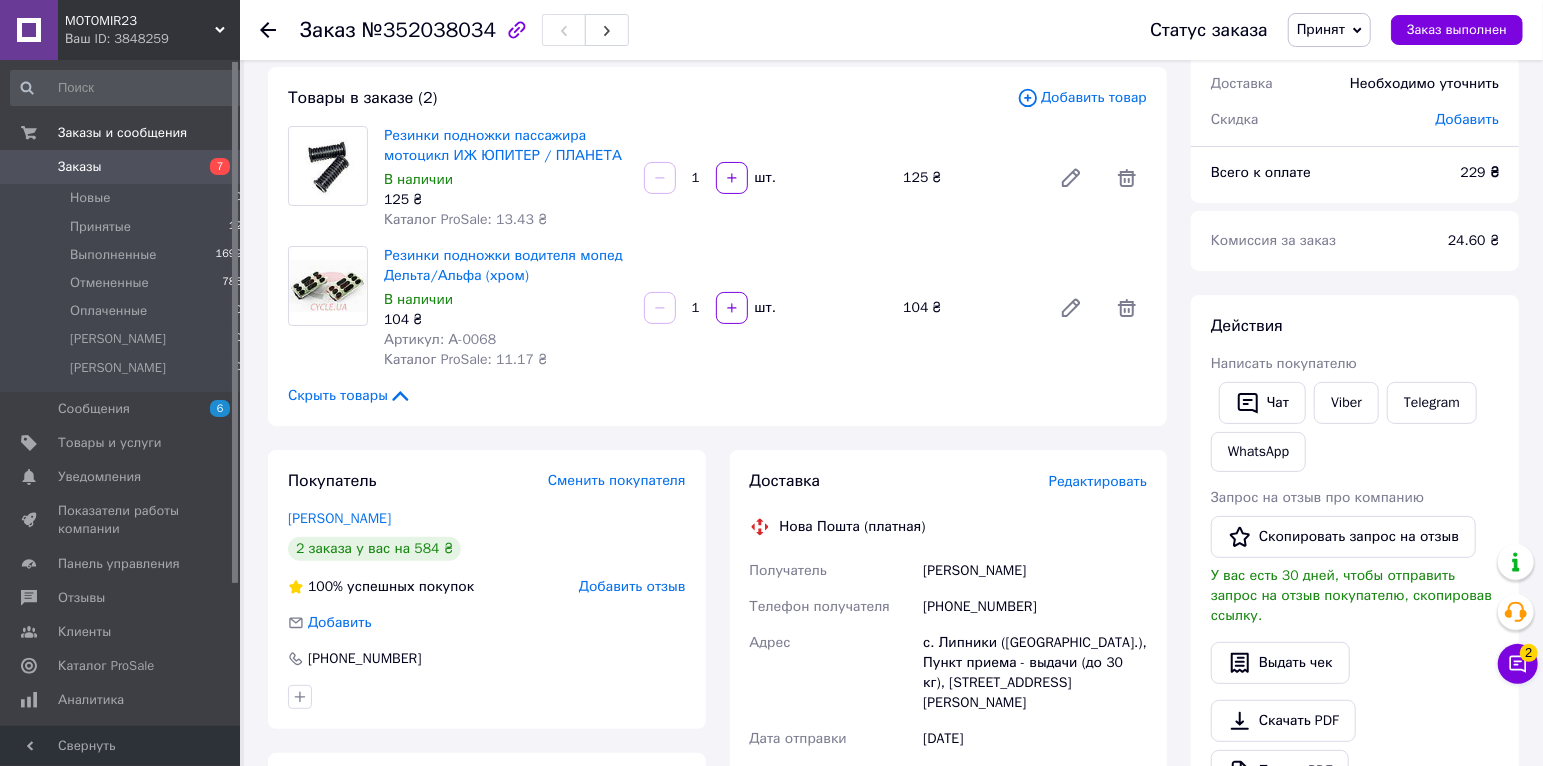 drag, startPoint x: 1322, startPoint y: 29, endPoint x: 1332, endPoint y: 38, distance: 13.453624 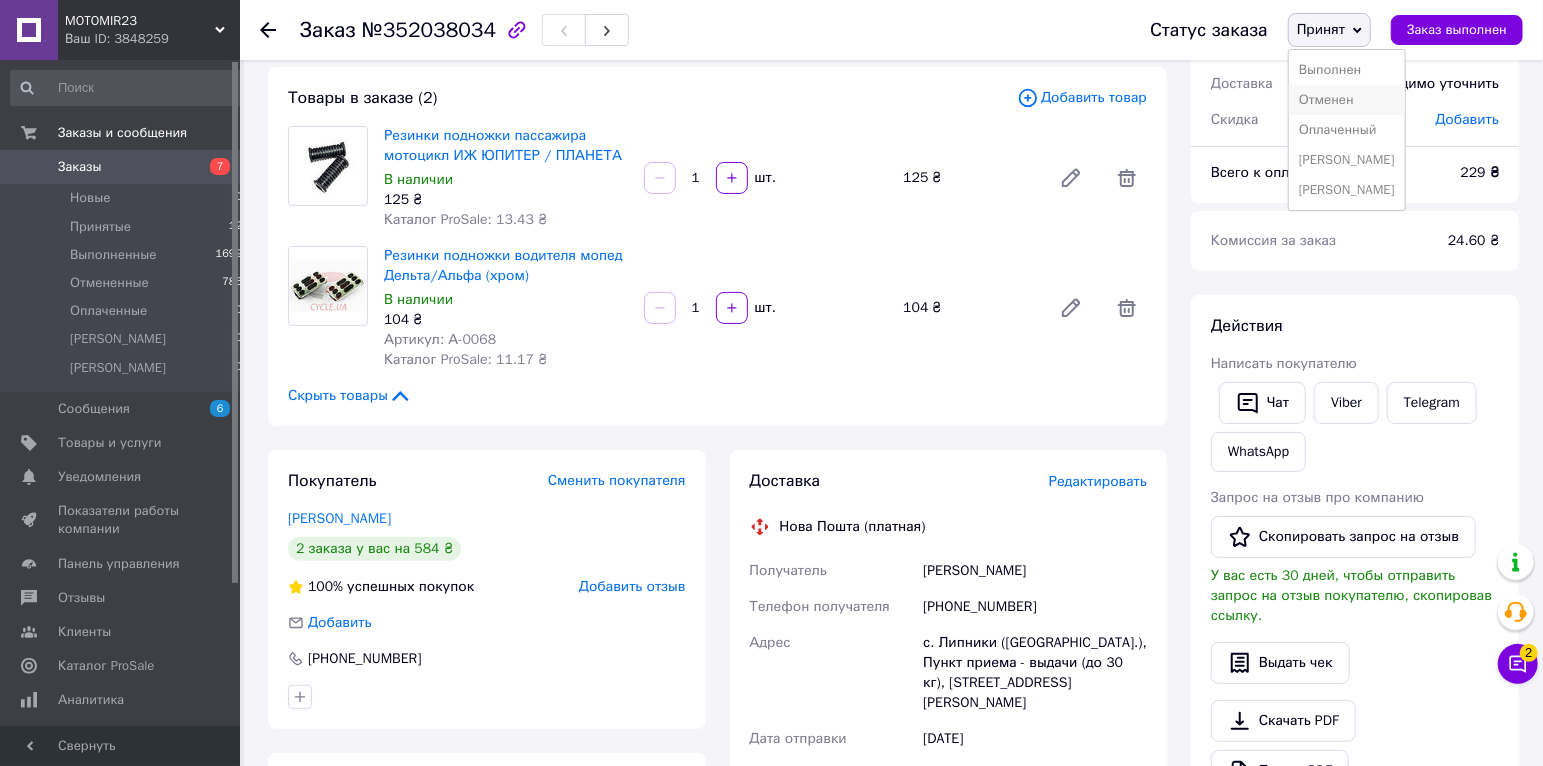 click on "Отменен" at bounding box center (1347, 100) 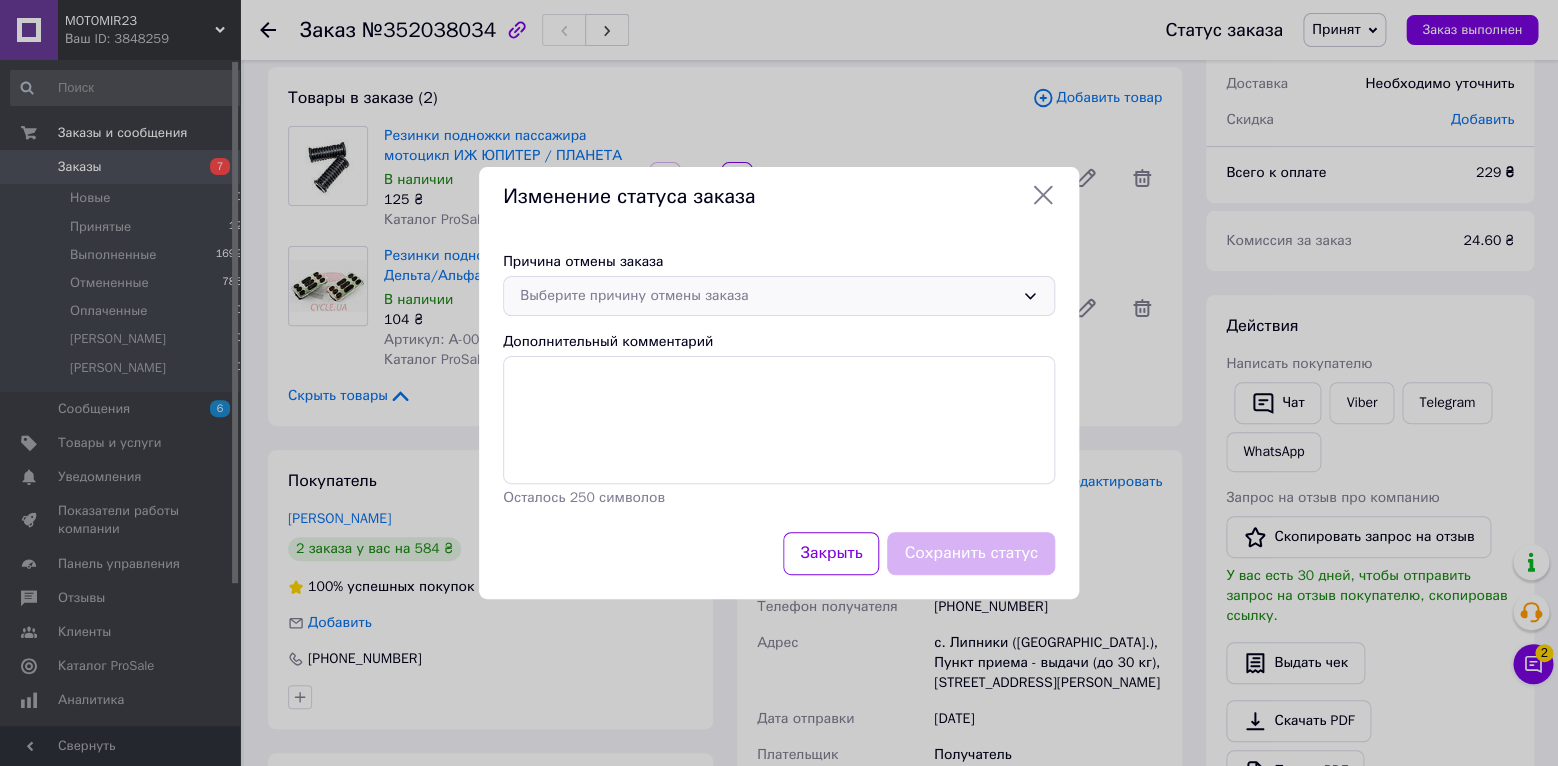 click on "Выберите причину отмены заказа" at bounding box center [767, 296] 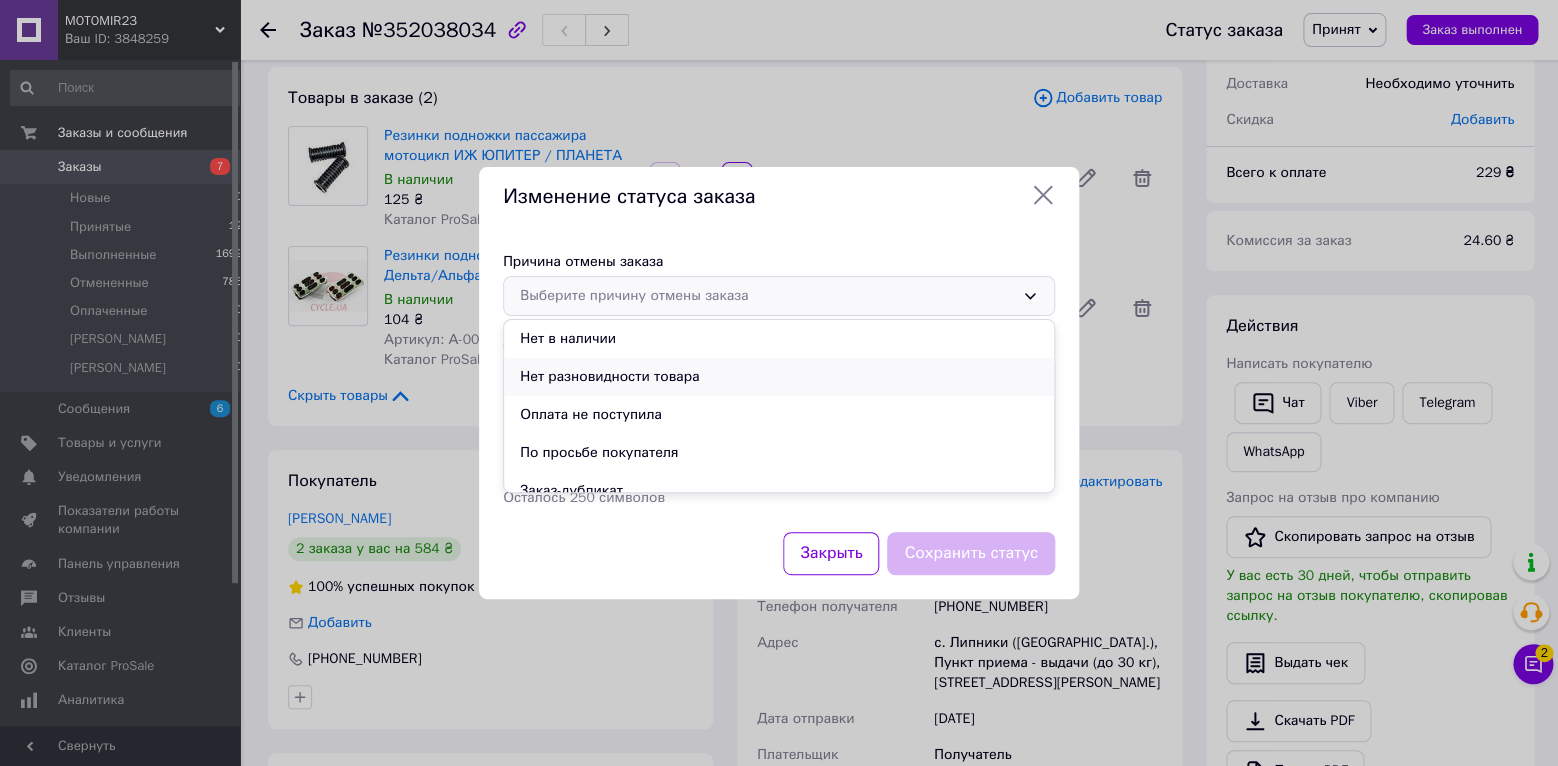 click on "Нет разновидности товара" at bounding box center [779, 377] 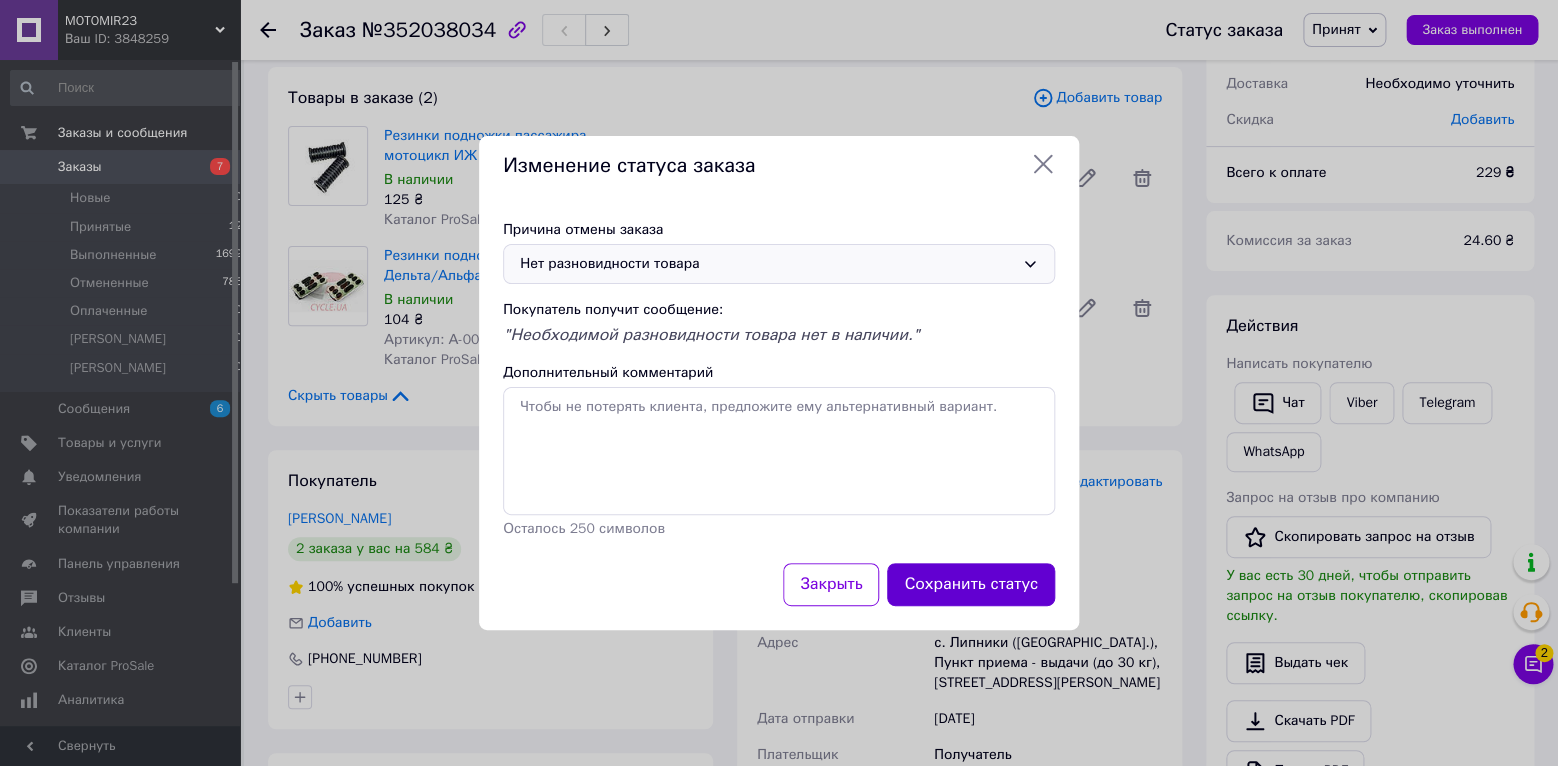 click on "Сохранить статус" at bounding box center (971, 584) 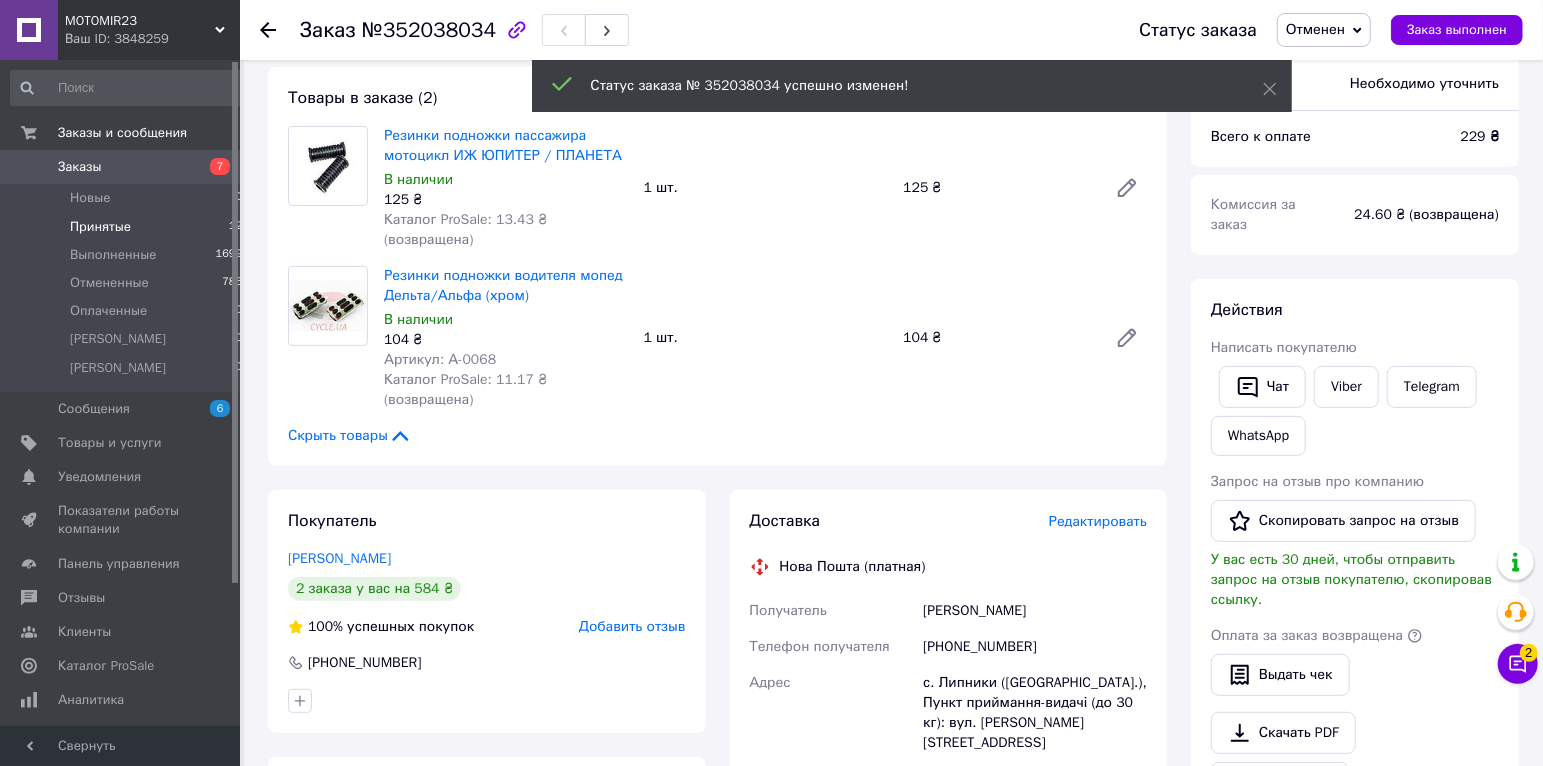 click on "Принятые 12" at bounding box center [127, 227] 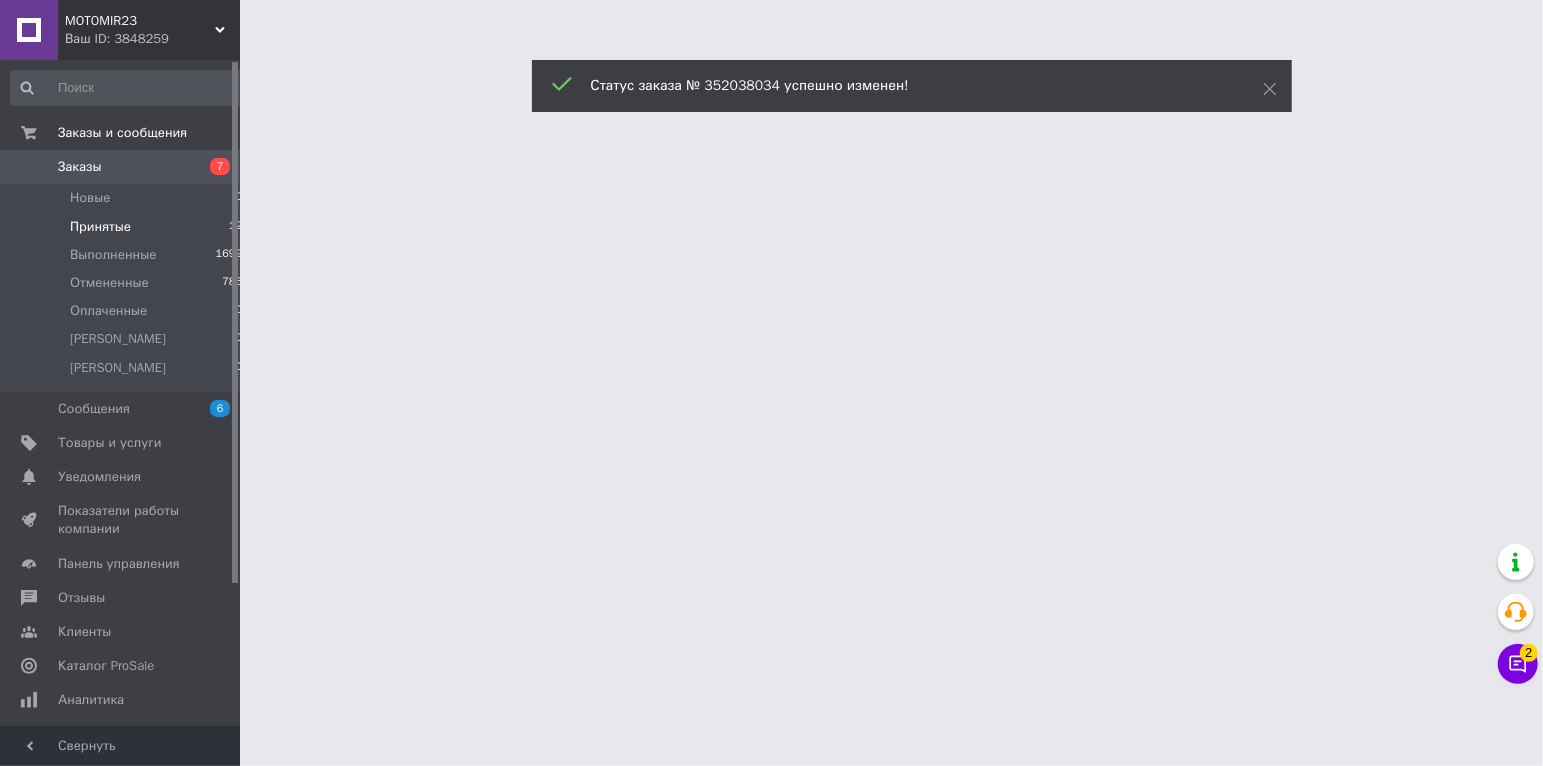 scroll, scrollTop: 0, scrollLeft: 0, axis: both 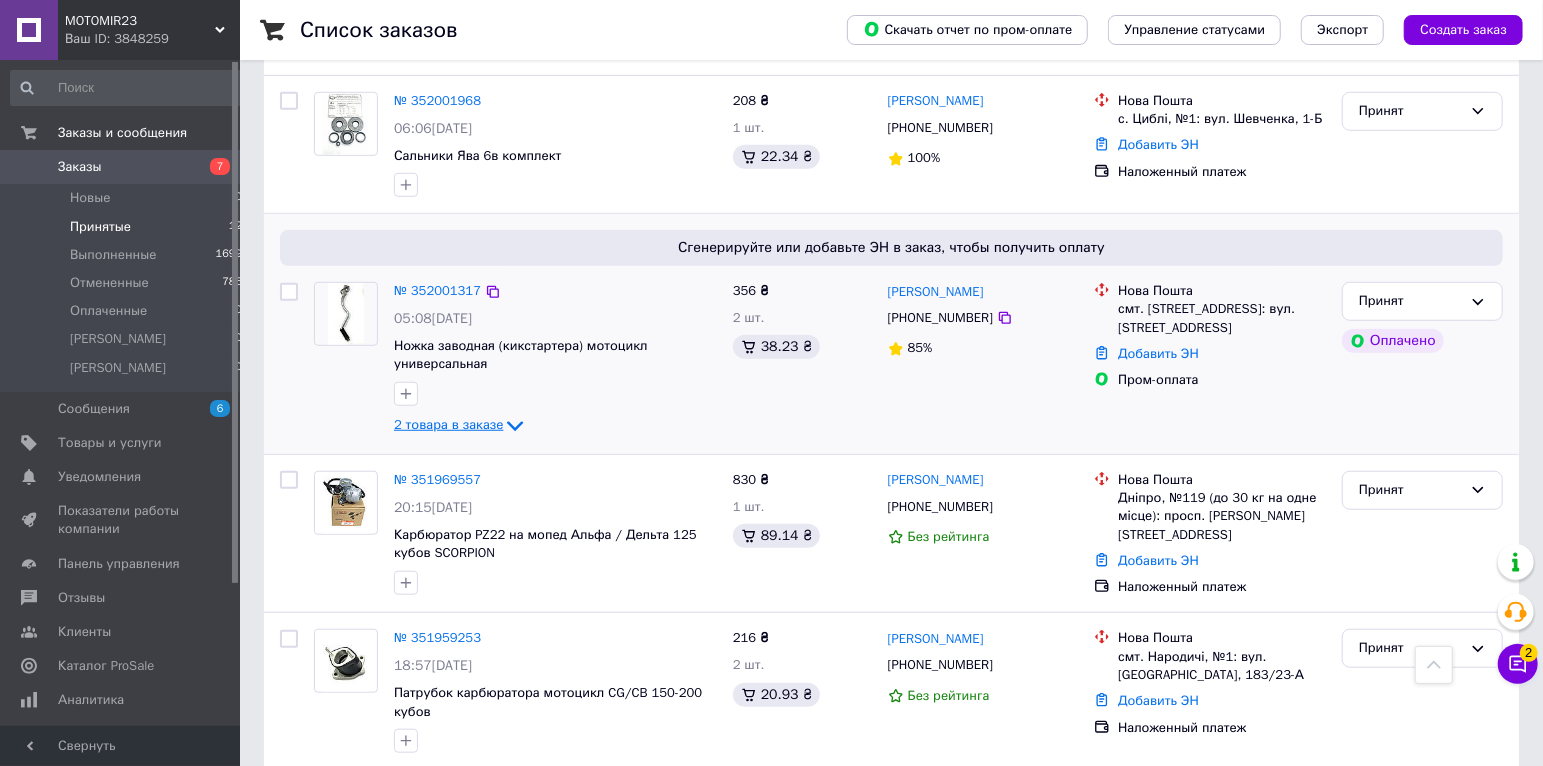 click on "2 товара в заказе" at bounding box center (460, 424) 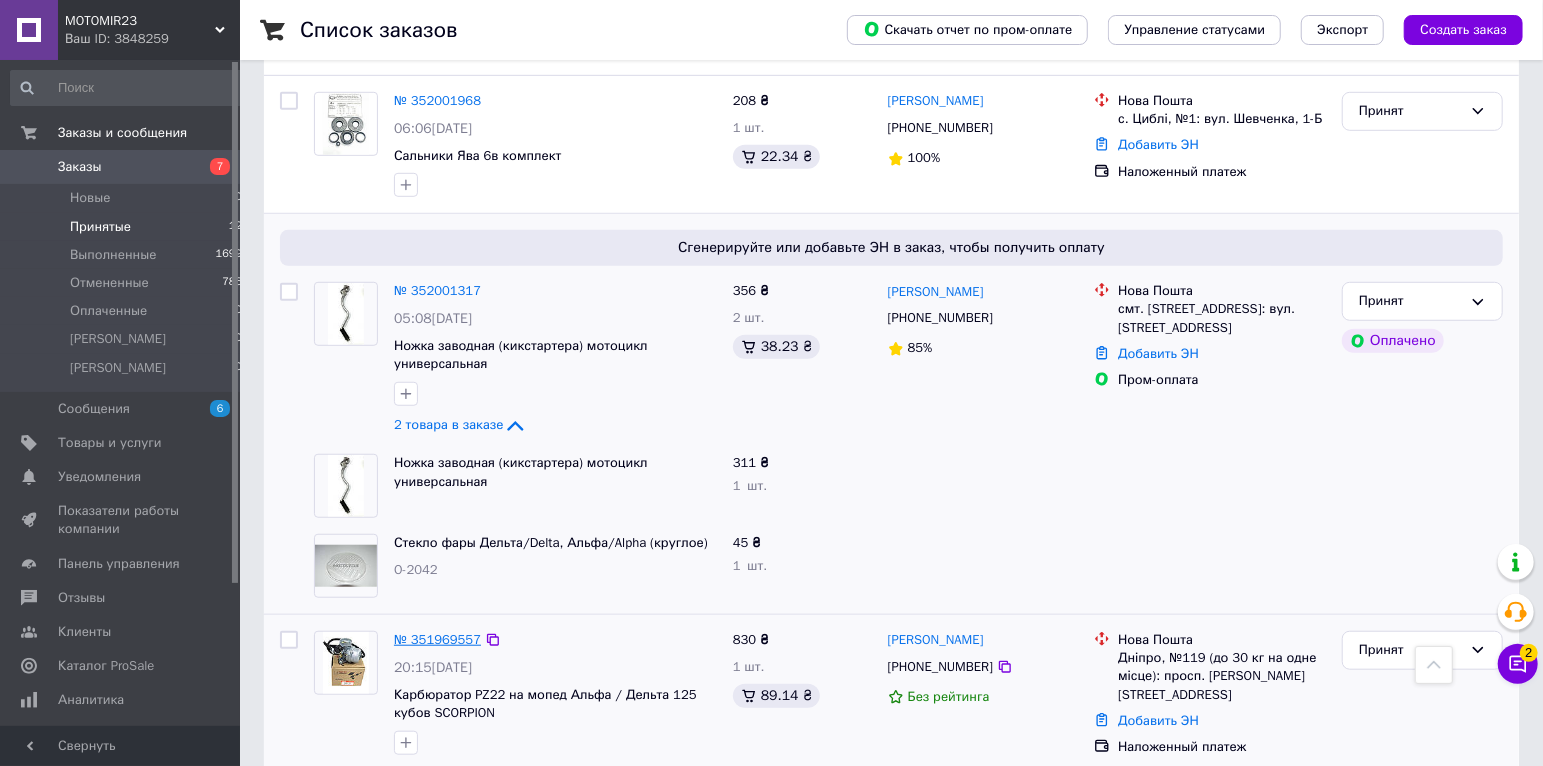 click on "№ 351969557" at bounding box center (437, 639) 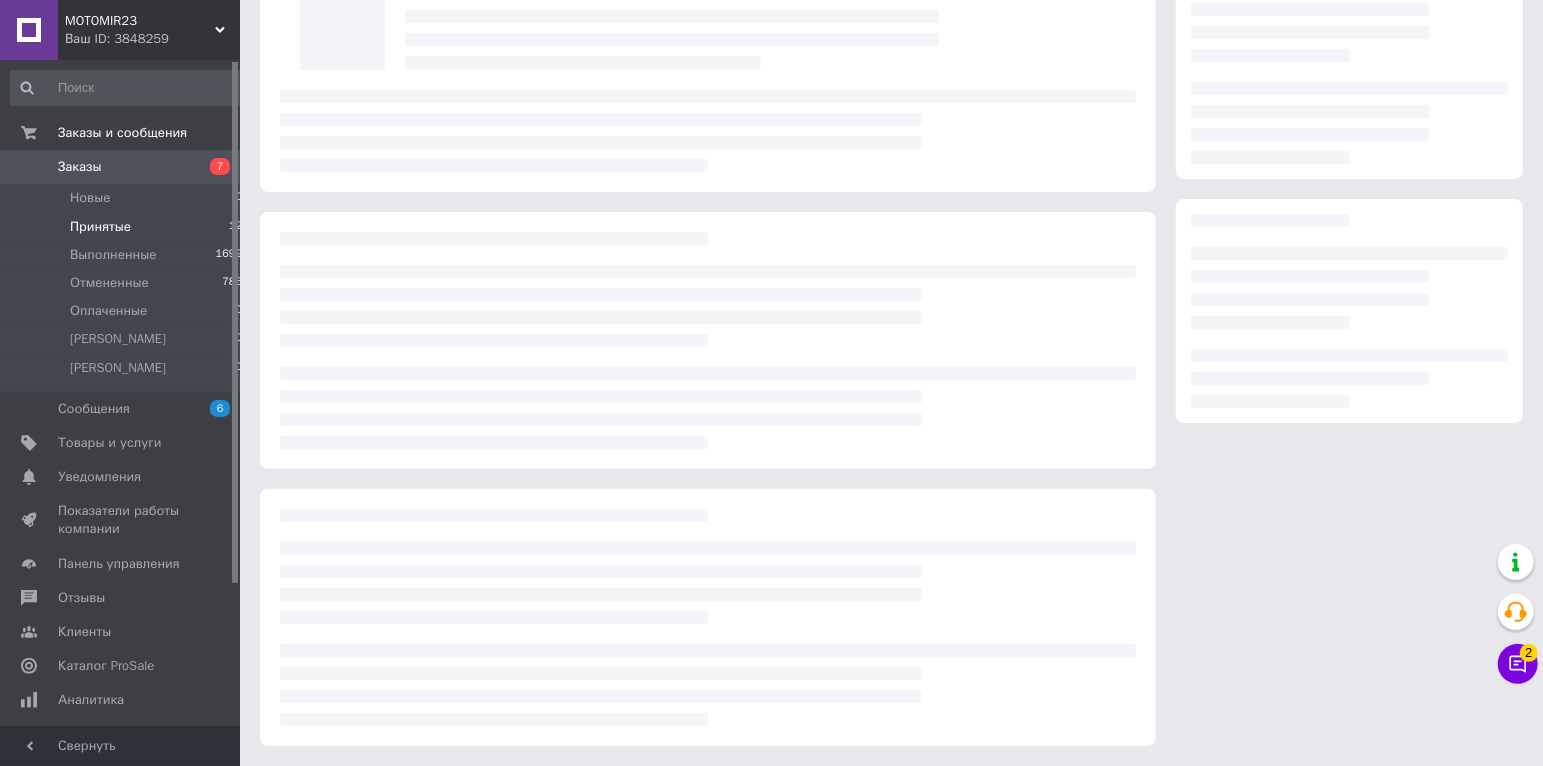 scroll, scrollTop: 107, scrollLeft: 0, axis: vertical 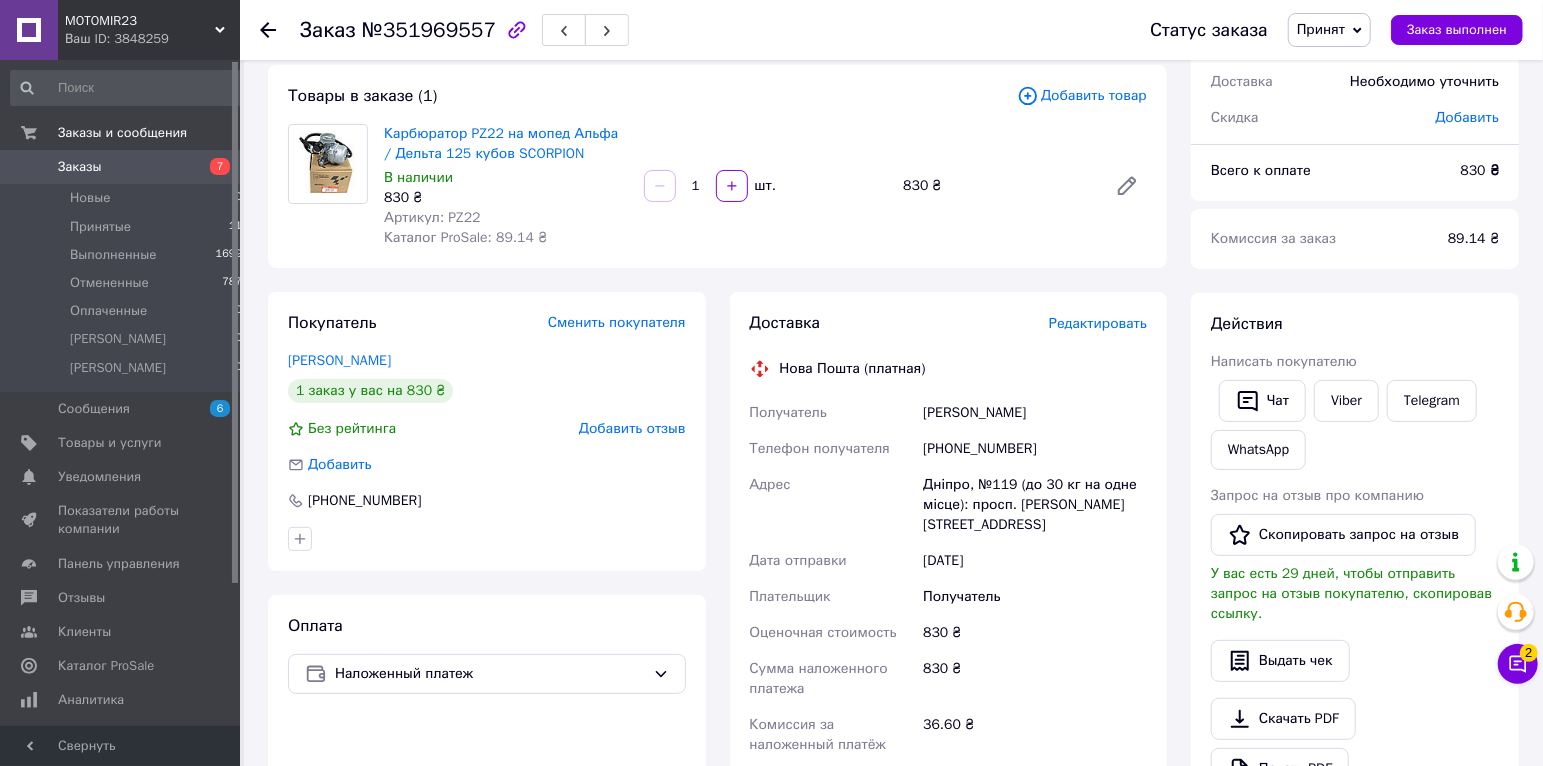 click on "Доставка Редактировать Нова Пошта (платная) Получатель [PERSON_NAME] Телефон получателя [PHONE_NUMBER] Адрес Дніпро, №119 (до 30 кг на одне місце): просп. [PERSON_NAME], 42 Дата отправки [DATE] Плательщик Получатель Оценочная стоимость 830 ₴ Сумма наложенного платежа 830 ₴ Комиссия за наложенный платёж 36.60 ₴ Плательщик комиссии наложенного платежа Получатель Передать номер или Сгенерировать ЭН Плательщик Получатель Отправитель Фамилия получателя [PERSON_NAME] Имя получателя Роман Отчество получателя Телефон получателя [PHONE_NUMBER] Тип доставки В отделении Курьером <" at bounding box center [949, 662] 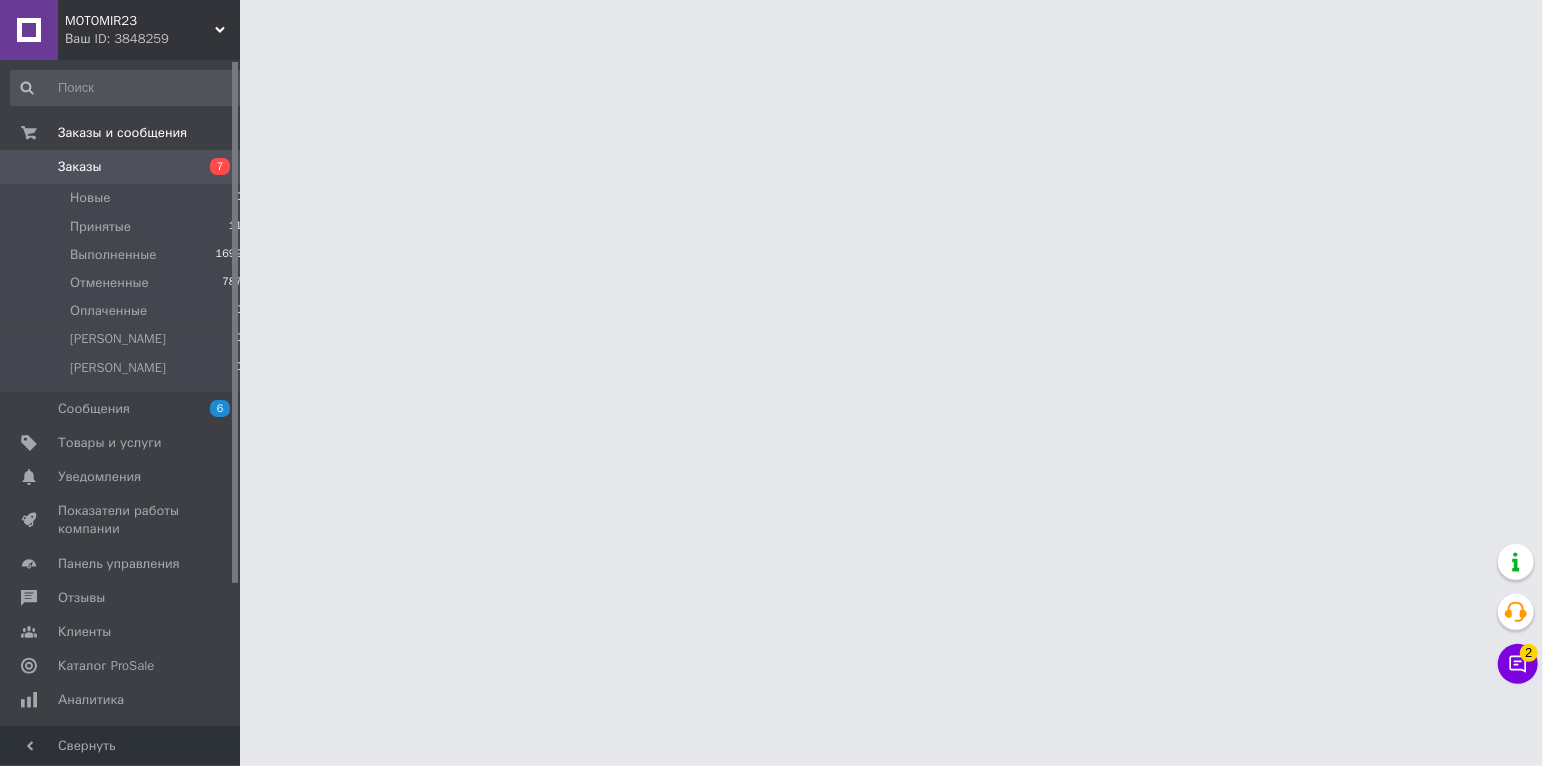 scroll, scrollTop: 0, scrollLeft: 0, axis: both 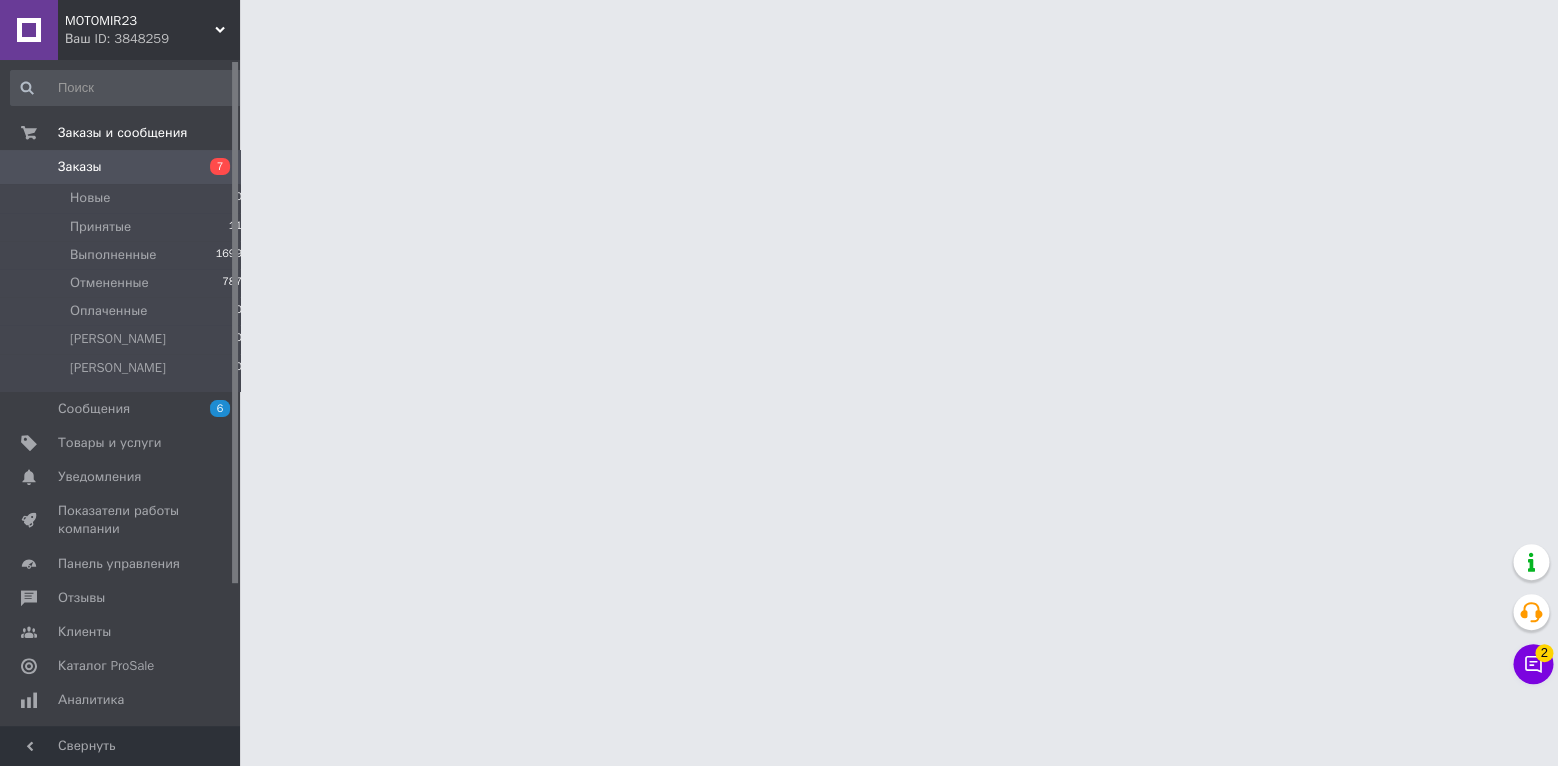 click on "MOTOMIR23 Ваш ID: 3848259 Сайт MOTOMIR23 Кабинет покупателя Проверить состояние системы Страница на портале Справка Выйти Заказы и сообщения Заказы 7 Новые 0 Принятые 11 Выполненные 1699 Отмененные 787 Оплаченные 0 [PERSON_NAME] 0 [PERSON_NAME] 0 Сообщения 6 Товары и услуги Уведомления 0 Показатели работы компании Панель управления Отзывы Клиенты Каталог ProSale Аналитика Управление сайтом Кошелек компании Маркет Настройки Тарифы и счета Prom микс 6 000 Свернуть
2 2" at bounding box center (779, 25) 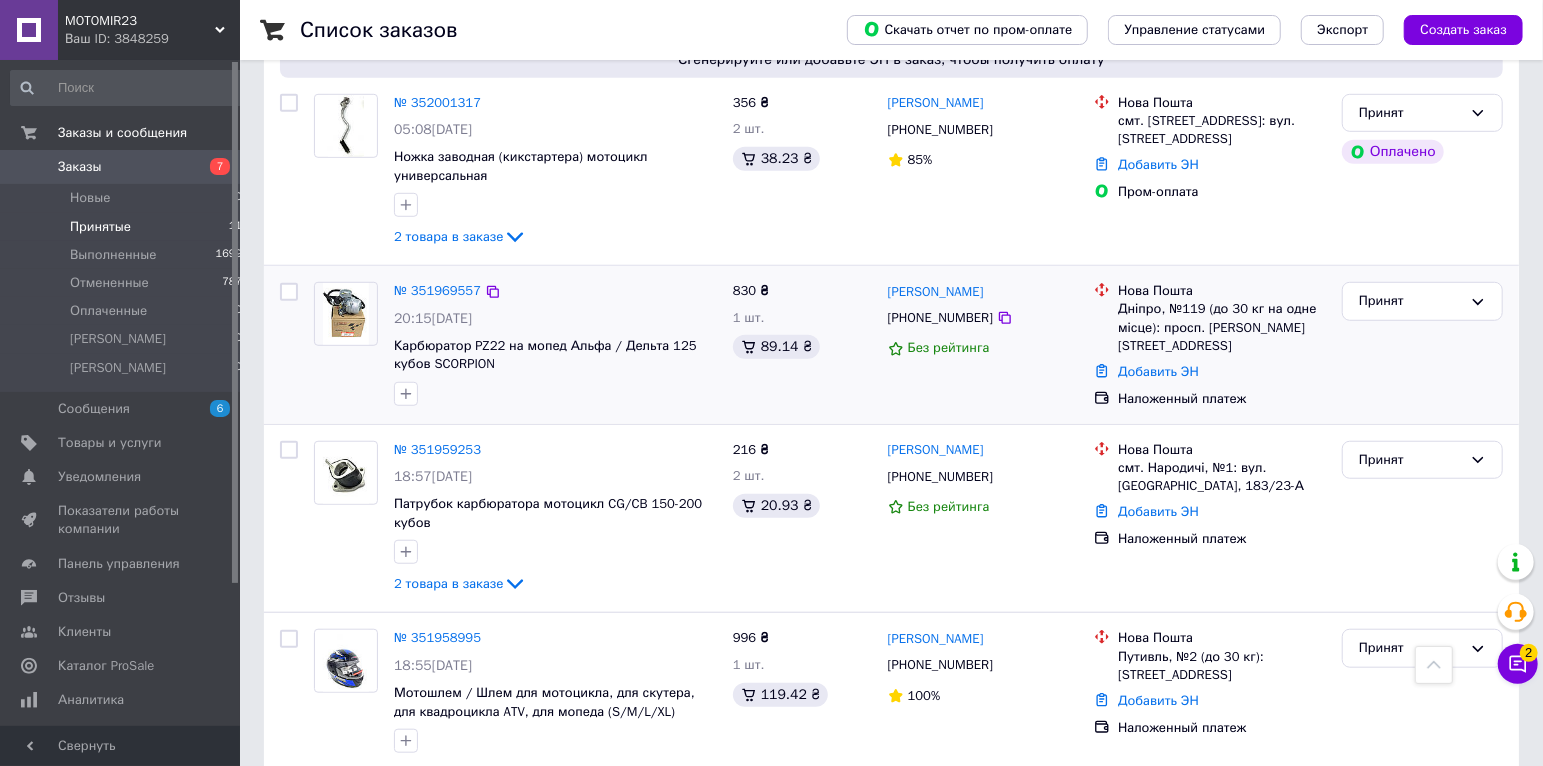 click on "№ 351969557" at bounding box center [437, 291] 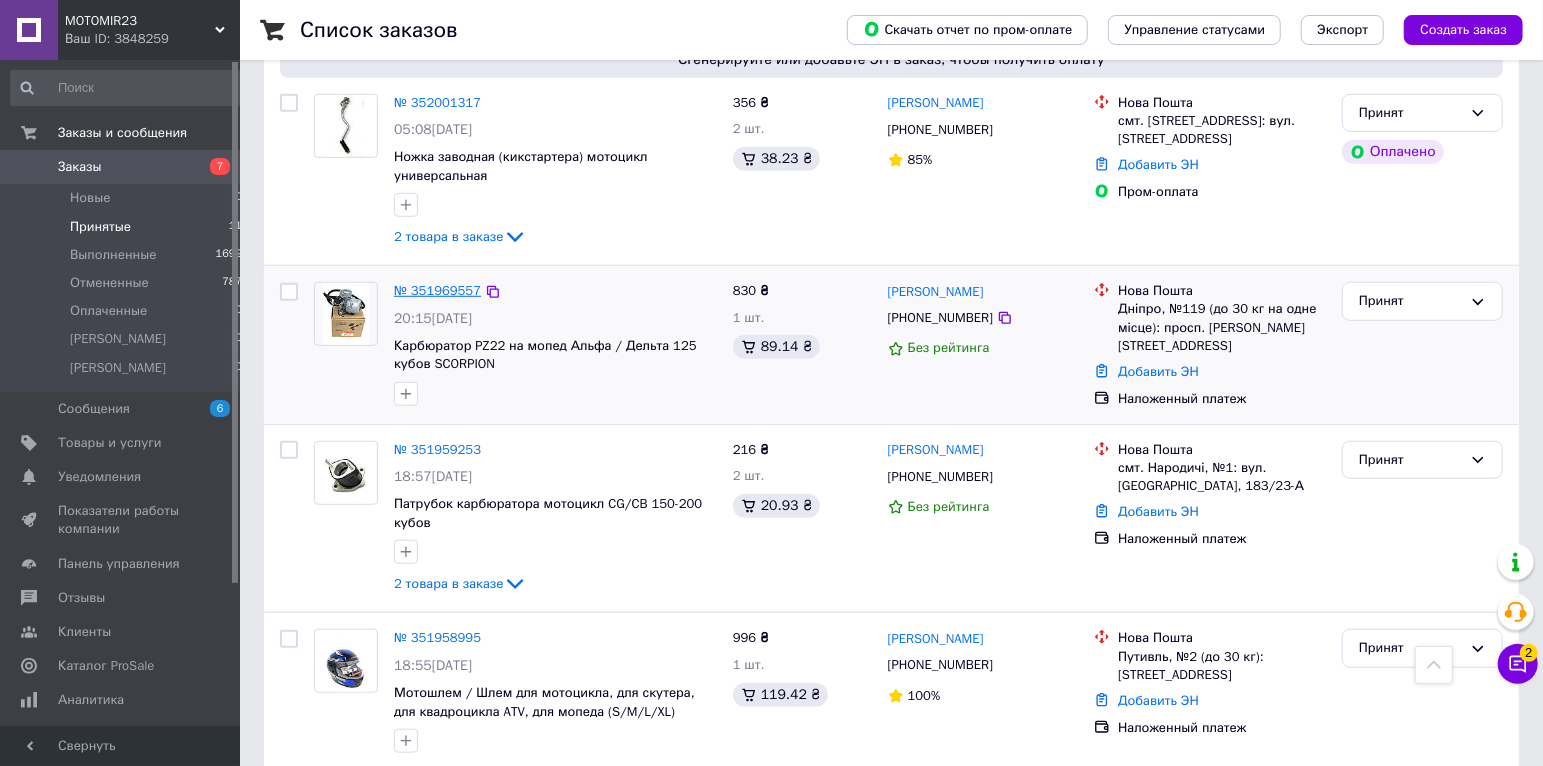 click on "№ 351969557" at bounding box center [437, 290] 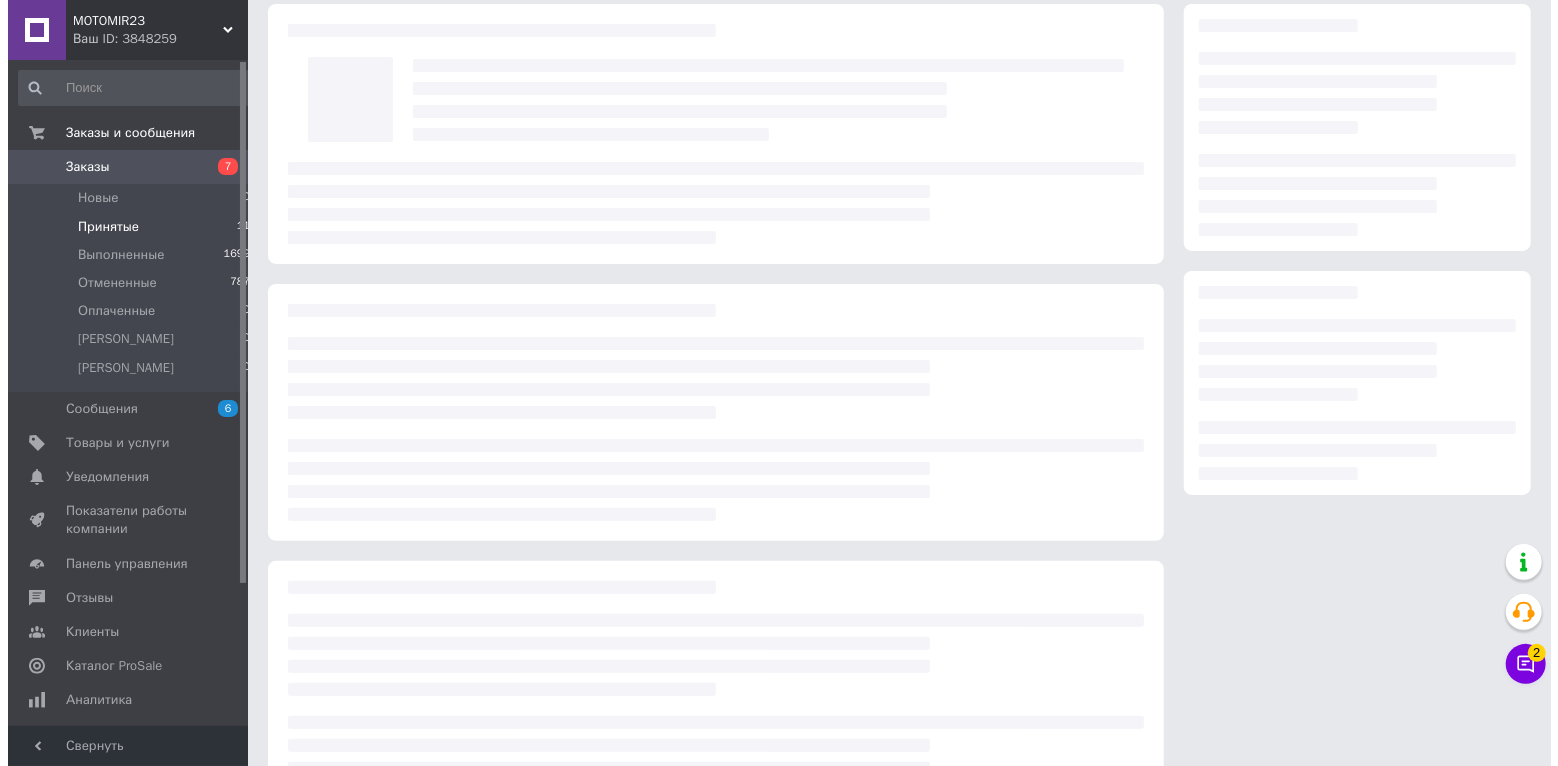 scroll, scrollTop: 43, scrollLeft: 0, axis: vertical 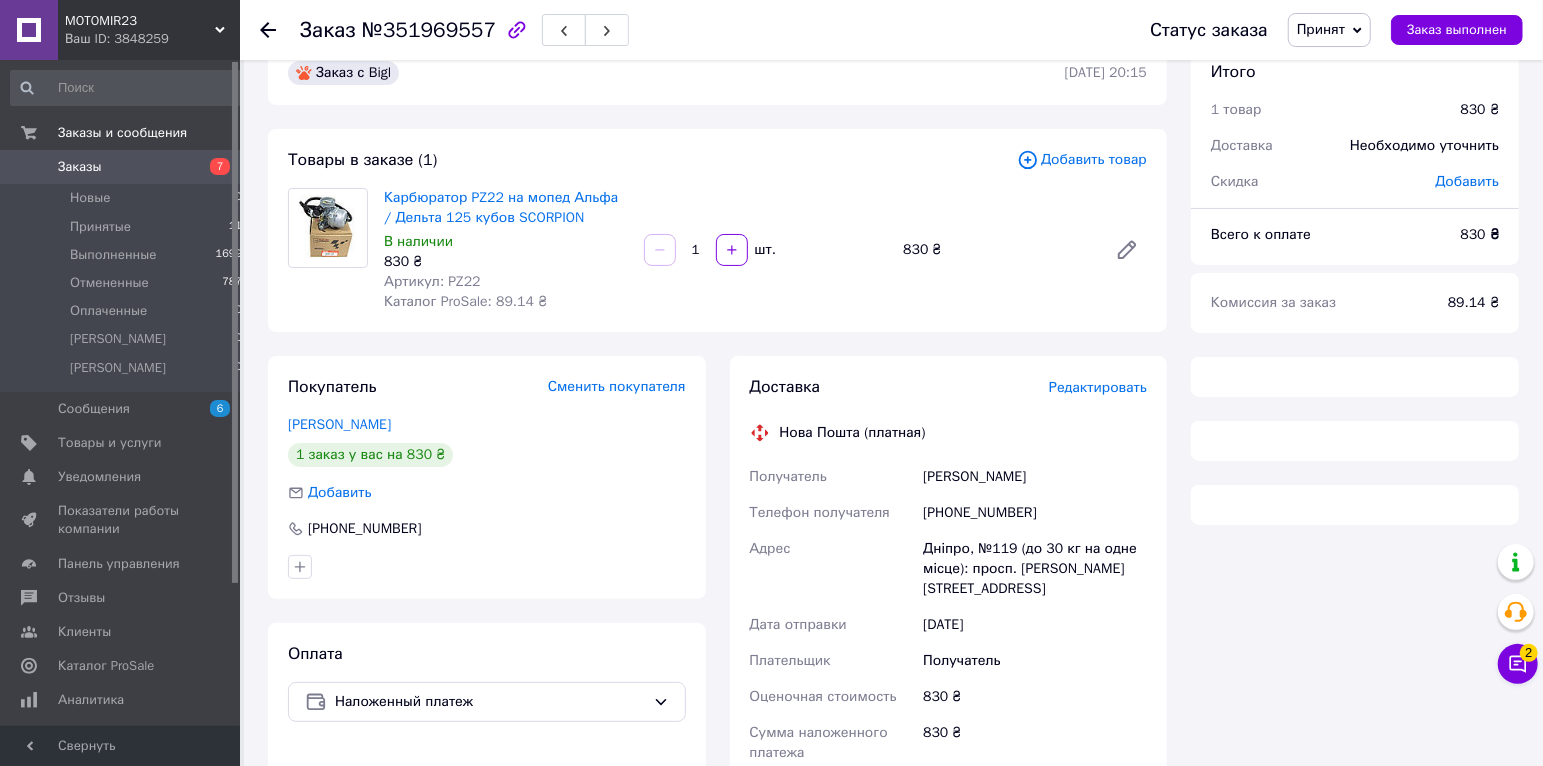 click on "Редактировать" at bounding box center [1098, 387] 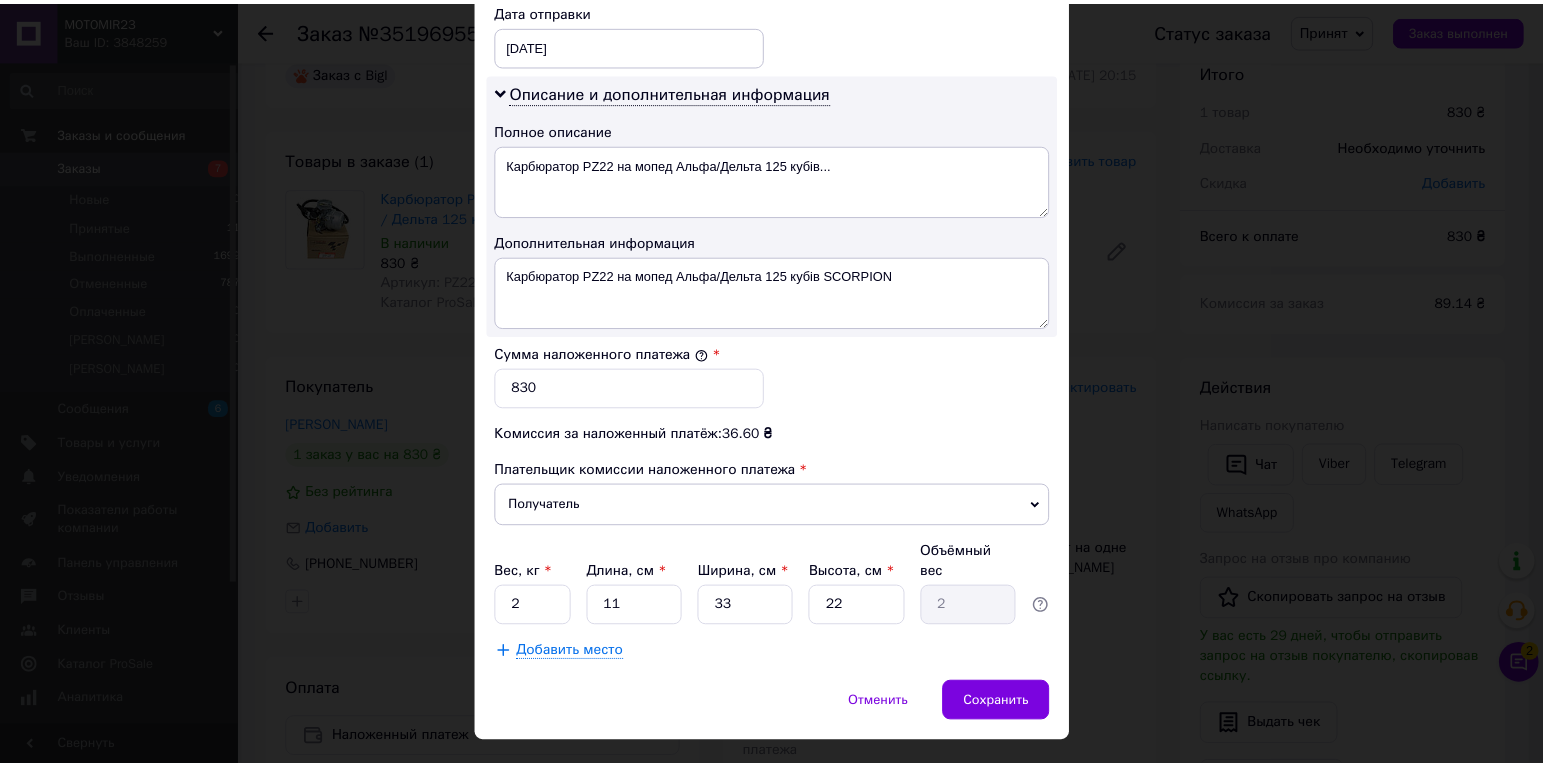 scroll, scrollTop: 978, scrollLeft: 0, axis: vertical 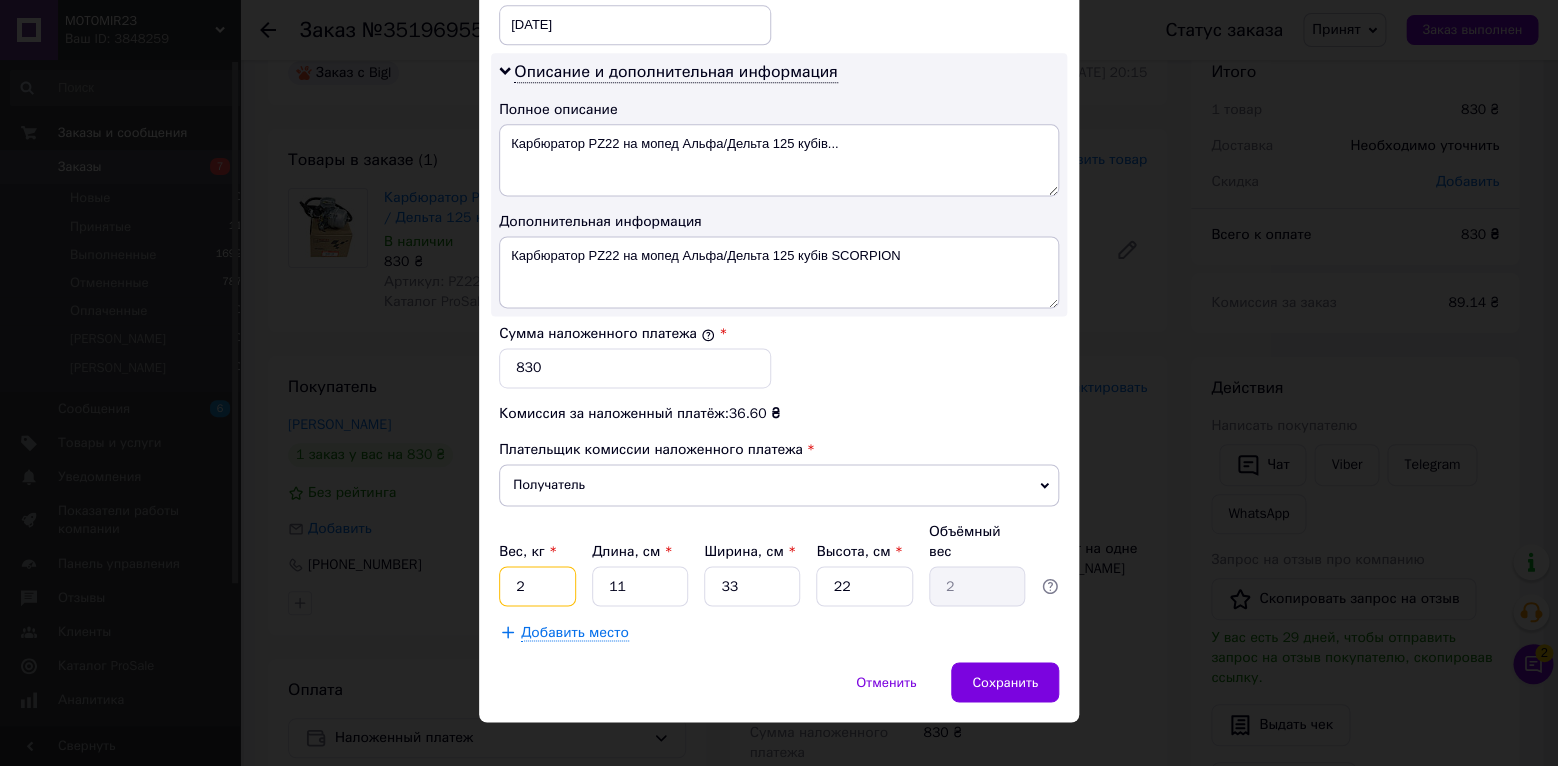 click on "2" at bounding box center [537, 586] 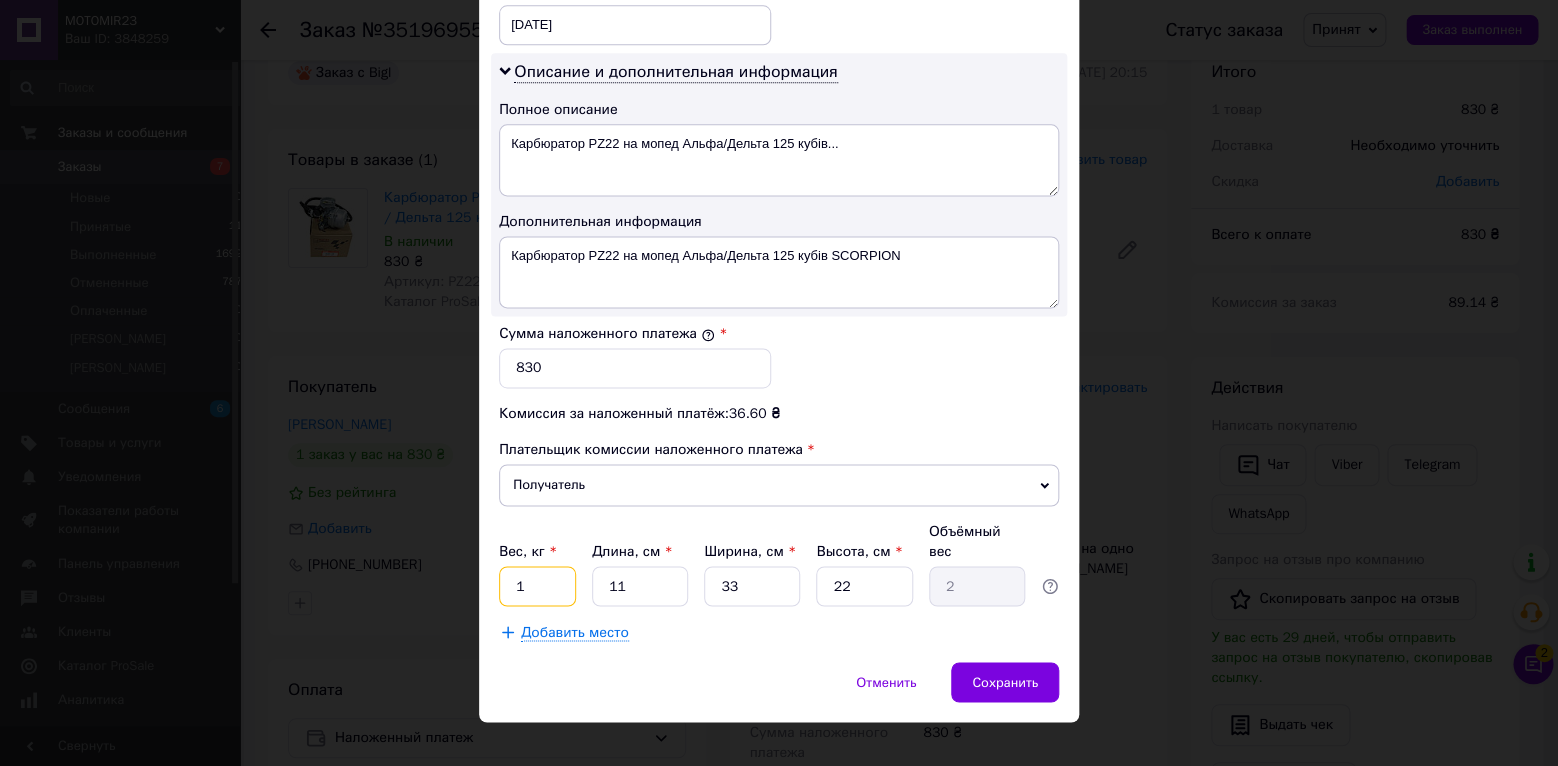 type on "1" 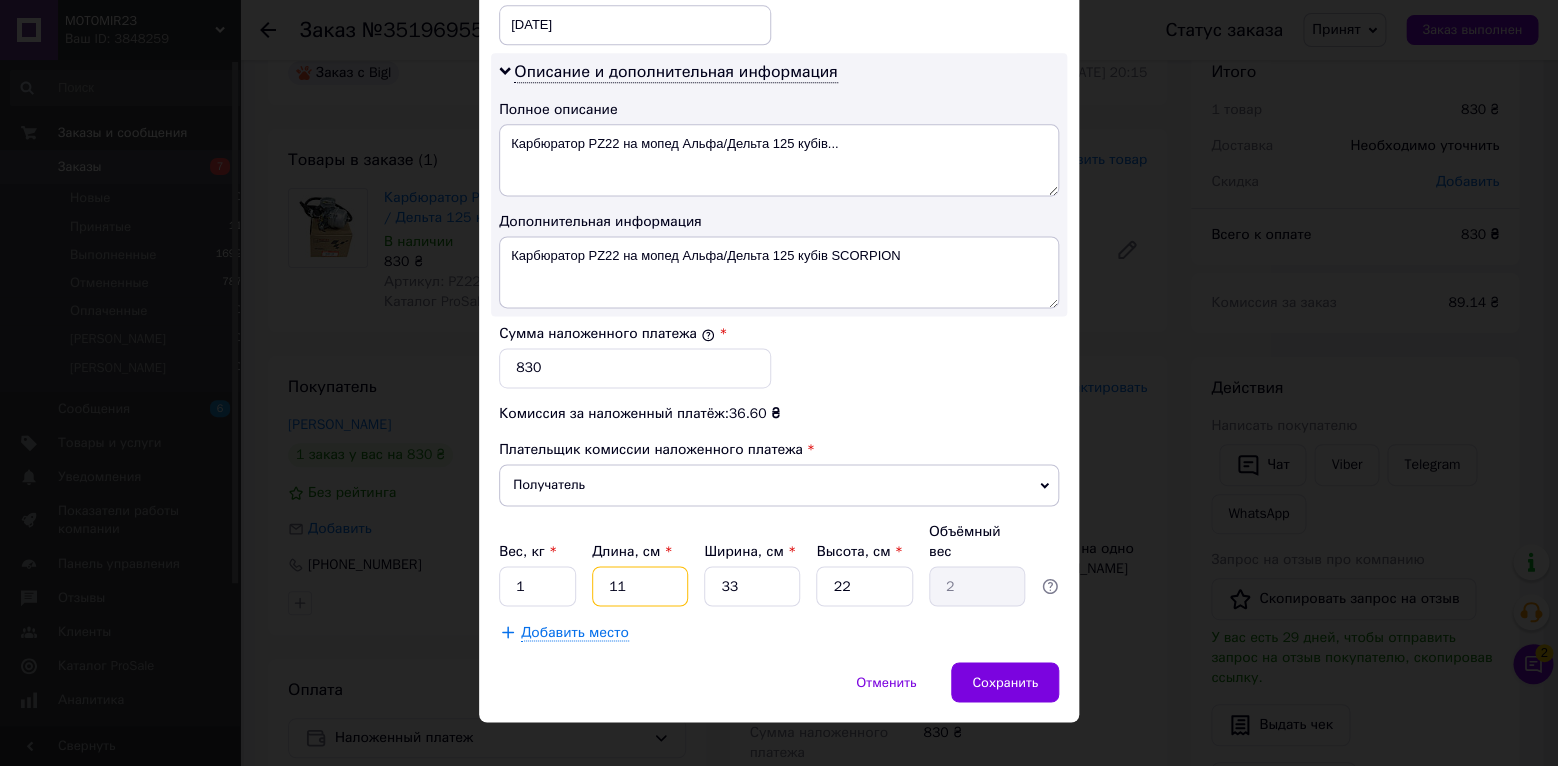 click on "11" at bounding box center [640, 586] 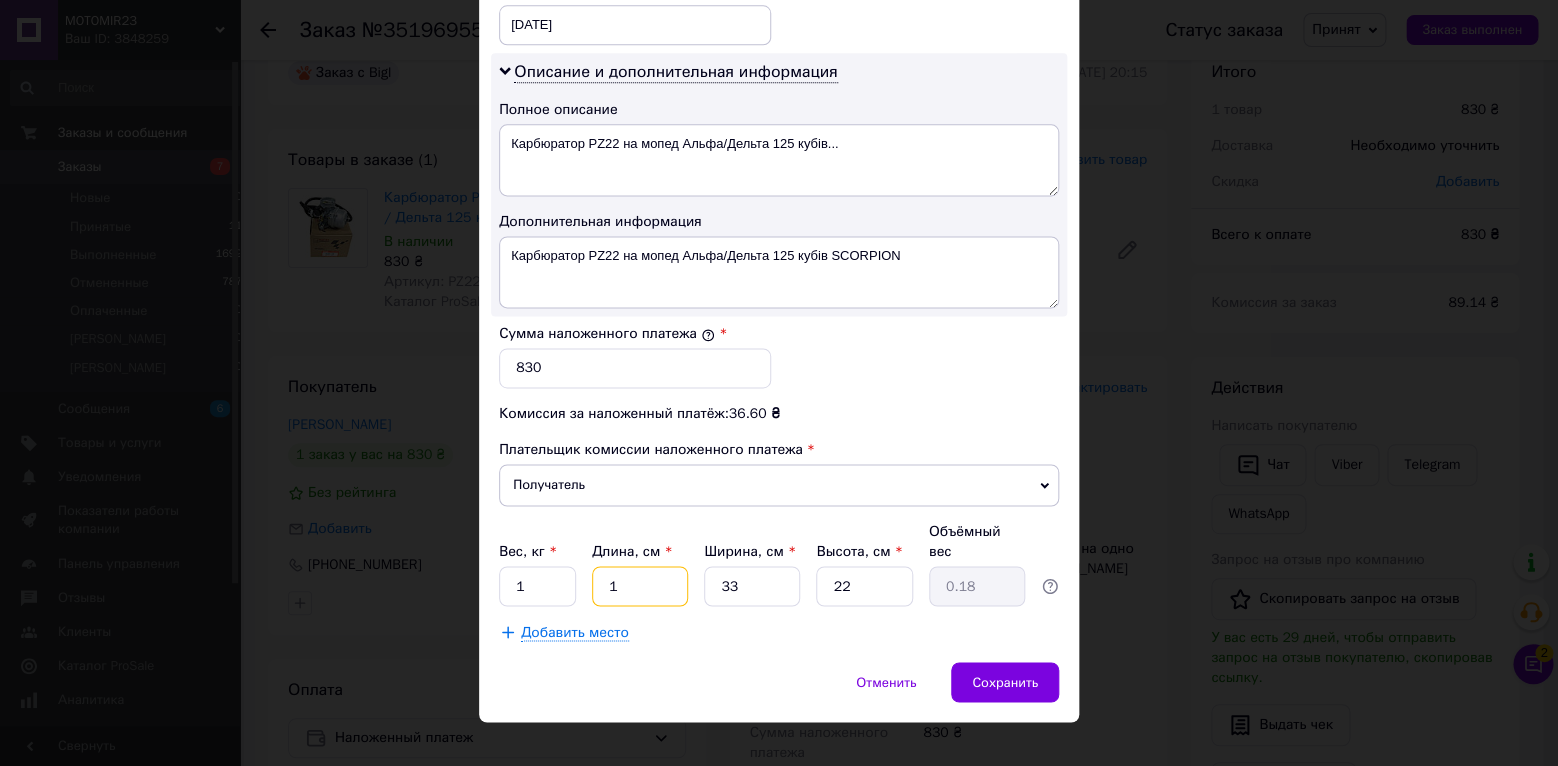 type 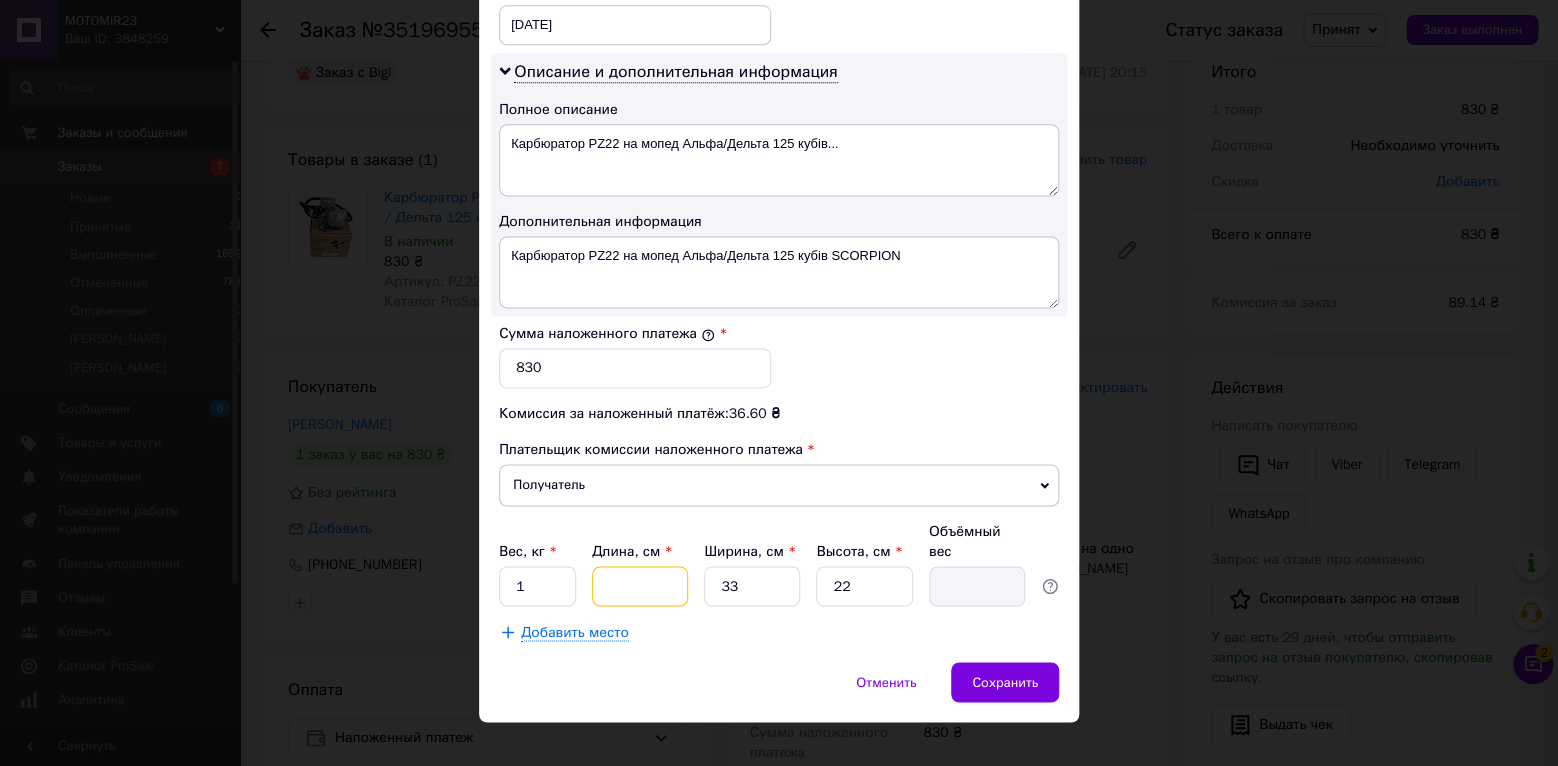 type on "1" 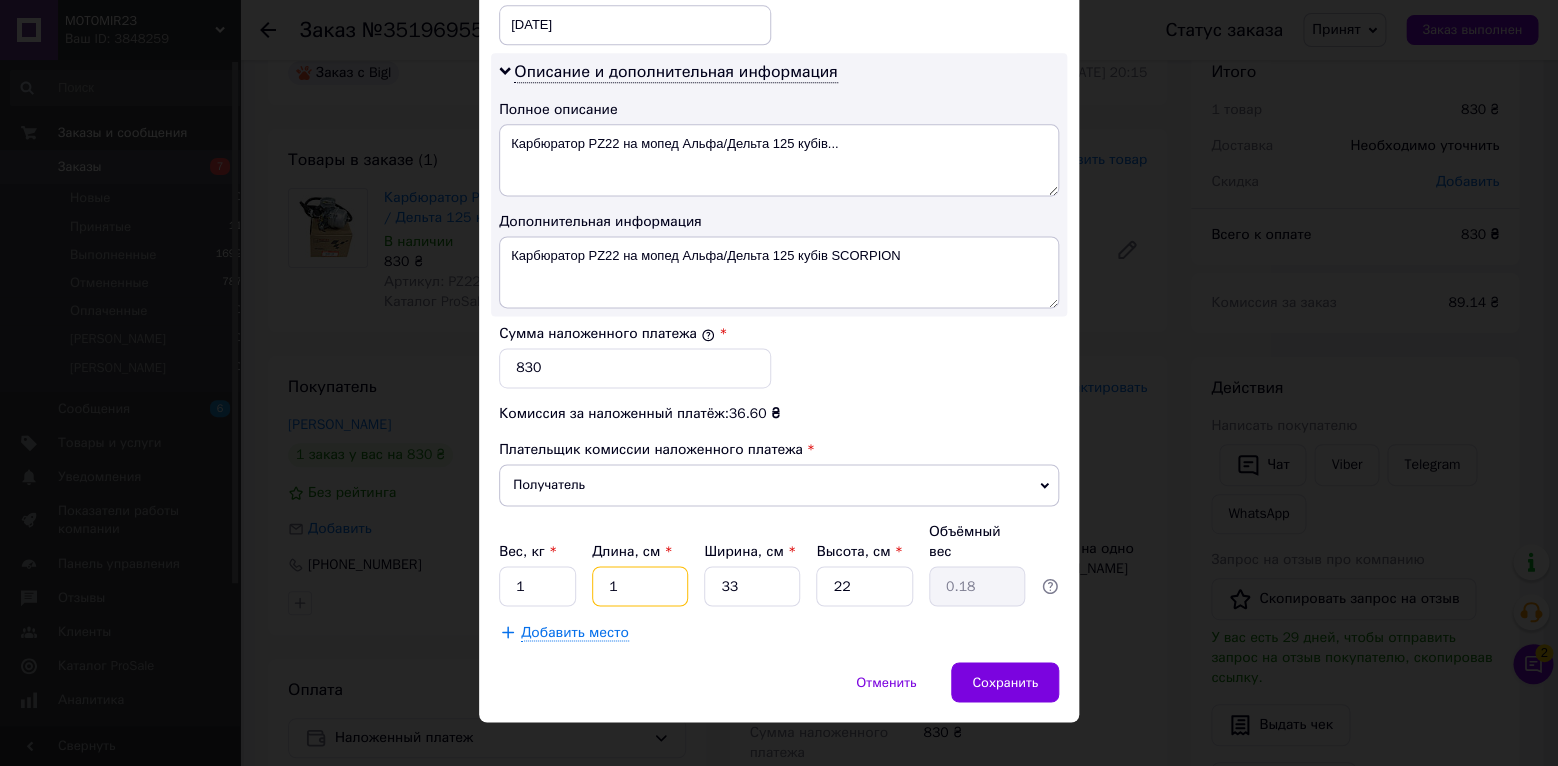 type on "15" 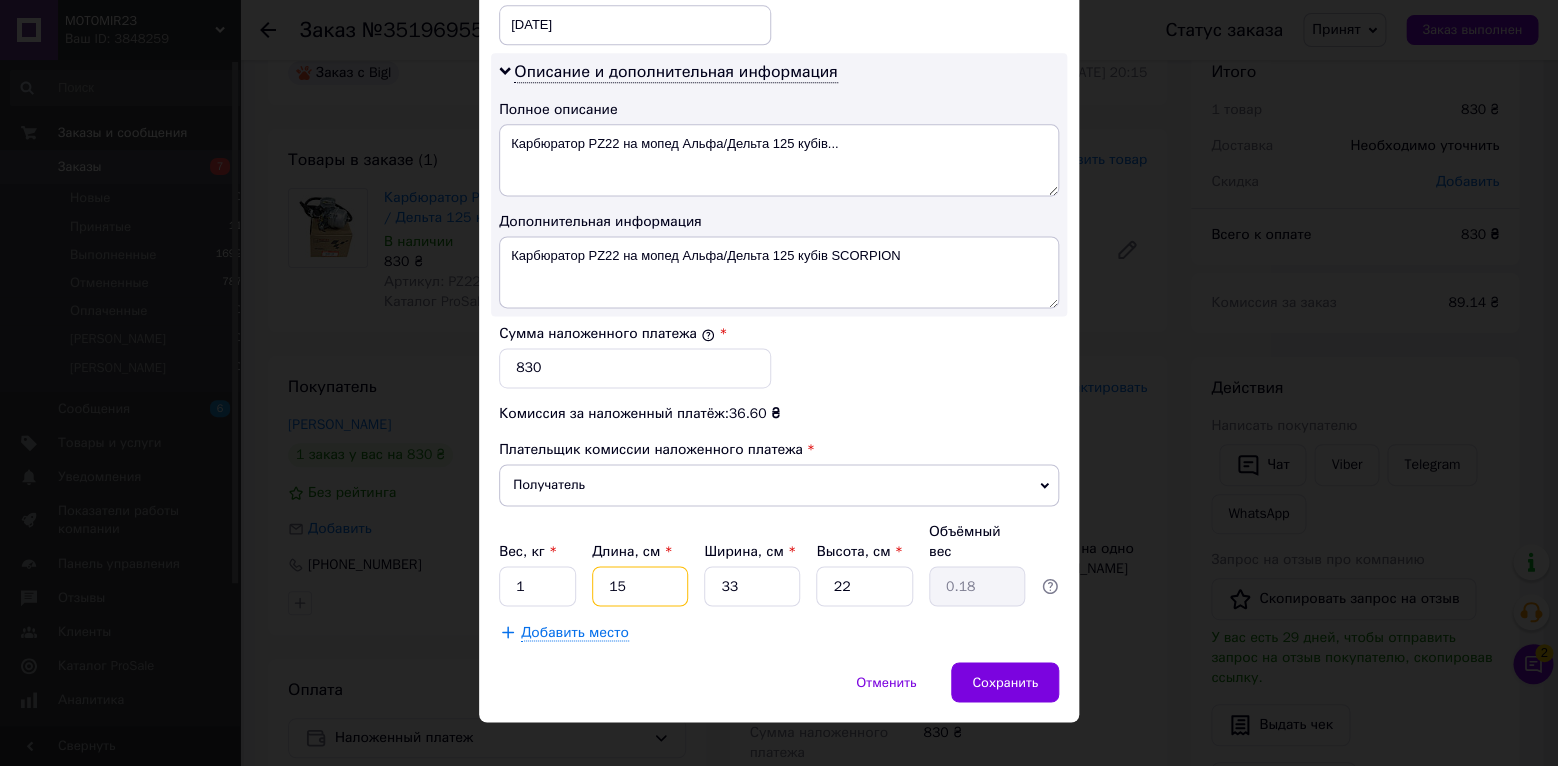 type on "2.72" 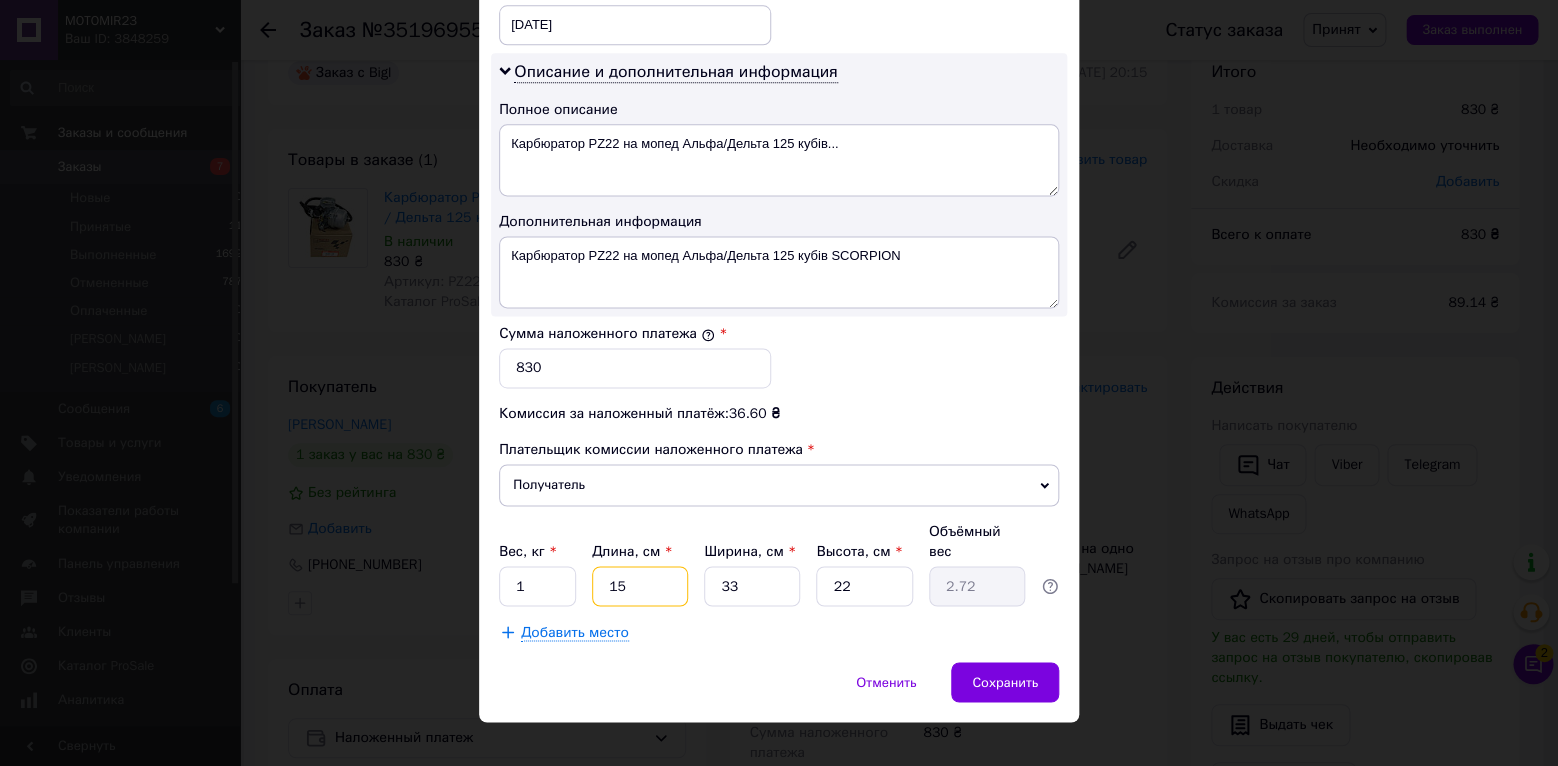 type on "15" 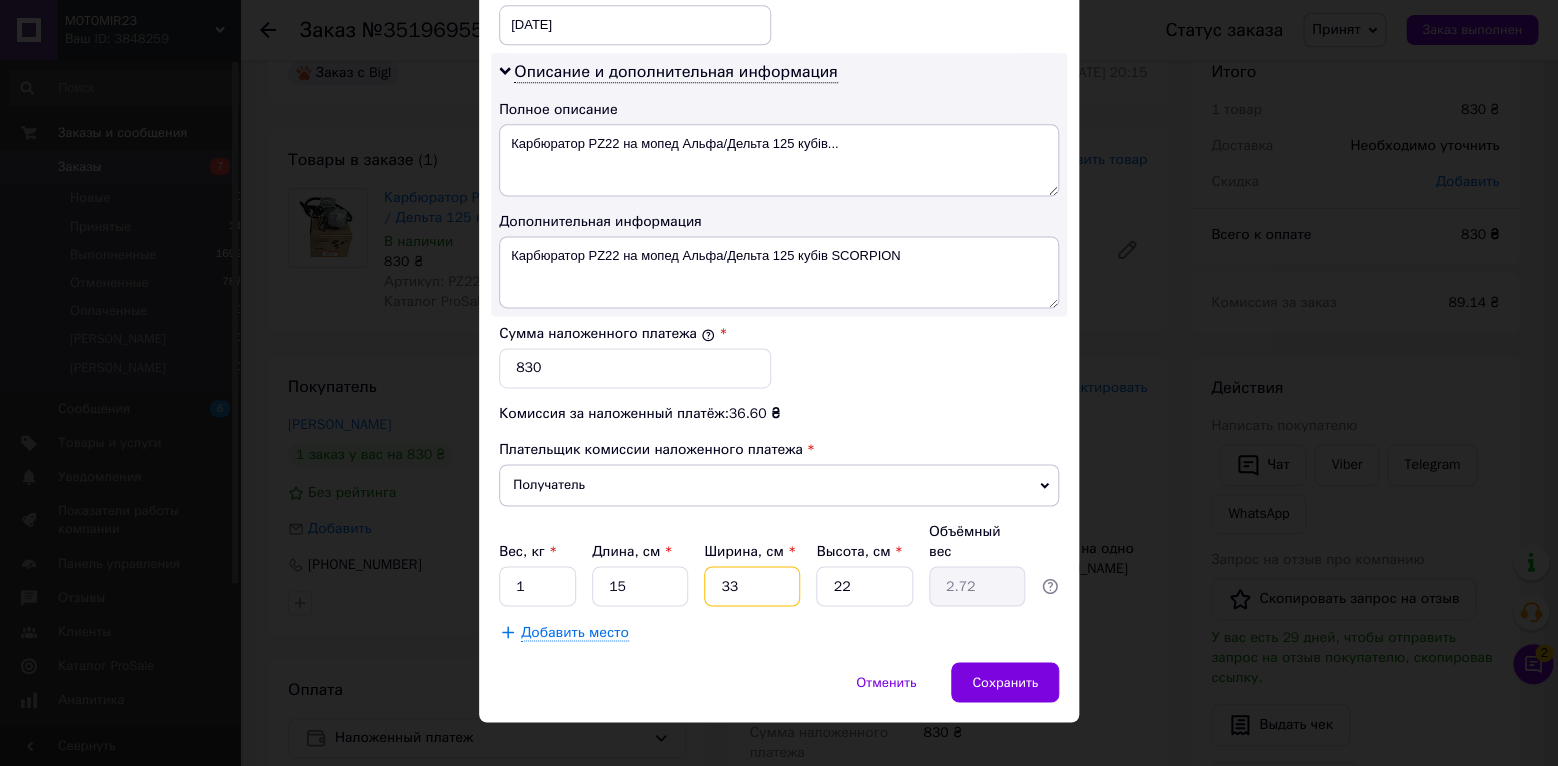 click on "33" at bounding box center [752, 586] 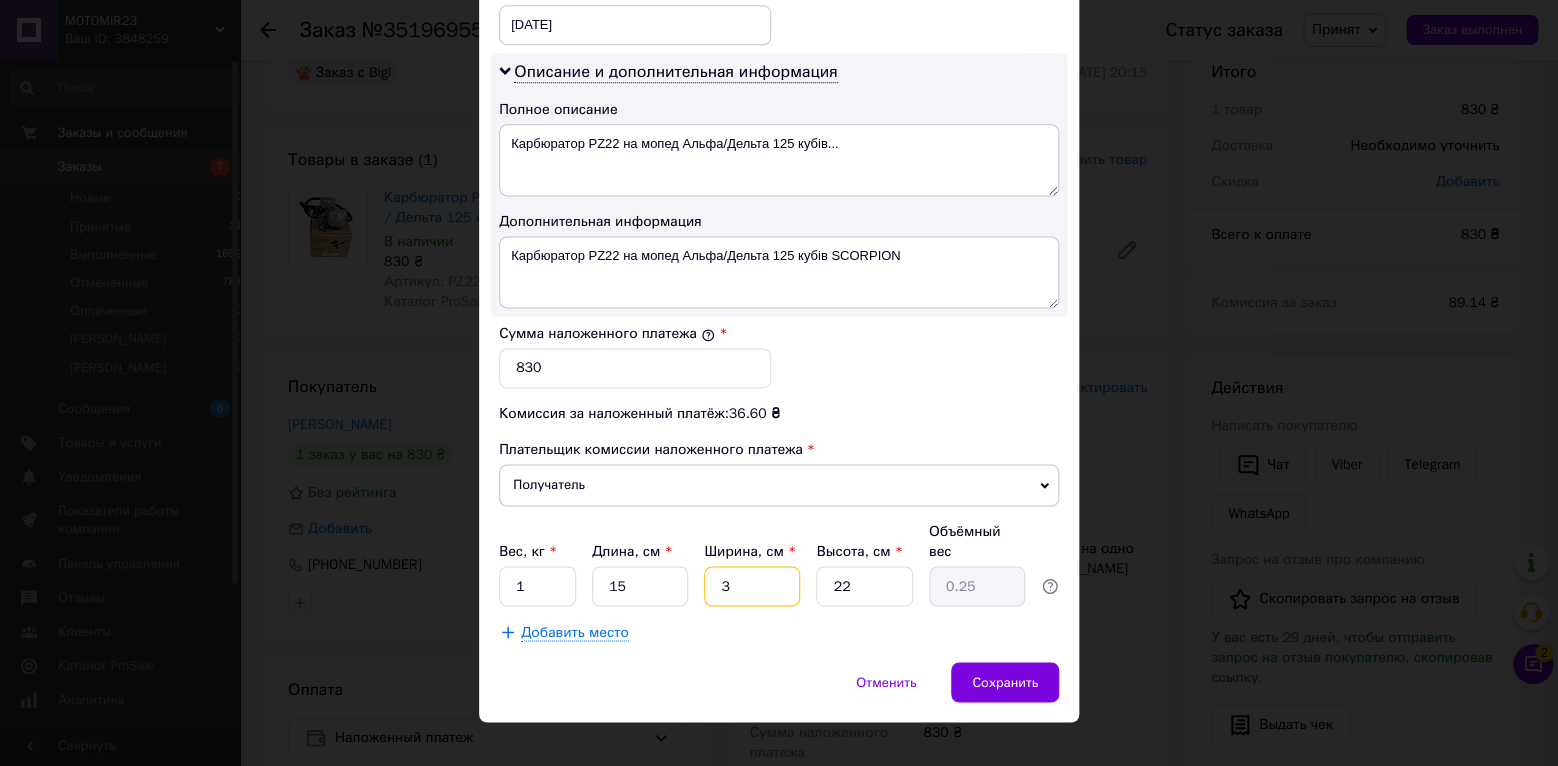 type 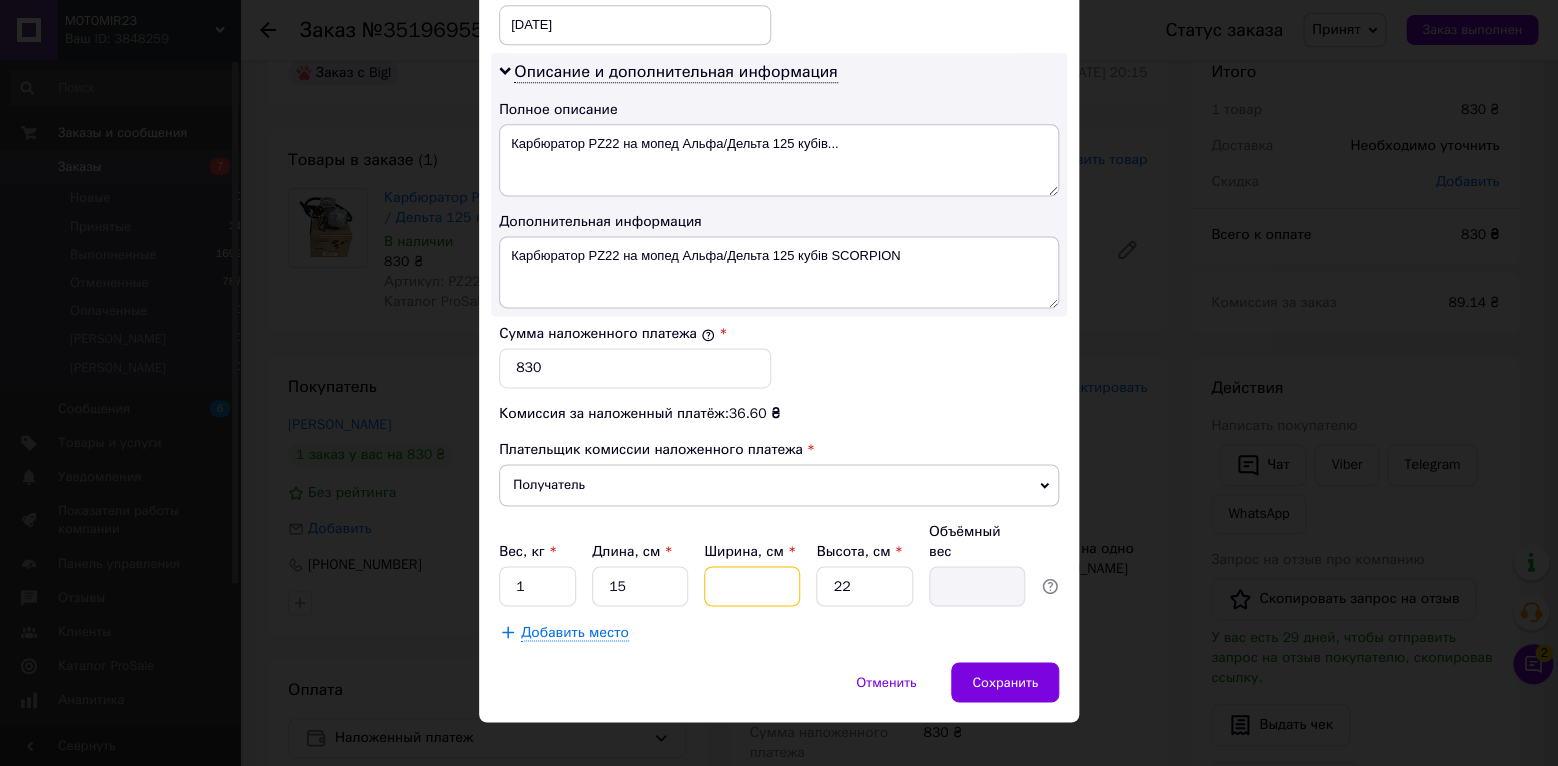 type on "1" 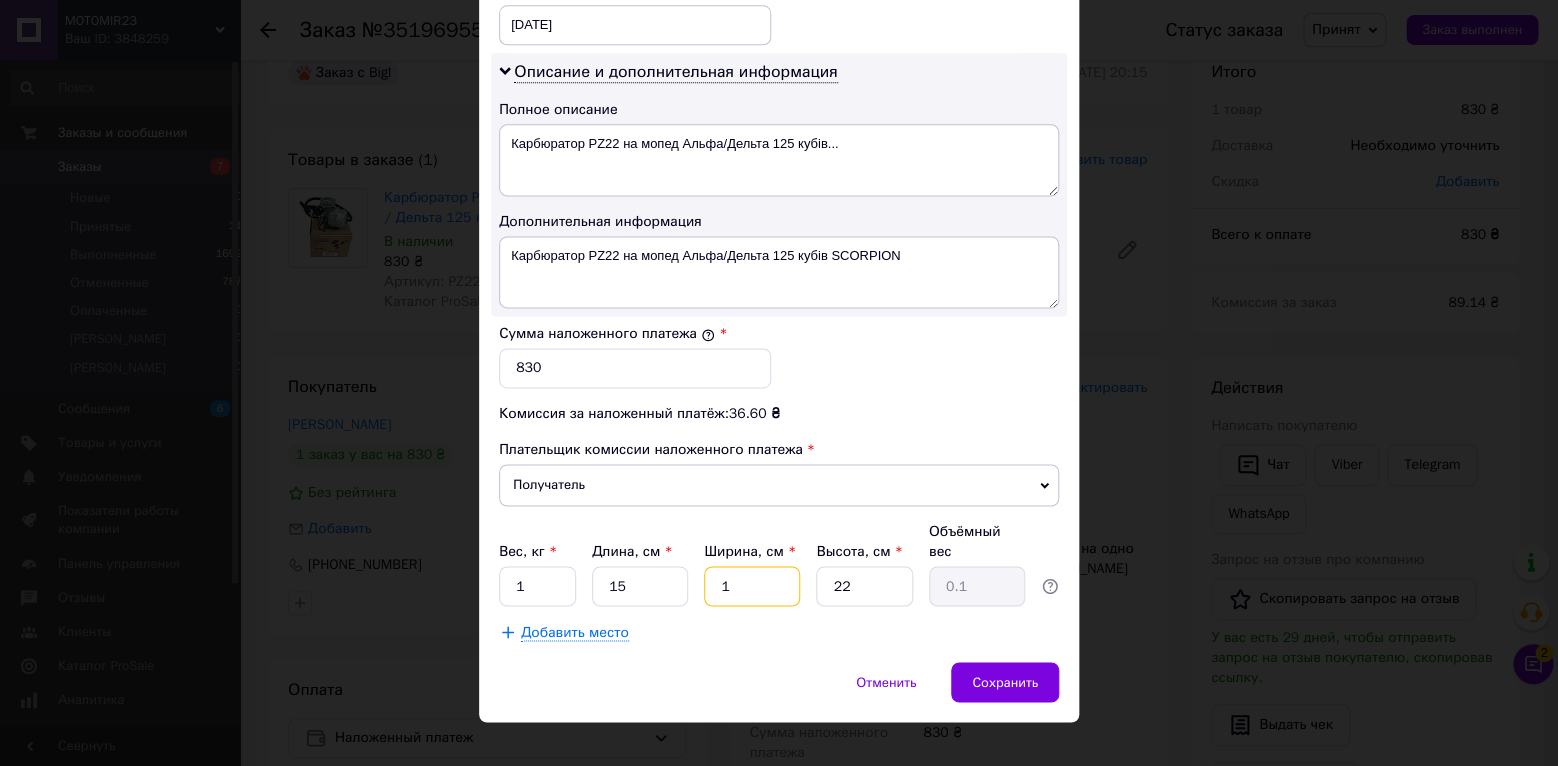 type on "14" 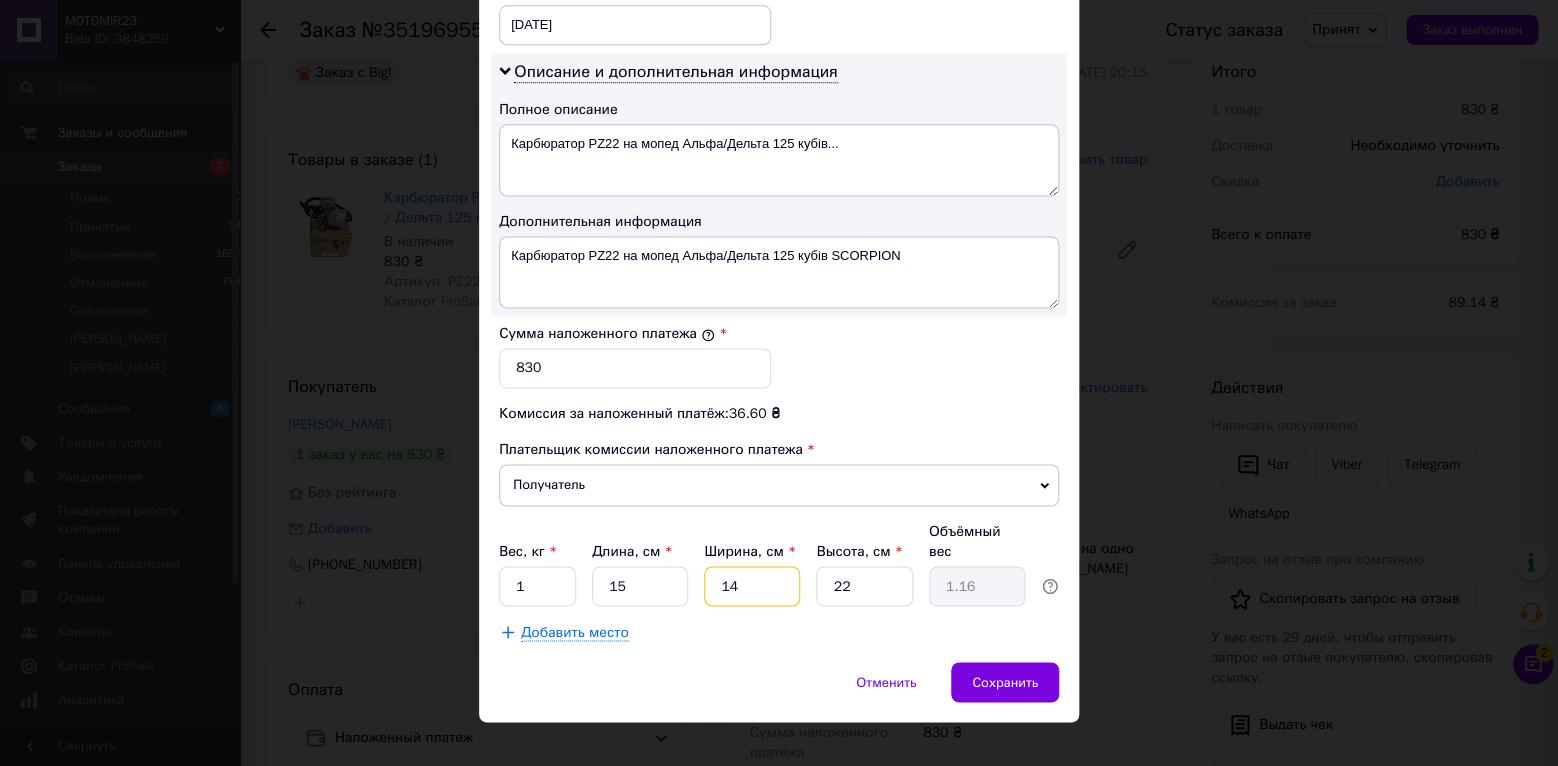 type on "14" 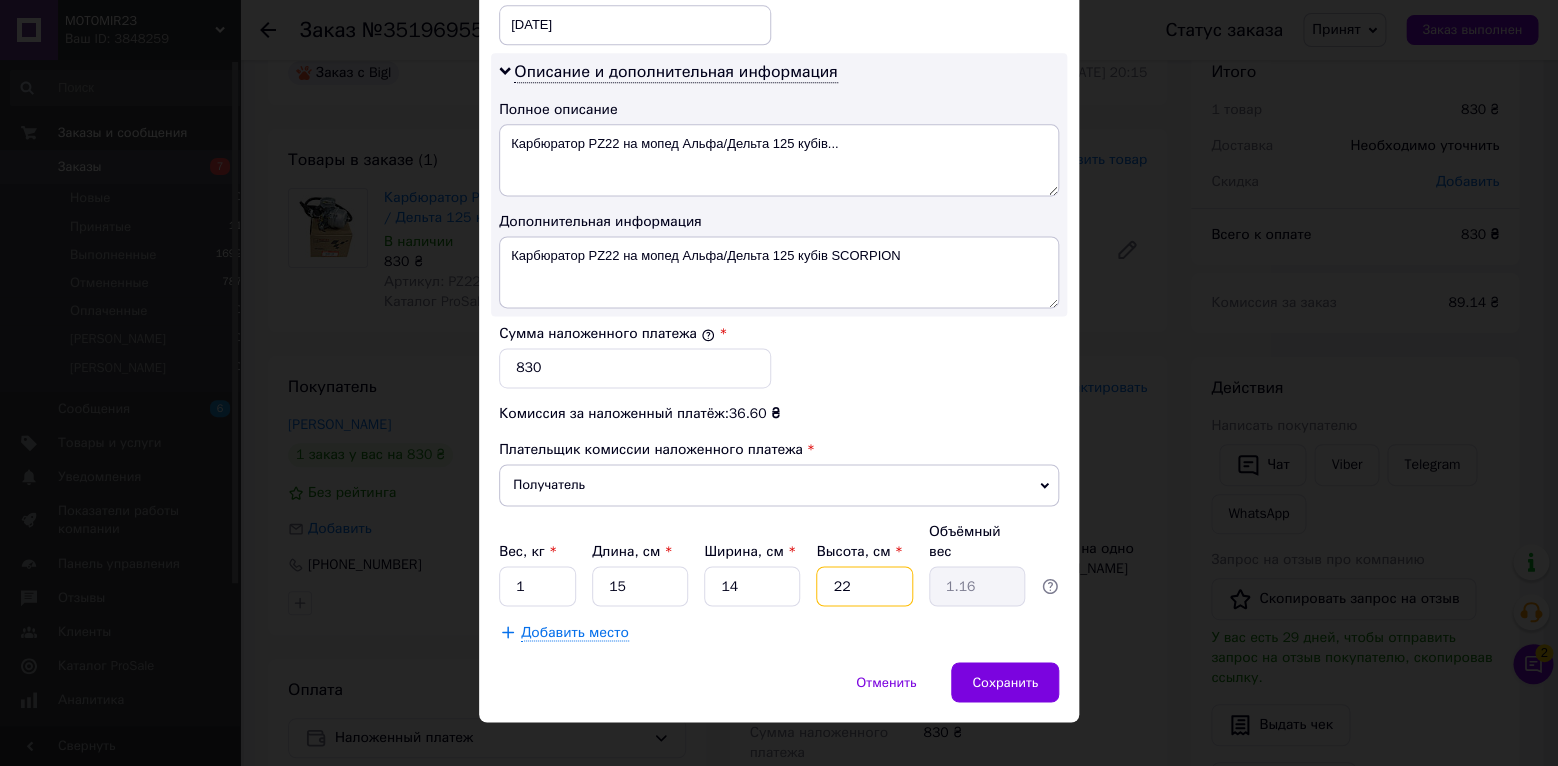 click on "22" at bounding box center [864, 586] 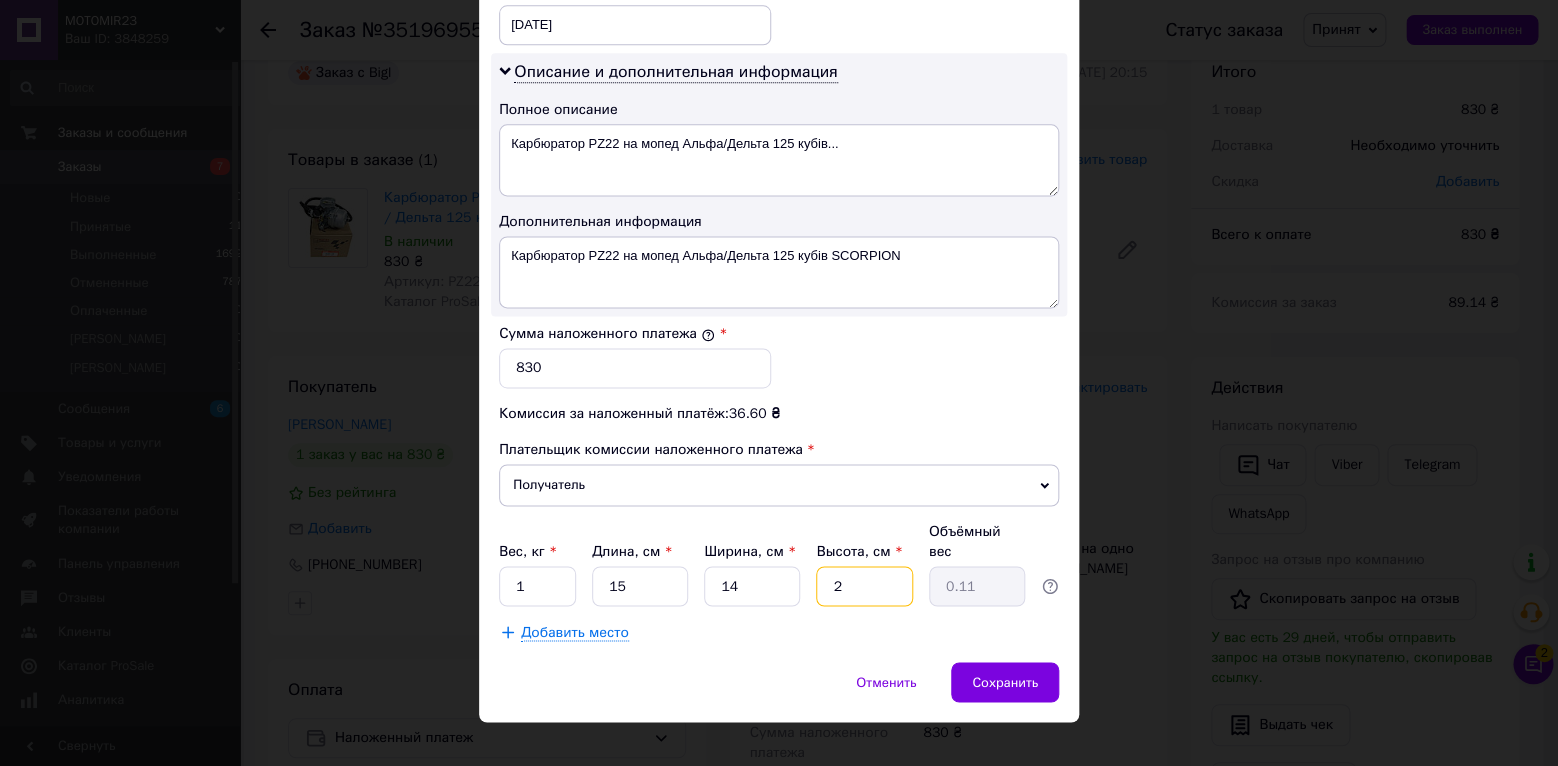 type 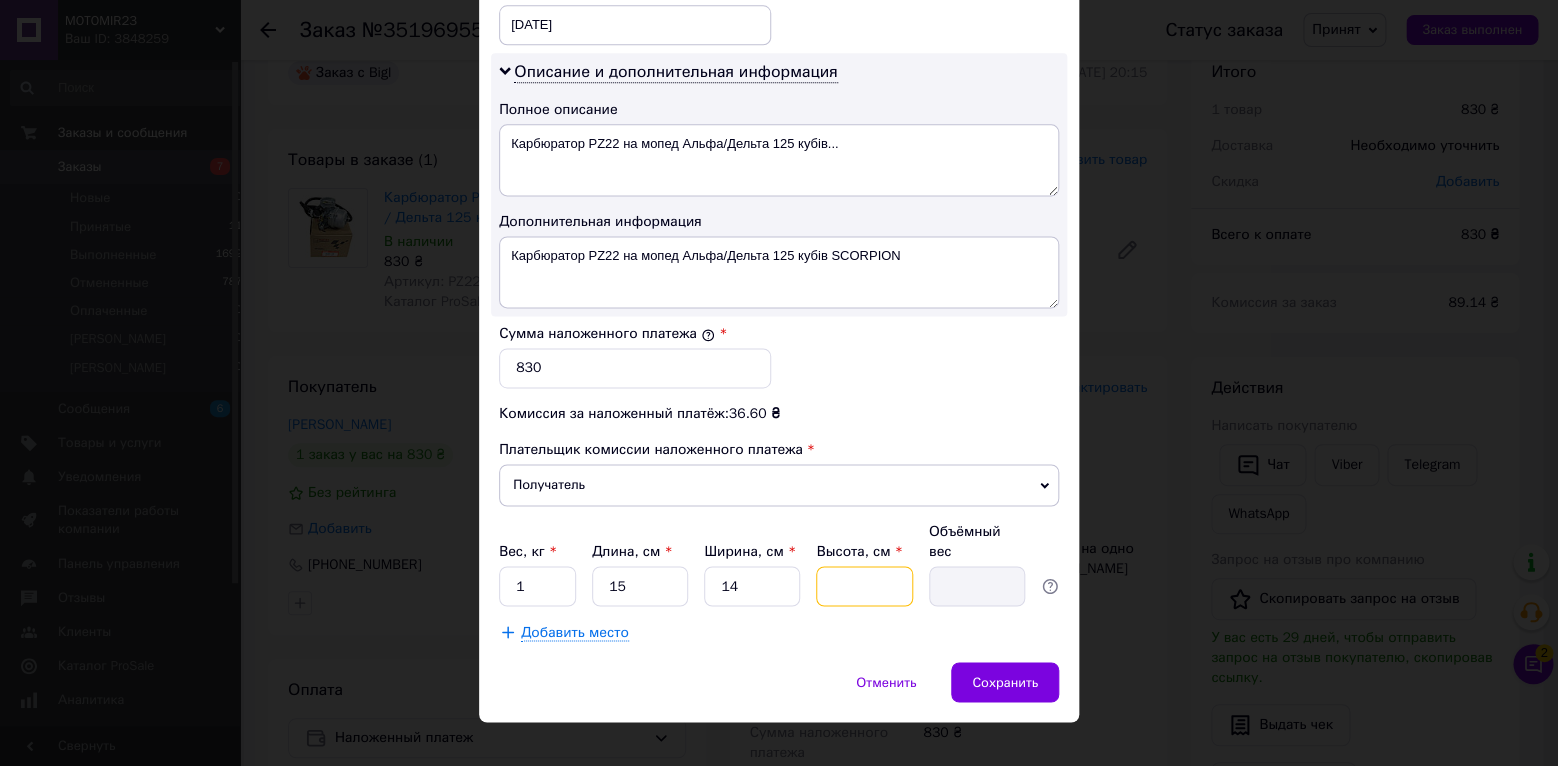type on "1" 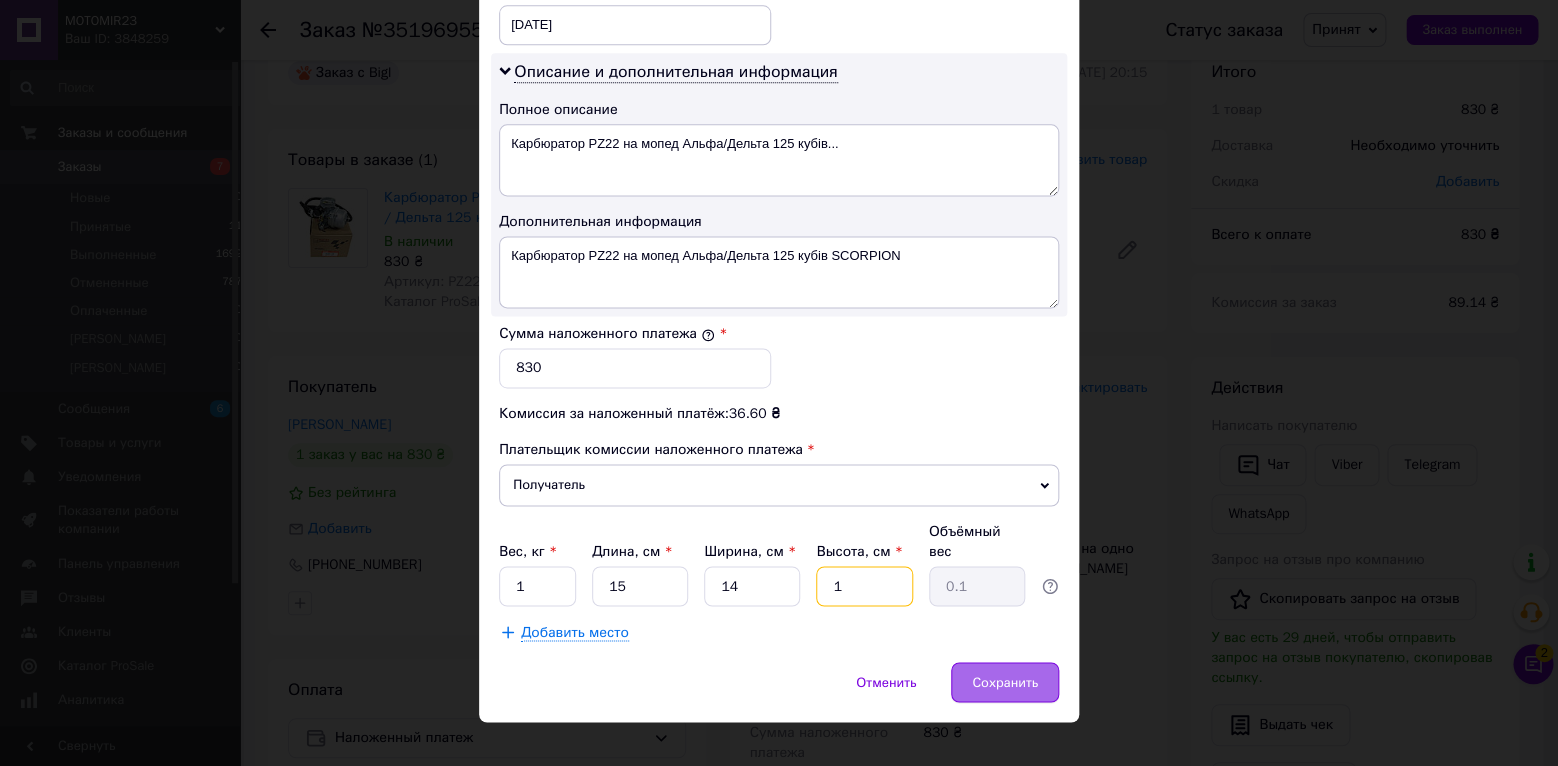 type on "10" 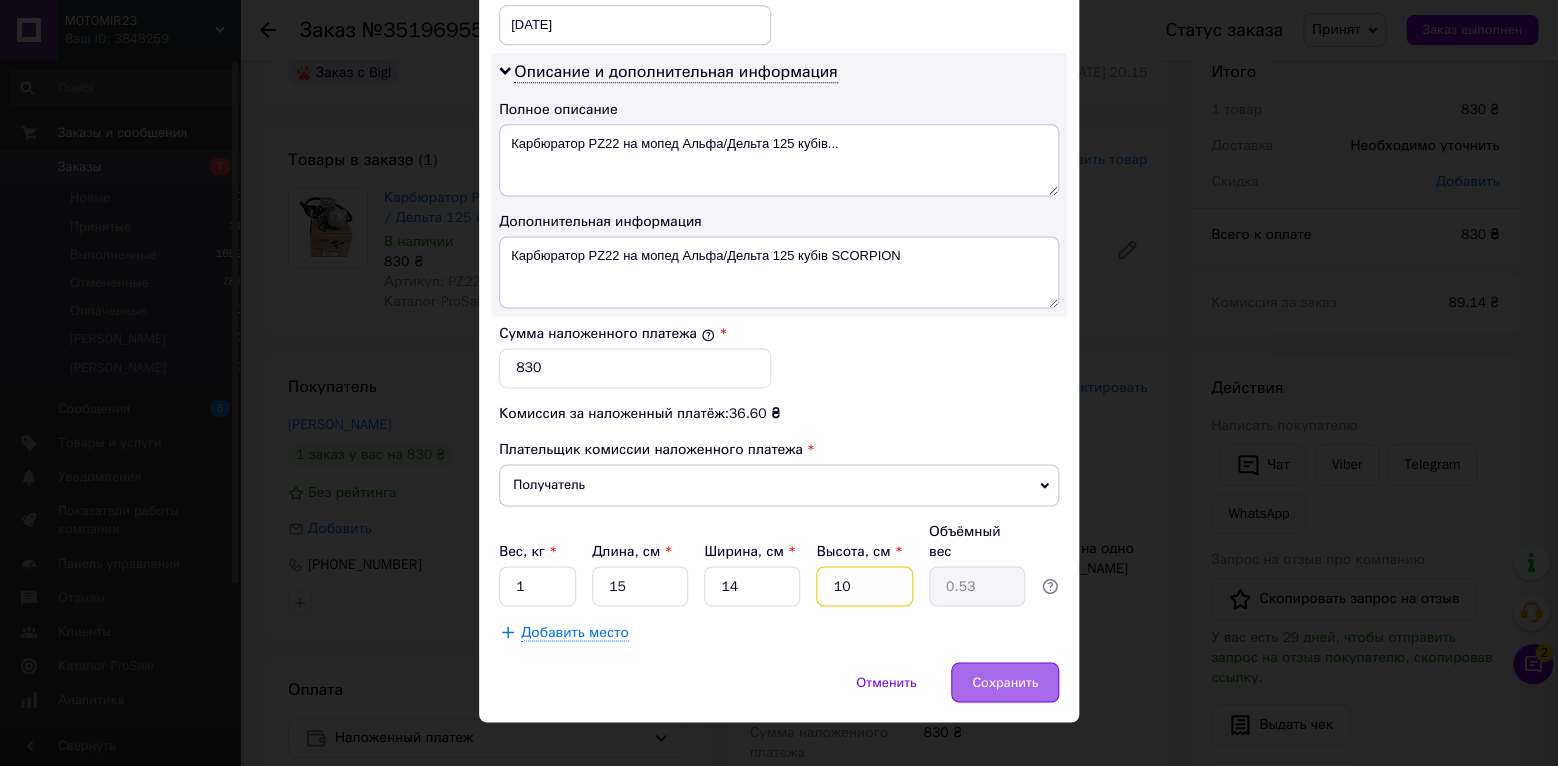 type on "10" 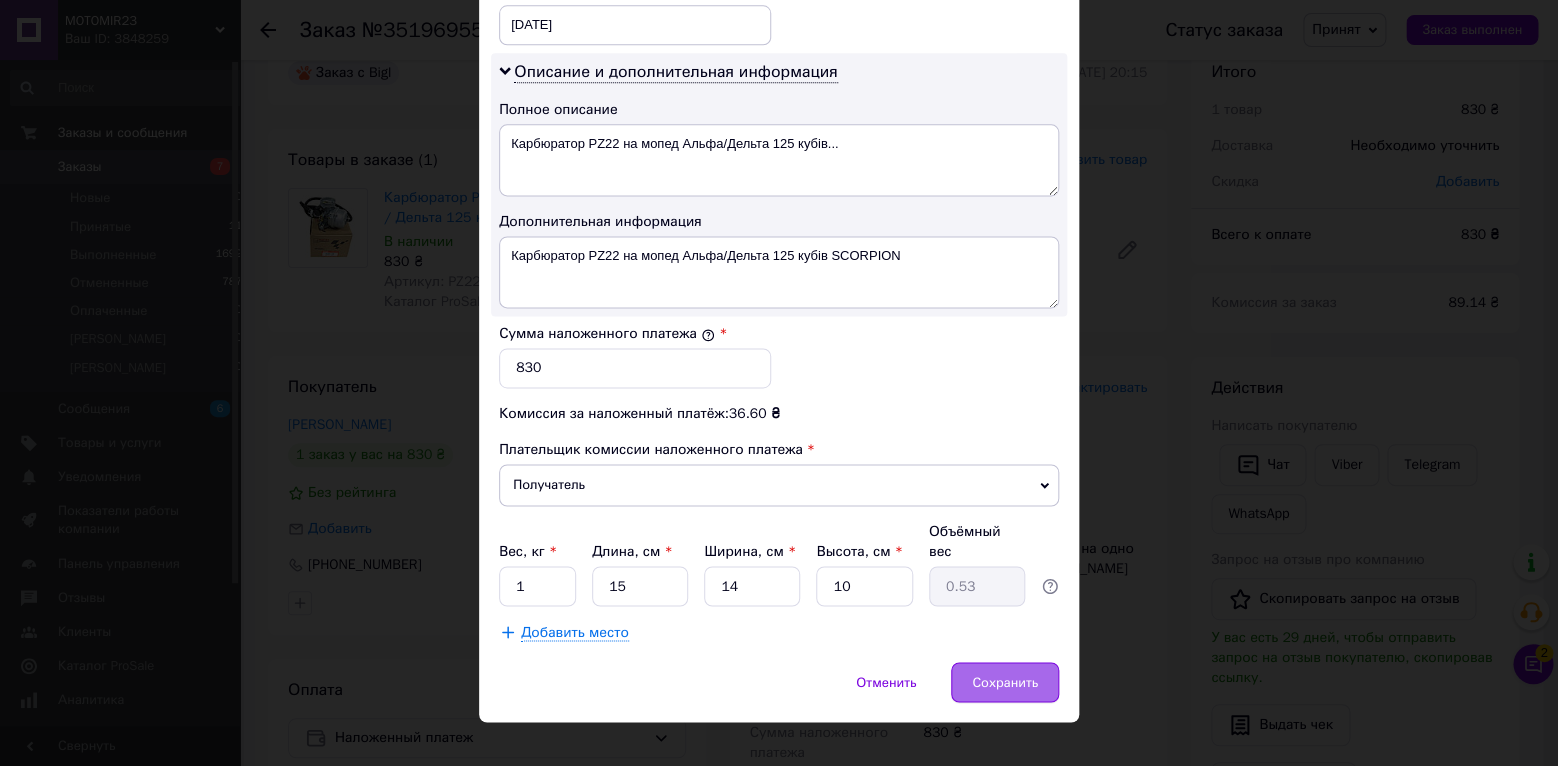 click on "Сохранить" at bounding box center (1005, 682) 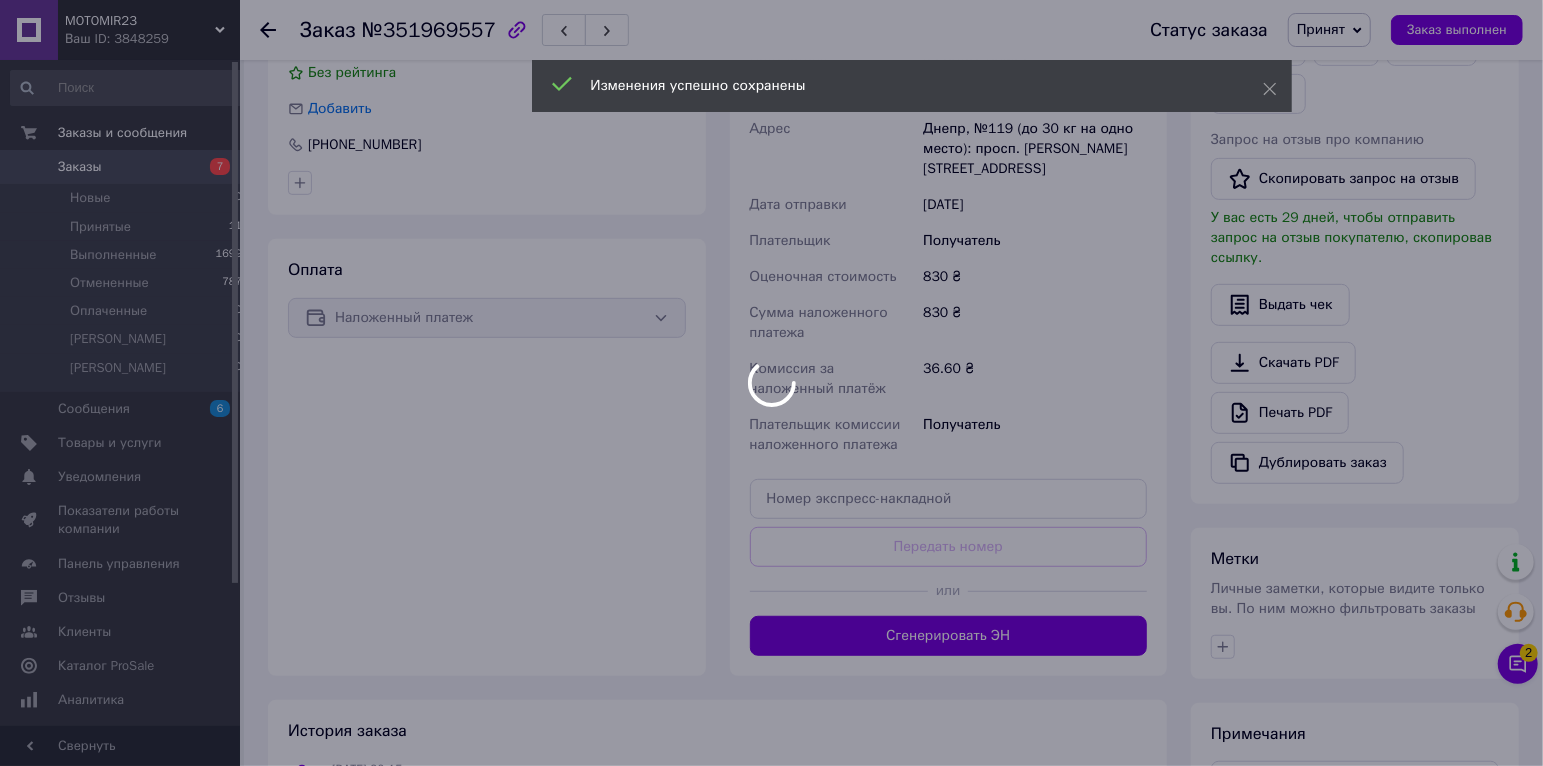scroll, scrollTop: 666, scrollLeft: 0, axis: vertical 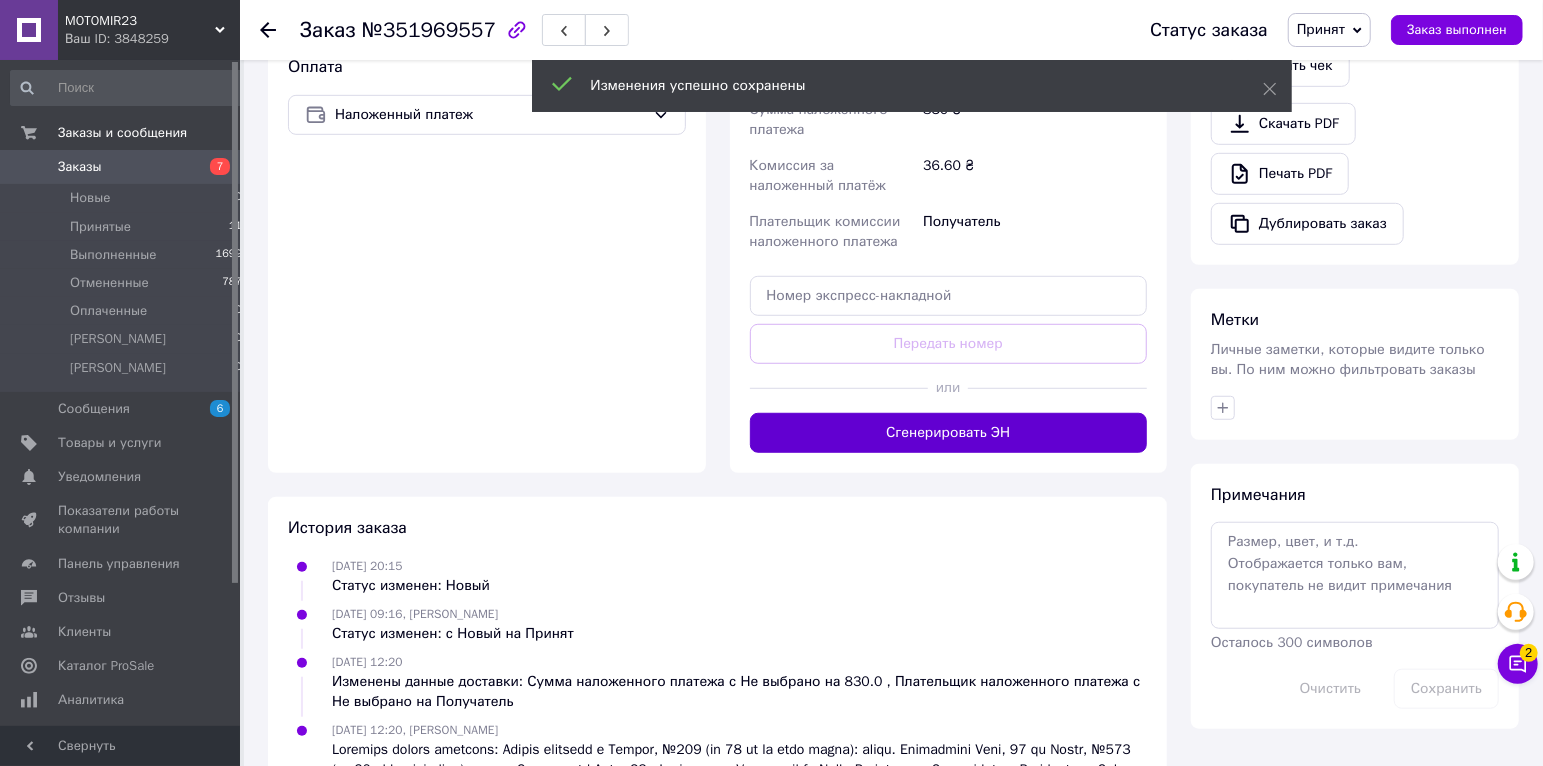click on "Сгенерировать ЭН" at bounding box center [949, 433] 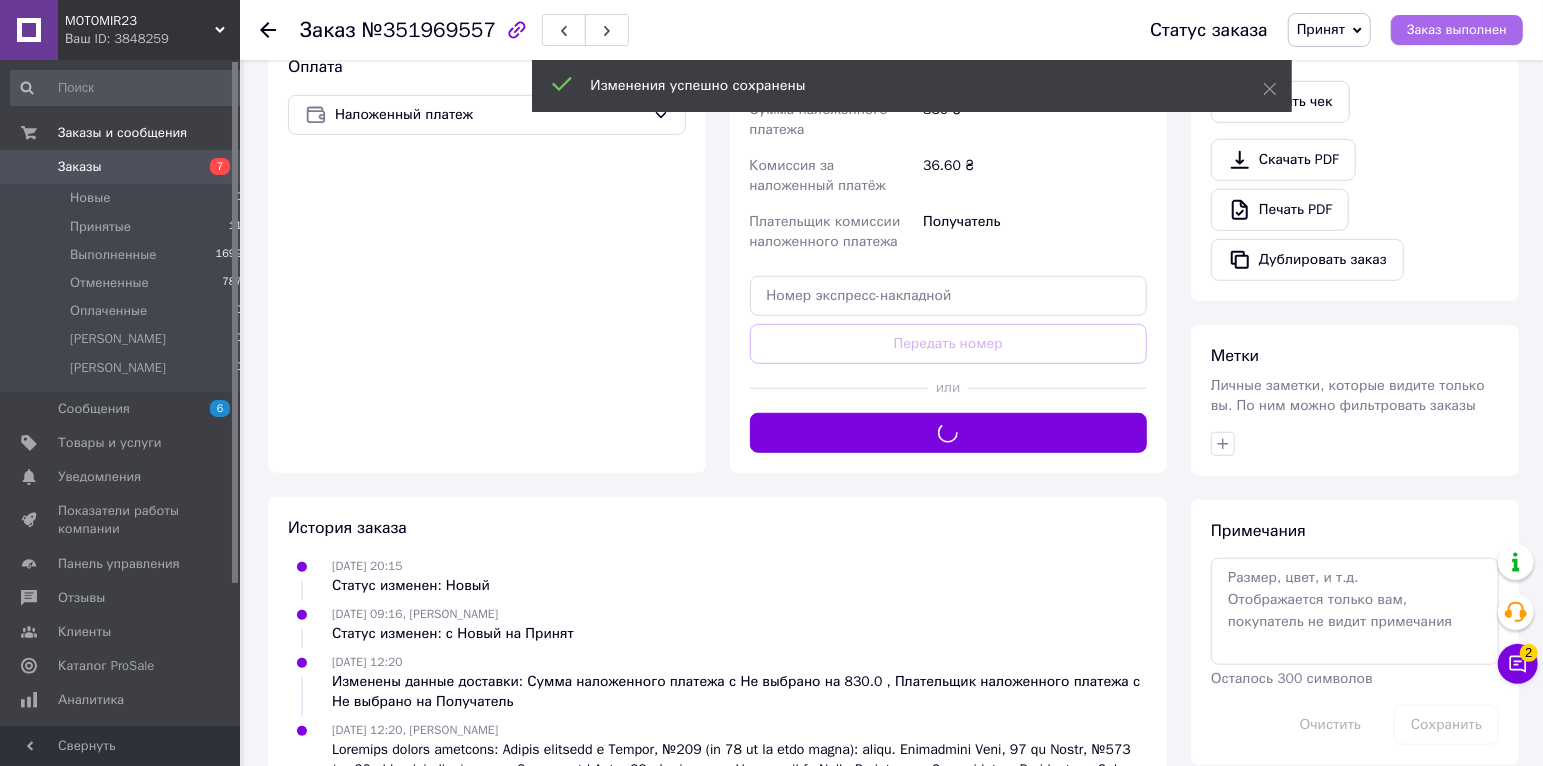click on "Заказ выполнен" at bounding box center (1457, 30) 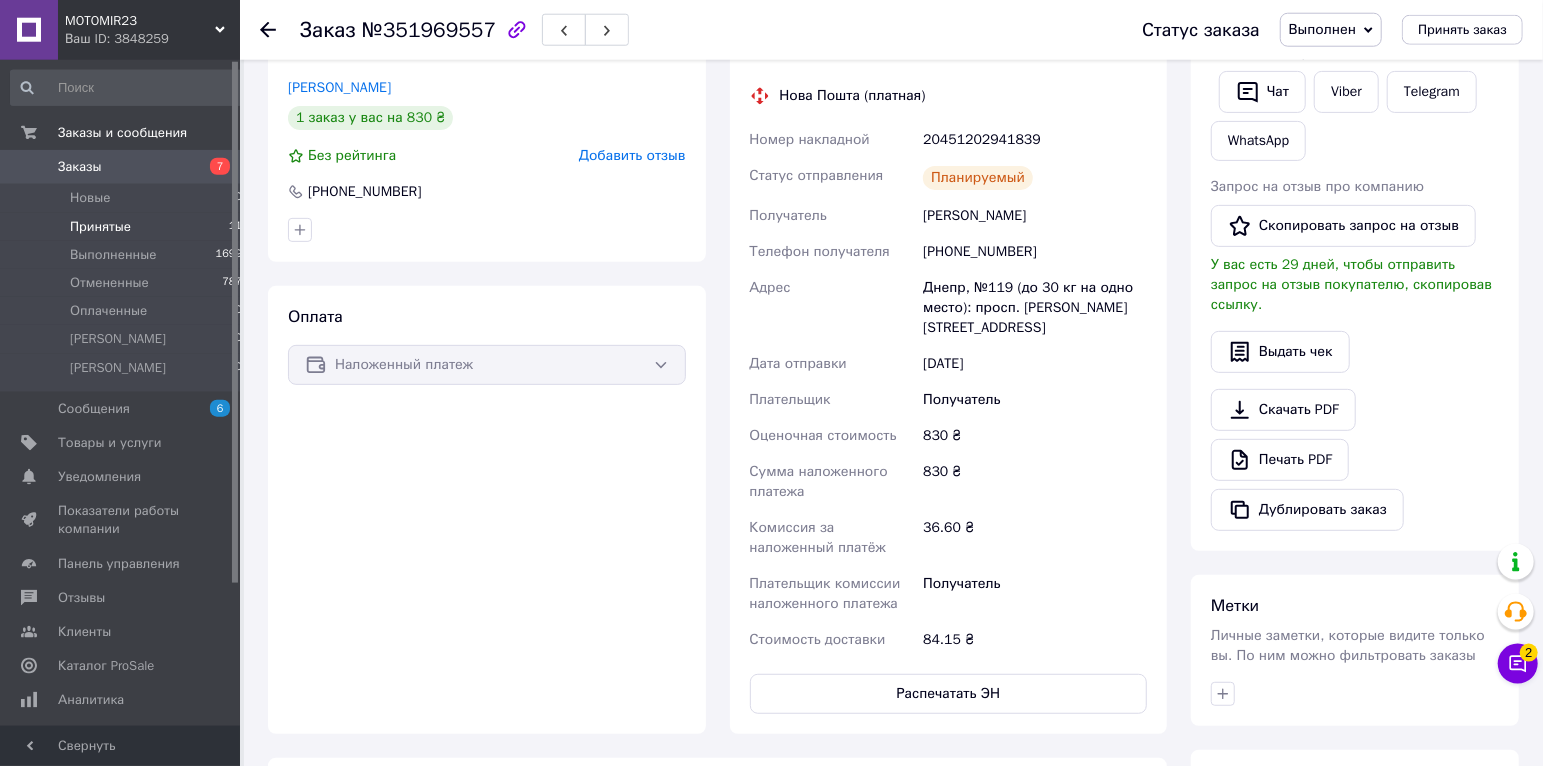 scroll, scrollTop: 351, scrollLeft: 0, axis: vertical 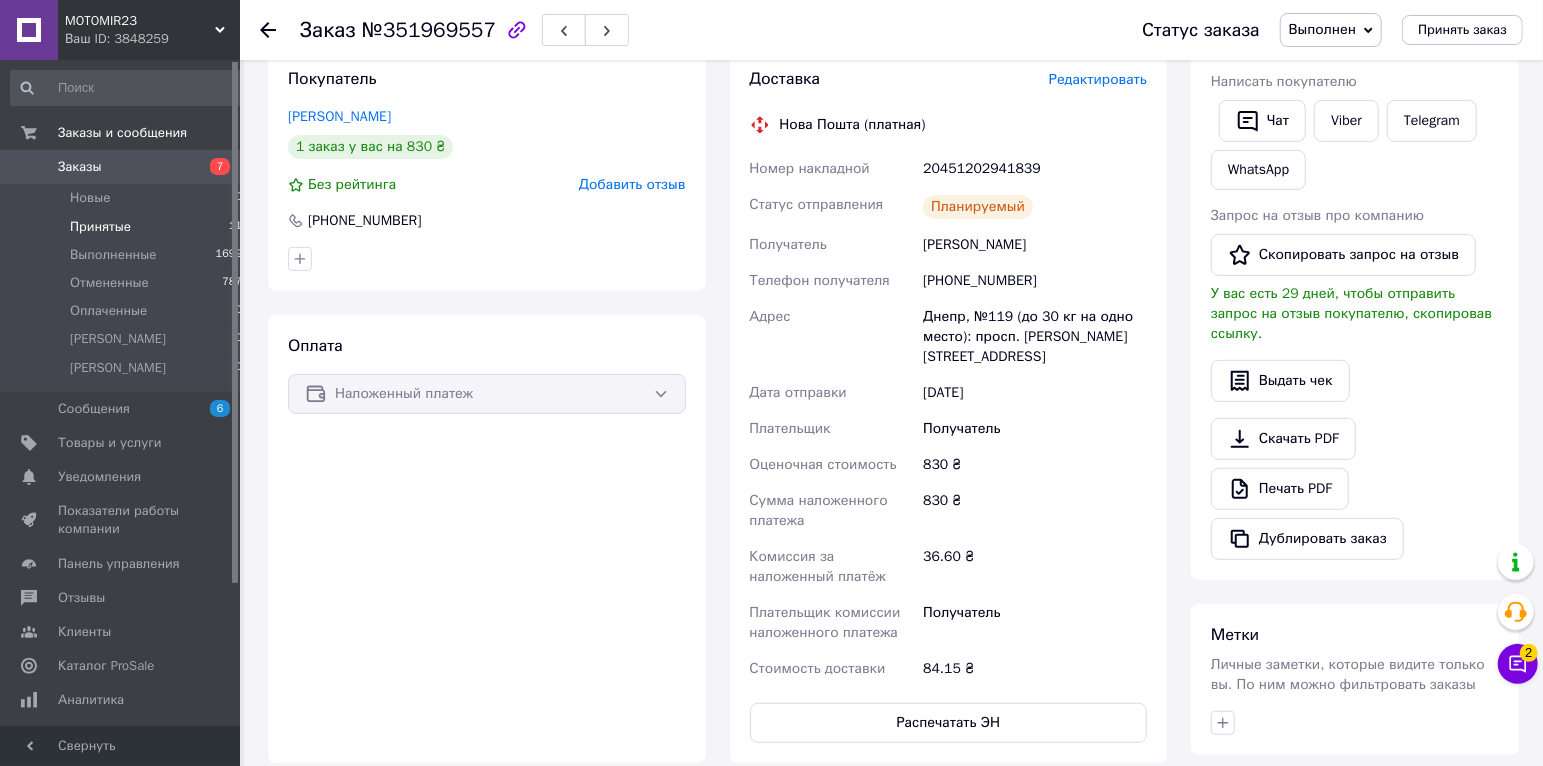 click on "Принятые 11" at bounding box center [127, 227] 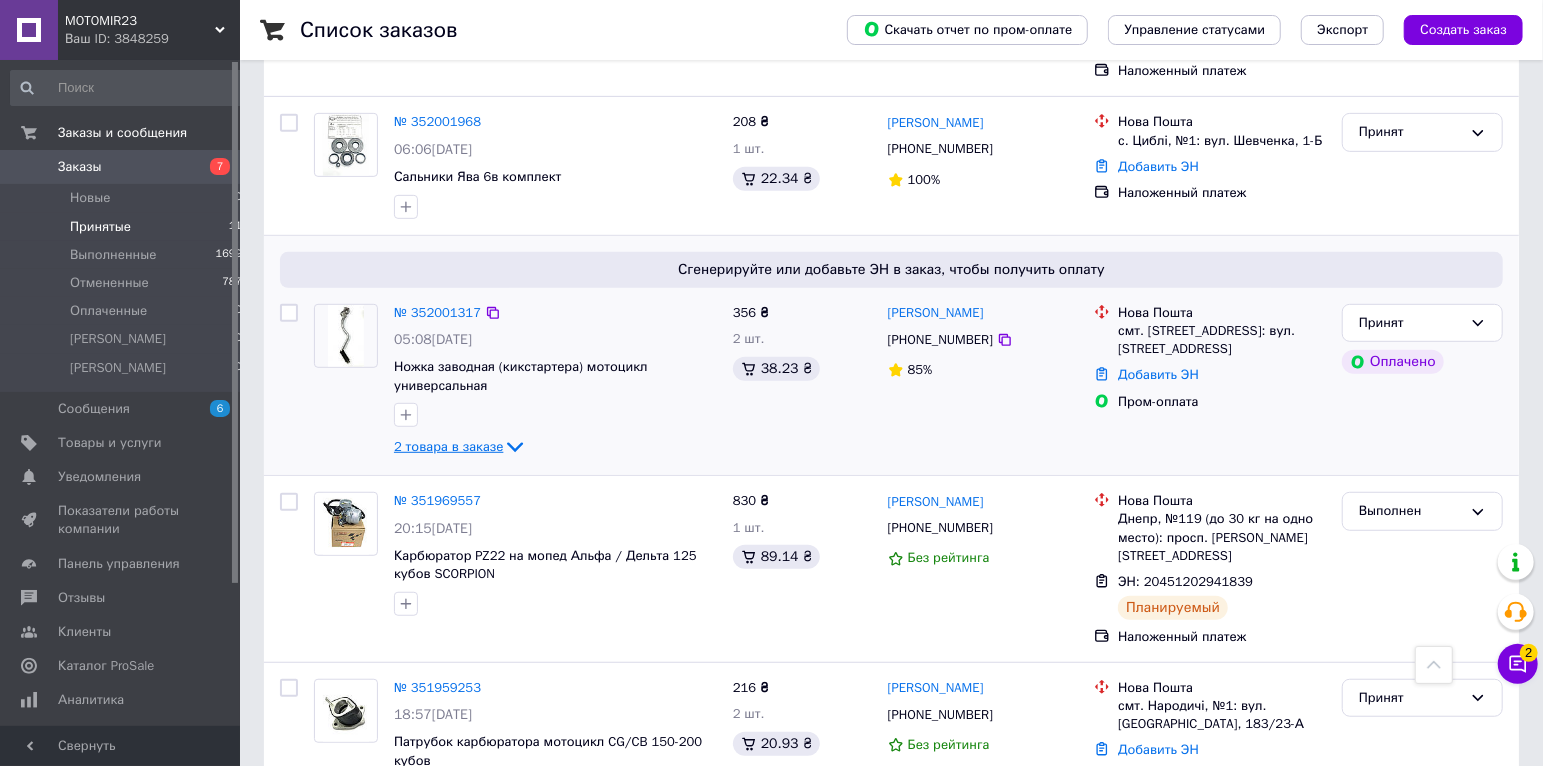 click 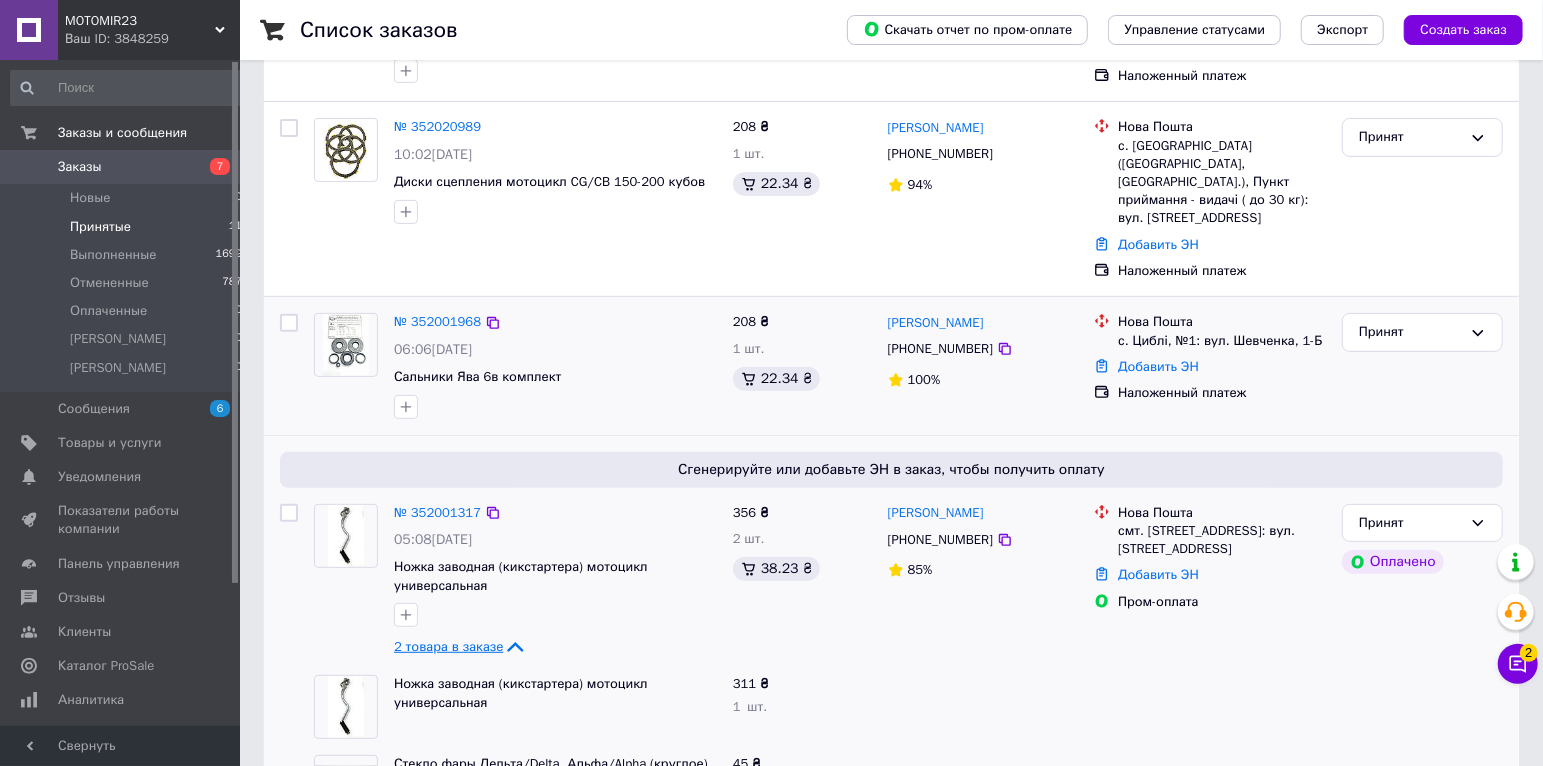 scroll, scrollTop: 0, scrollLeft: 0, axis: both 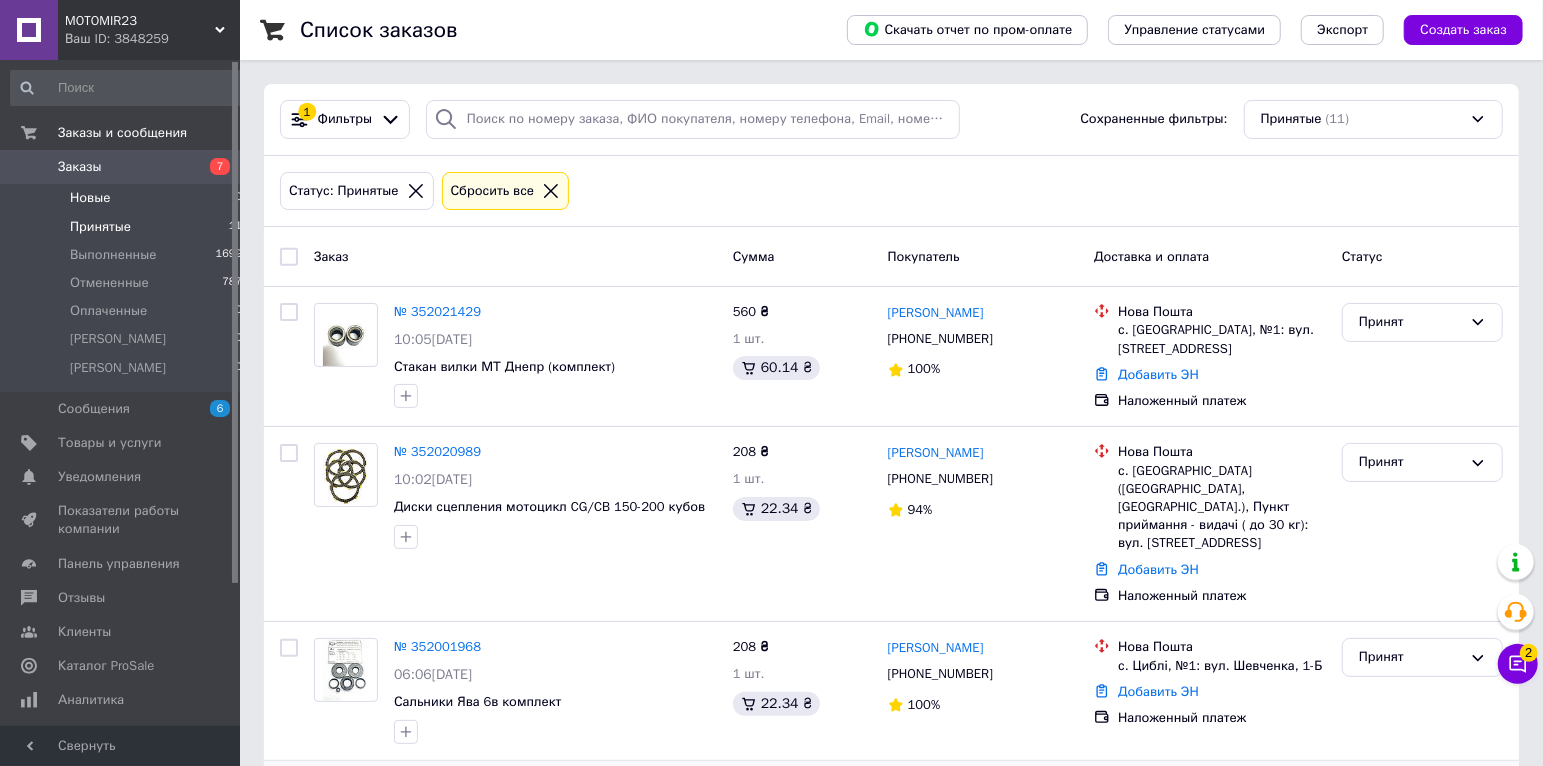 click on "Новые 0" at bounding box center (127, 198) 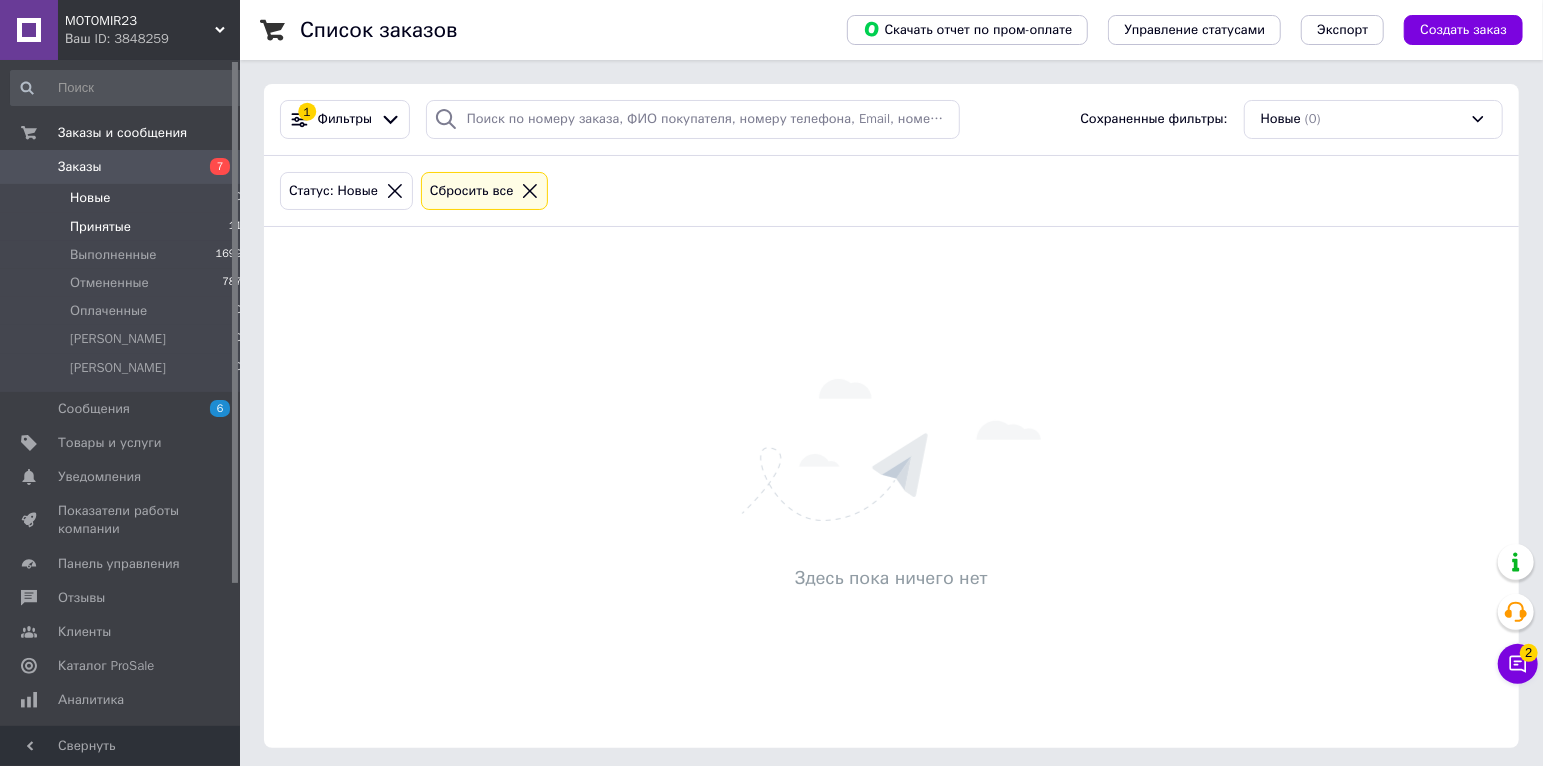 click on "Принятые 11" at bounding box center (127, 227) 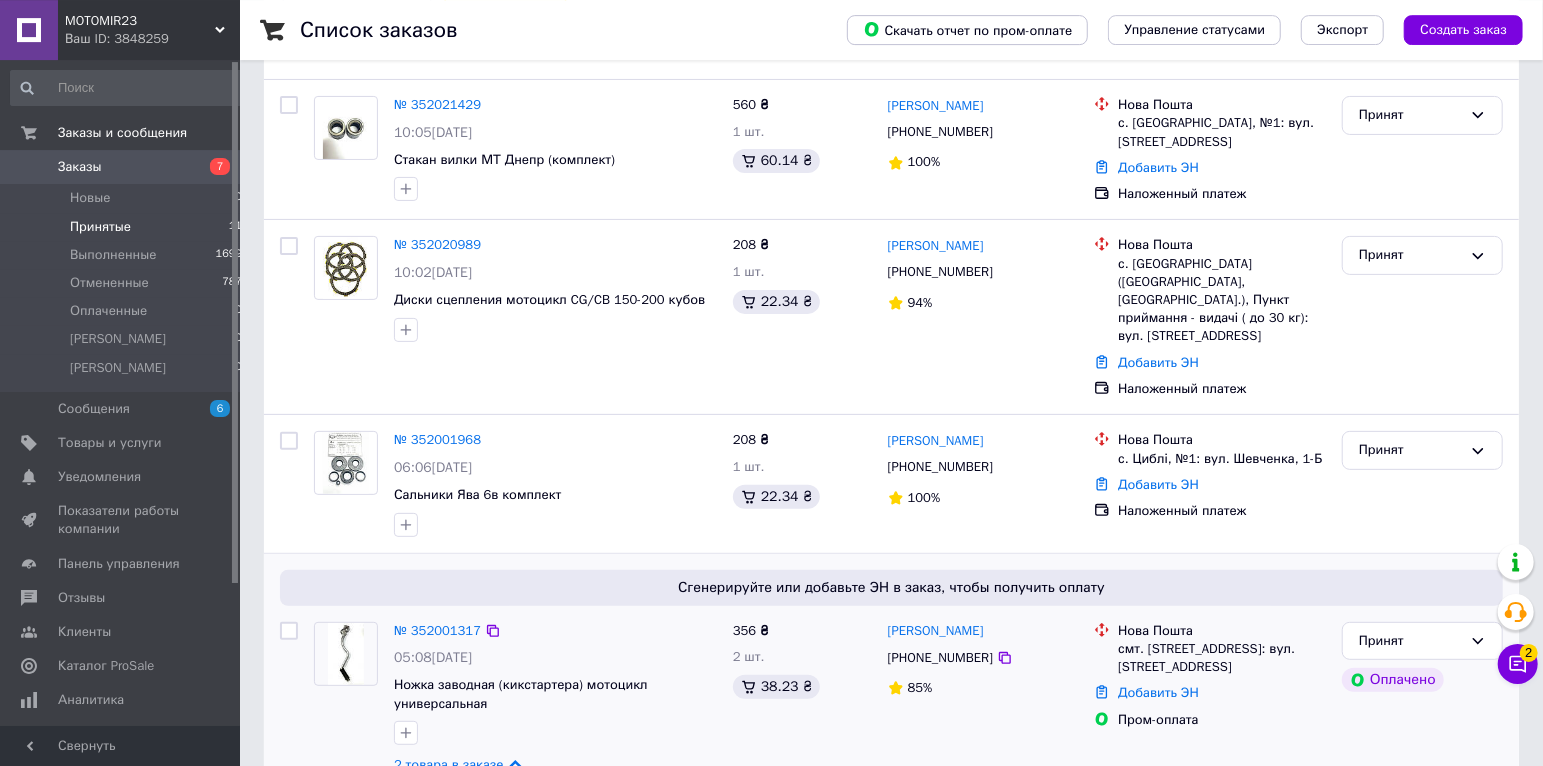 scroll, scrollTop: 210, scrollLeft: 0, axis: vertical 